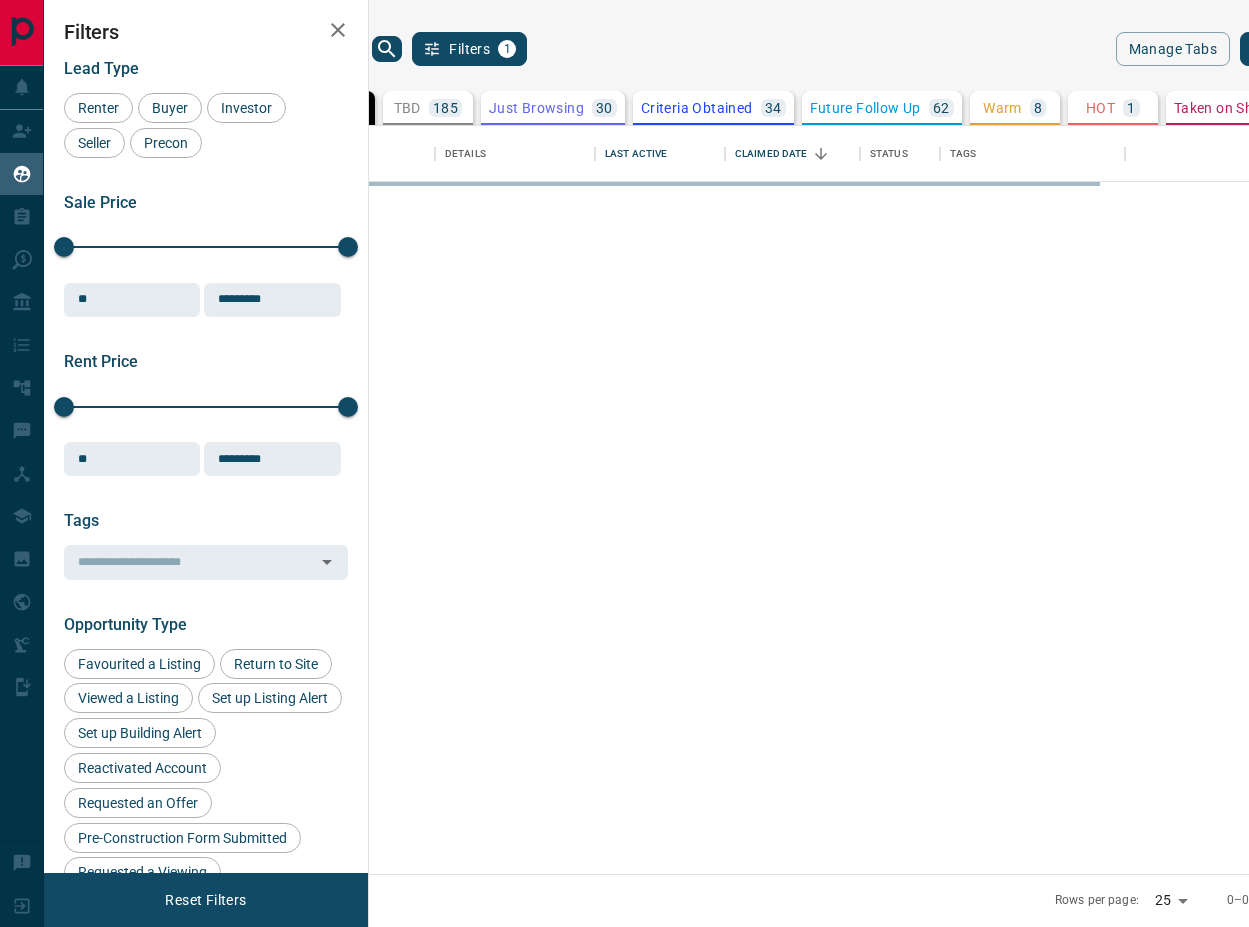 scroll, scrollTop: 0, scrollLeft: 0, axis: both 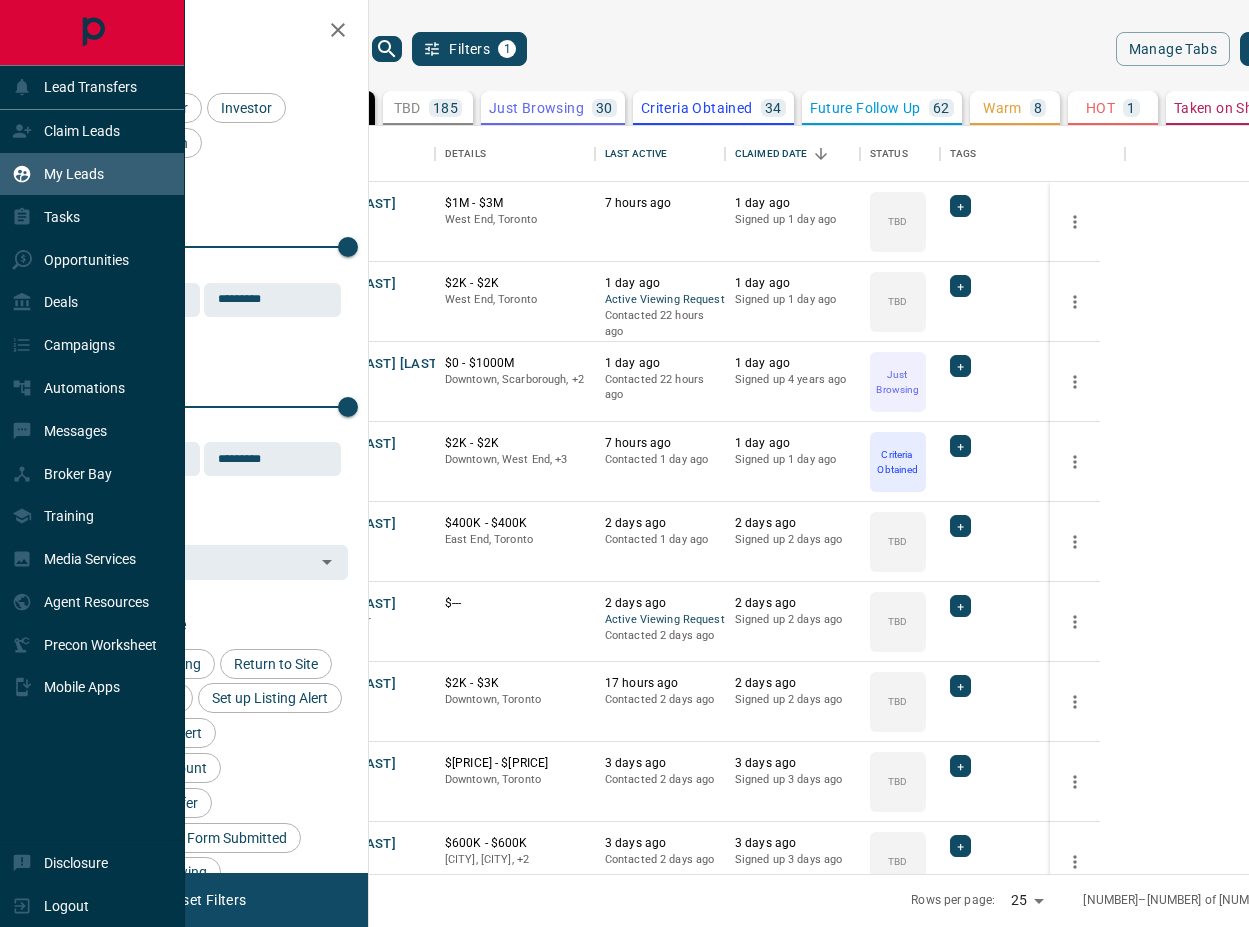 click on "Claim Leads" at bounding box center (66, 131) 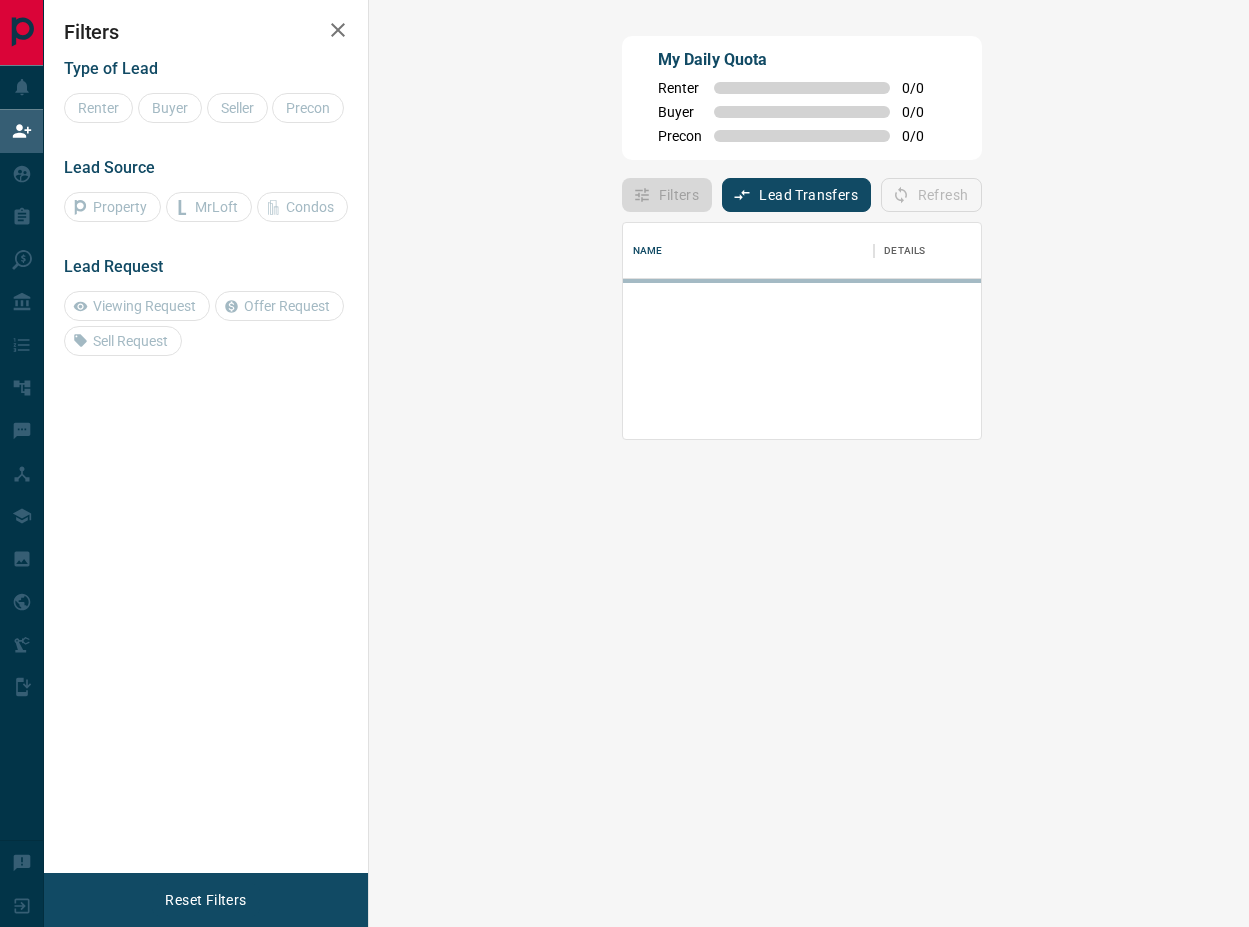 scroll, scrollTop: 16, scrollLeft: 16, axis: both 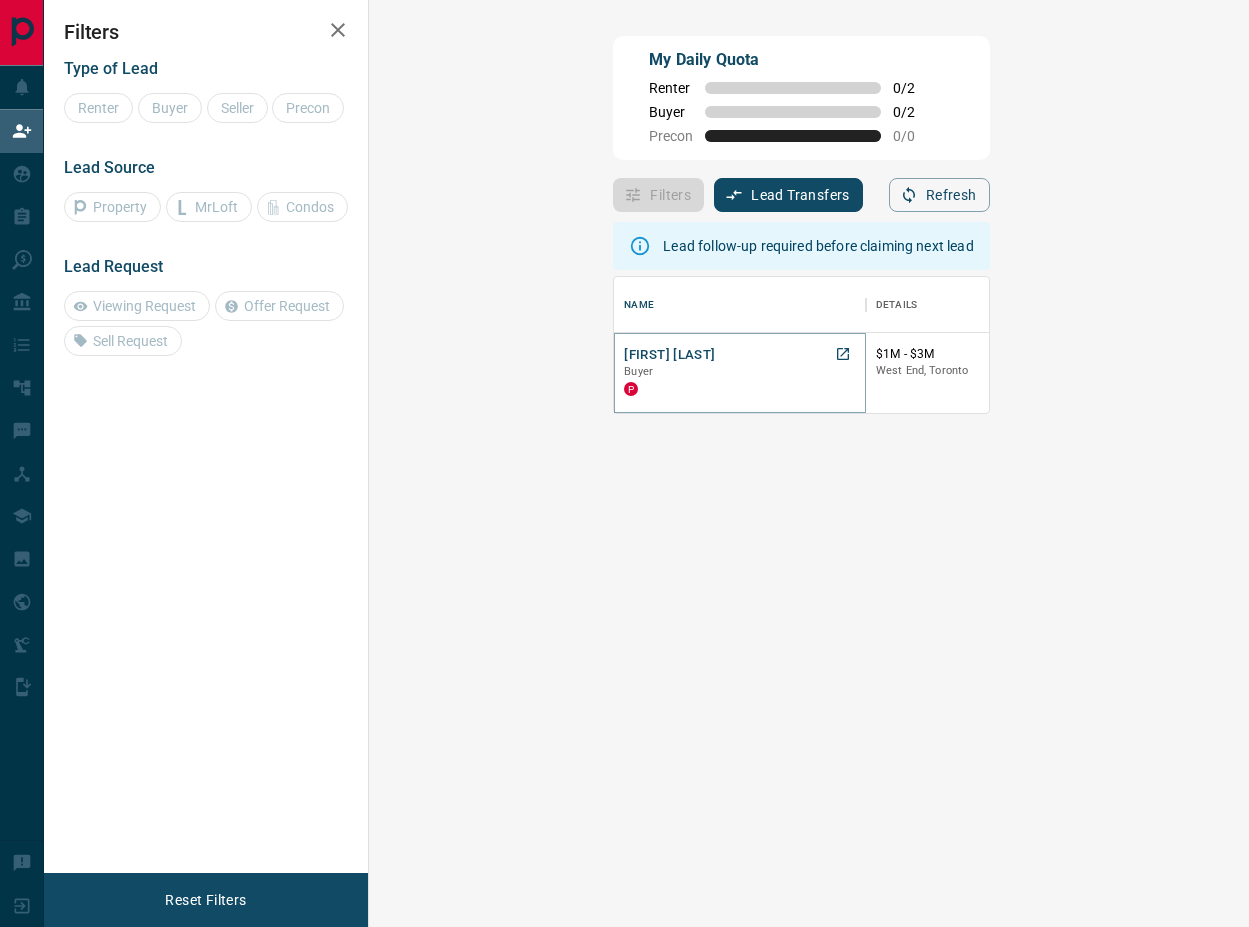 click on "[FIRST] [LAST]" at bounding box center (669, 355) 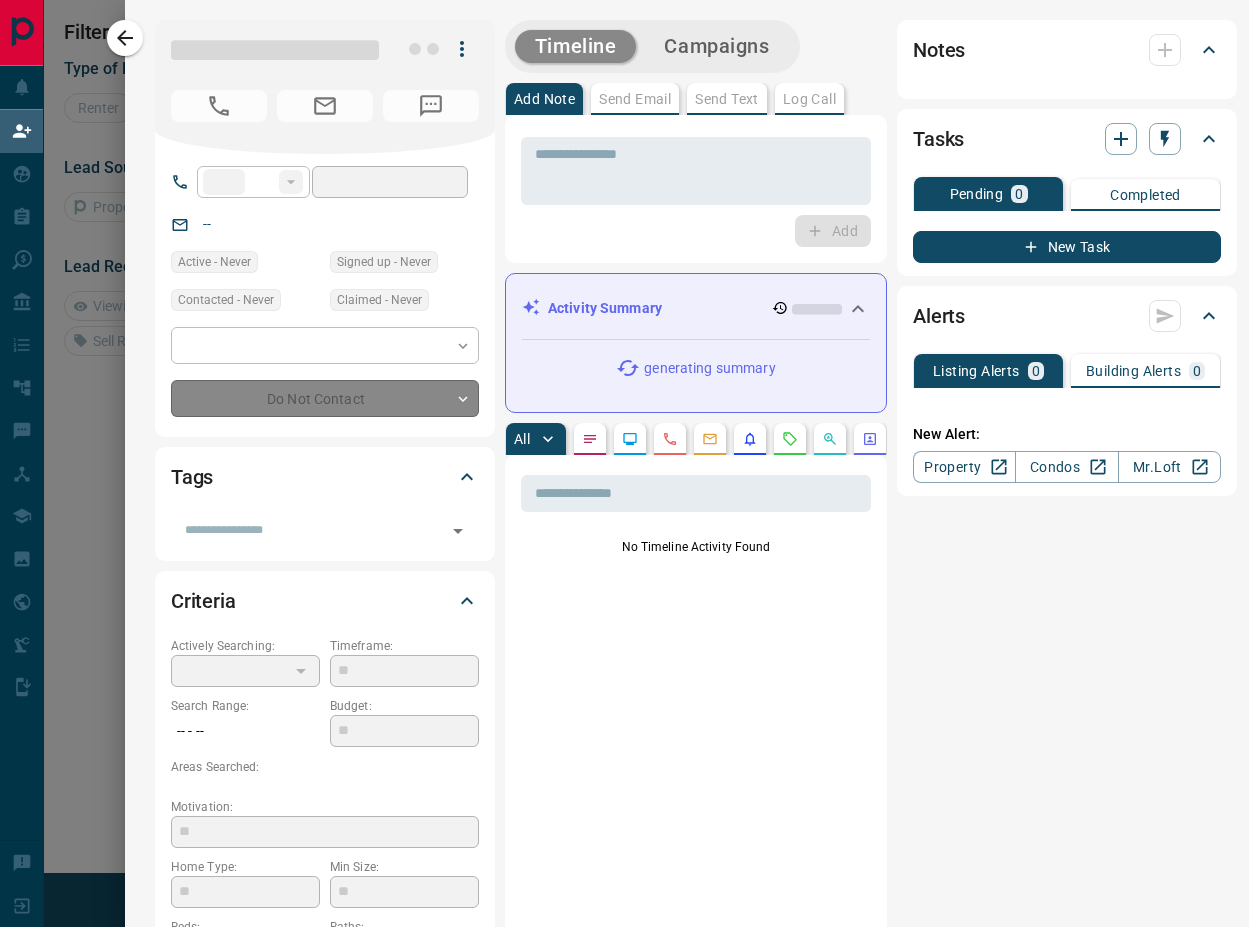 type on "**" 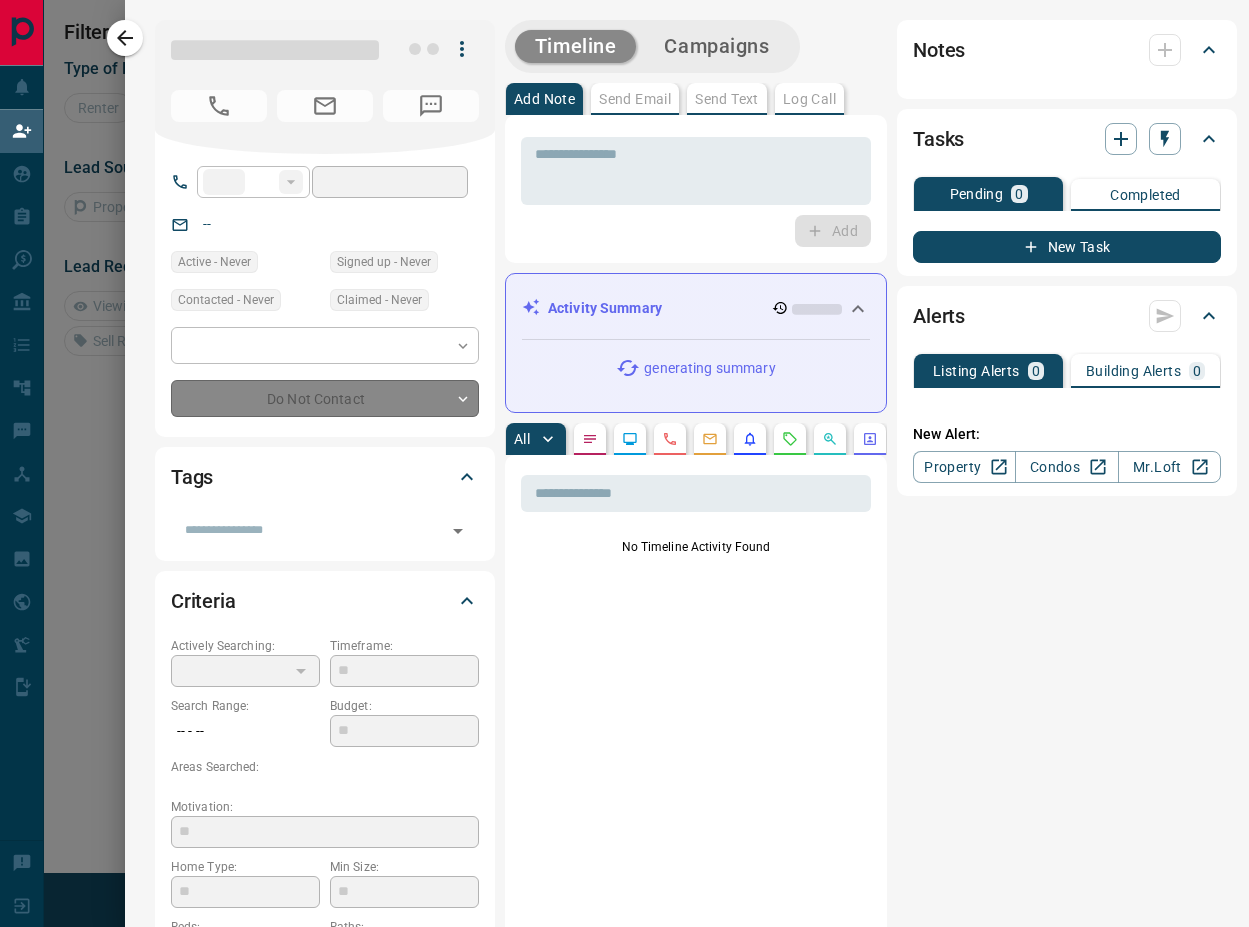 type on "**********" 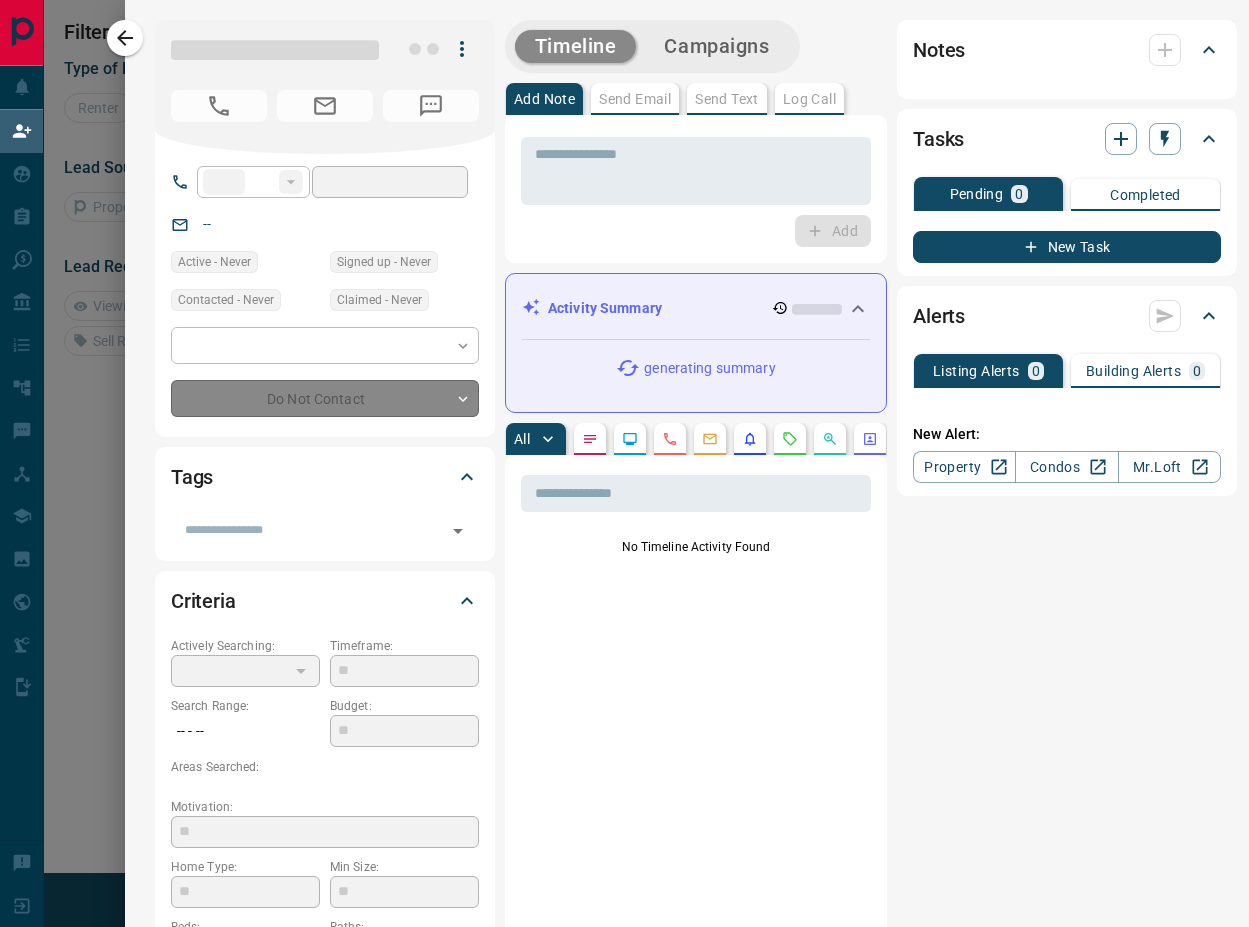 type on "**********" 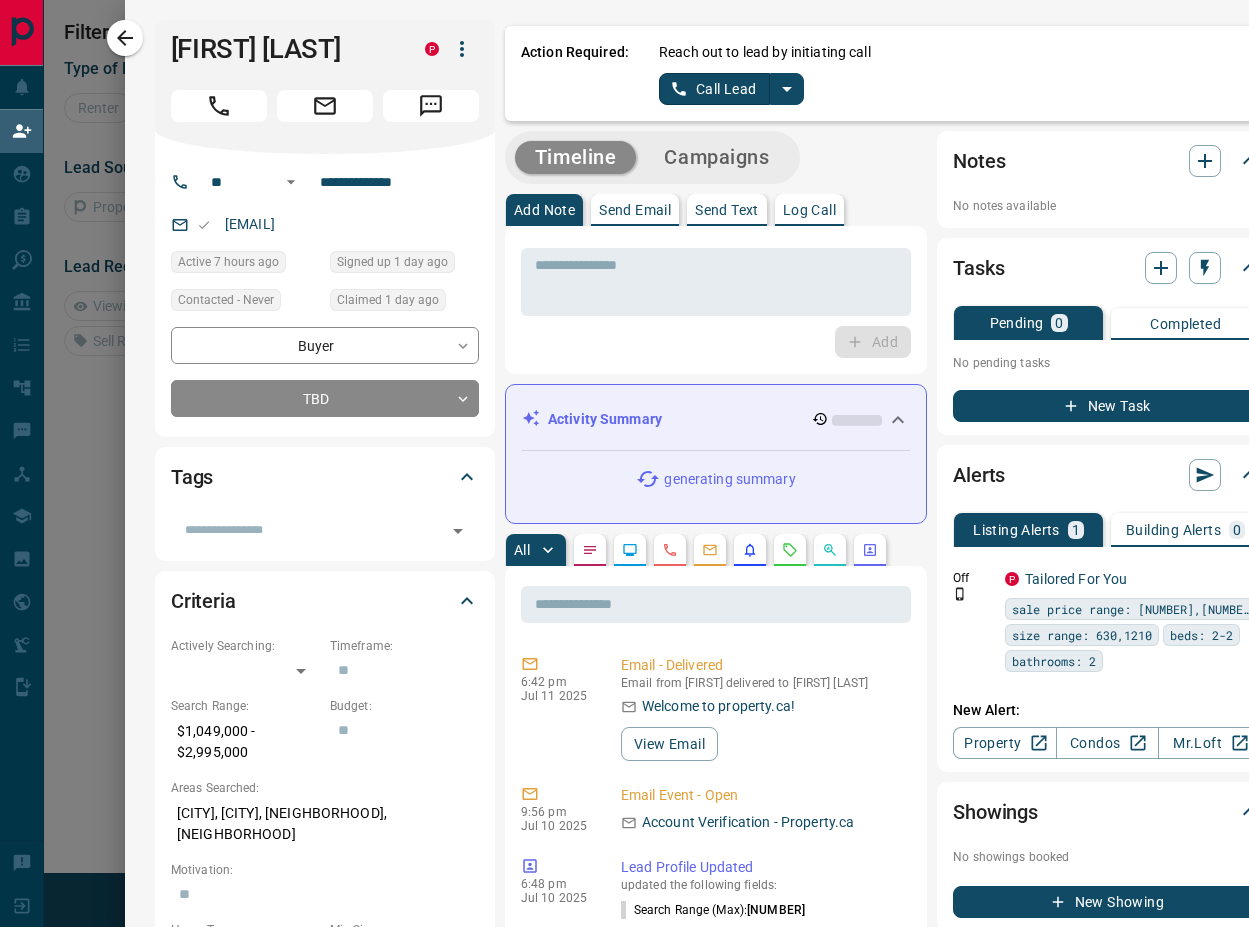 scroll, scrollTop: 433, scrollLeft: 0, axis: vertical 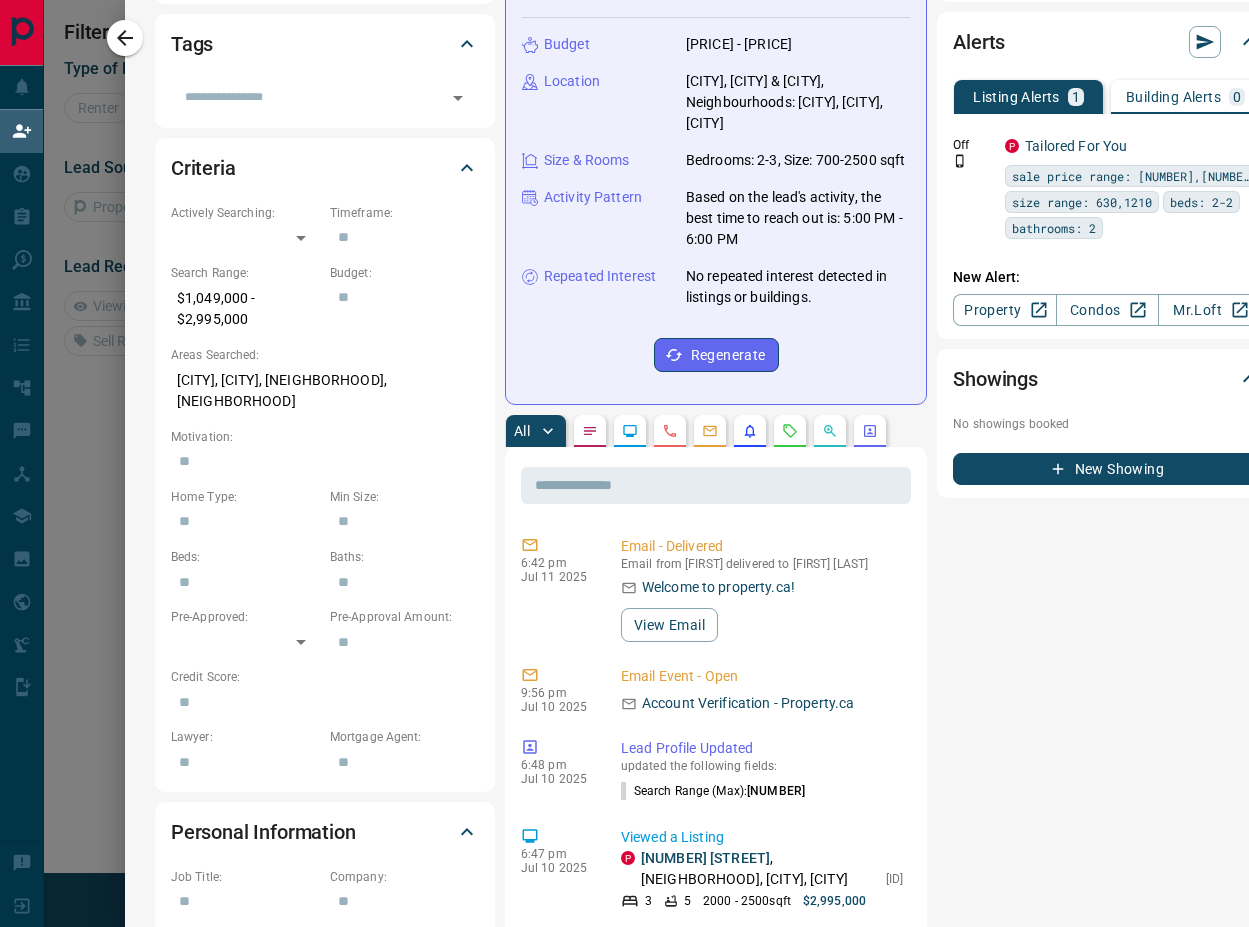 click 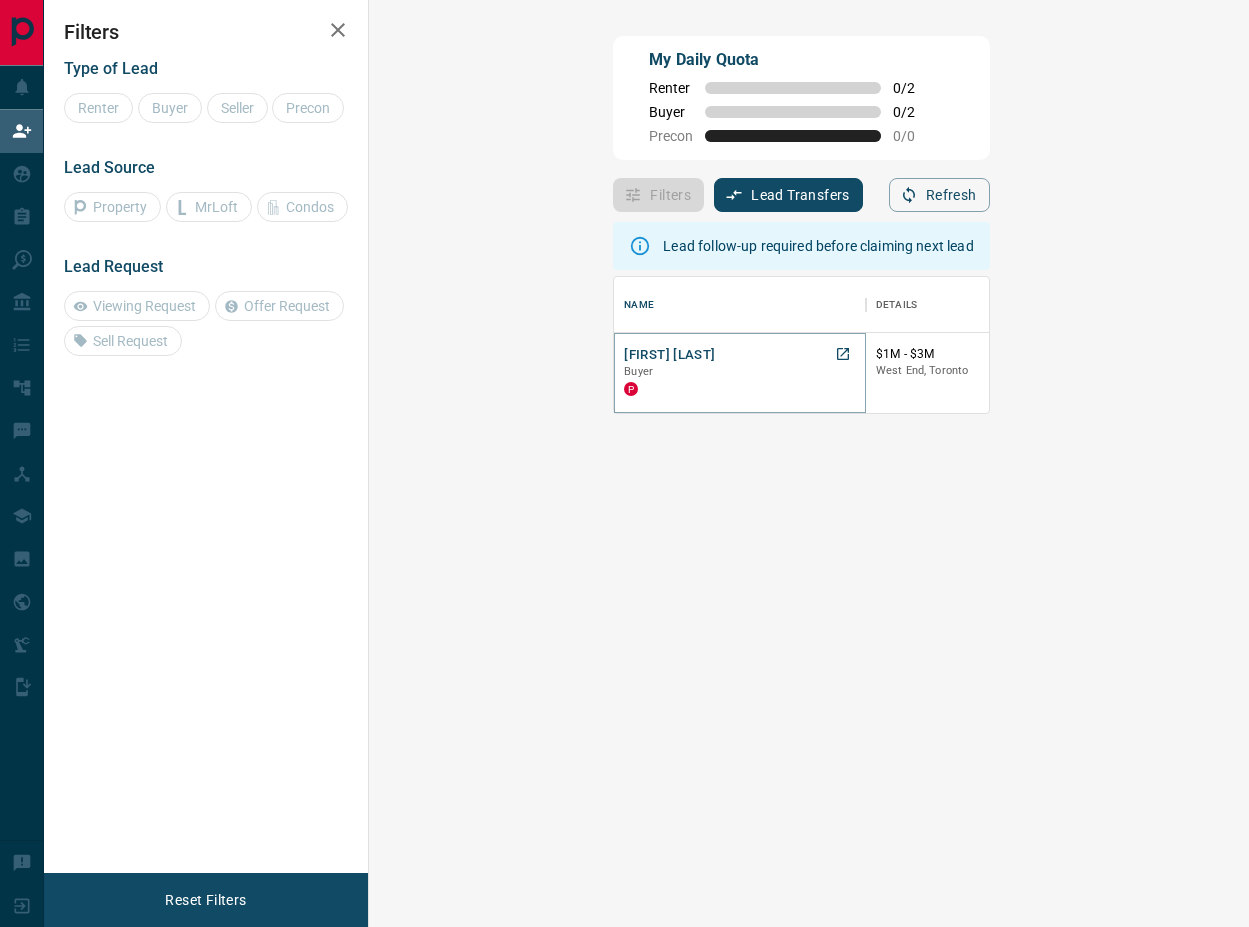 click on "[FIRST] [LAST]" at bounding box center [669, 355] 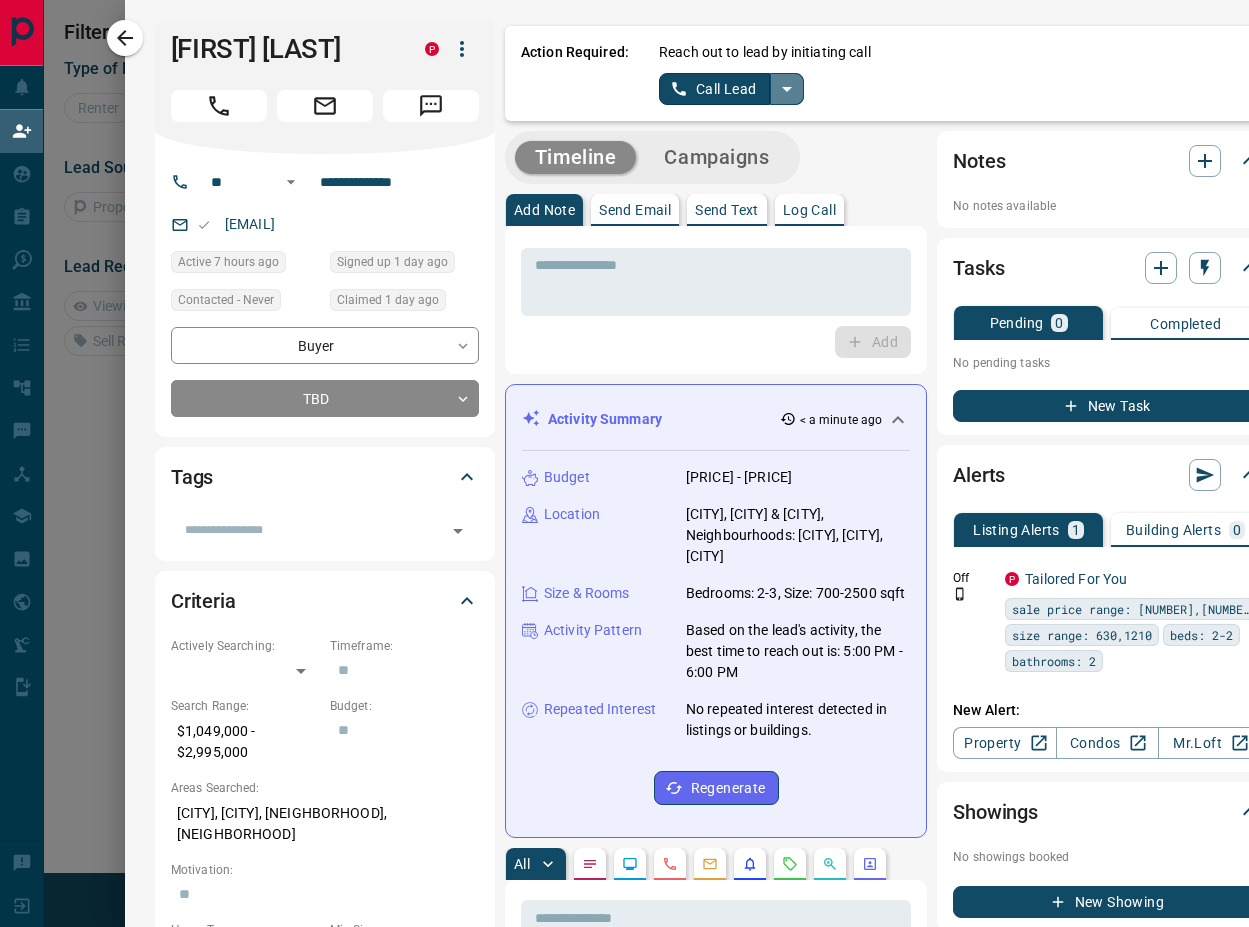 click 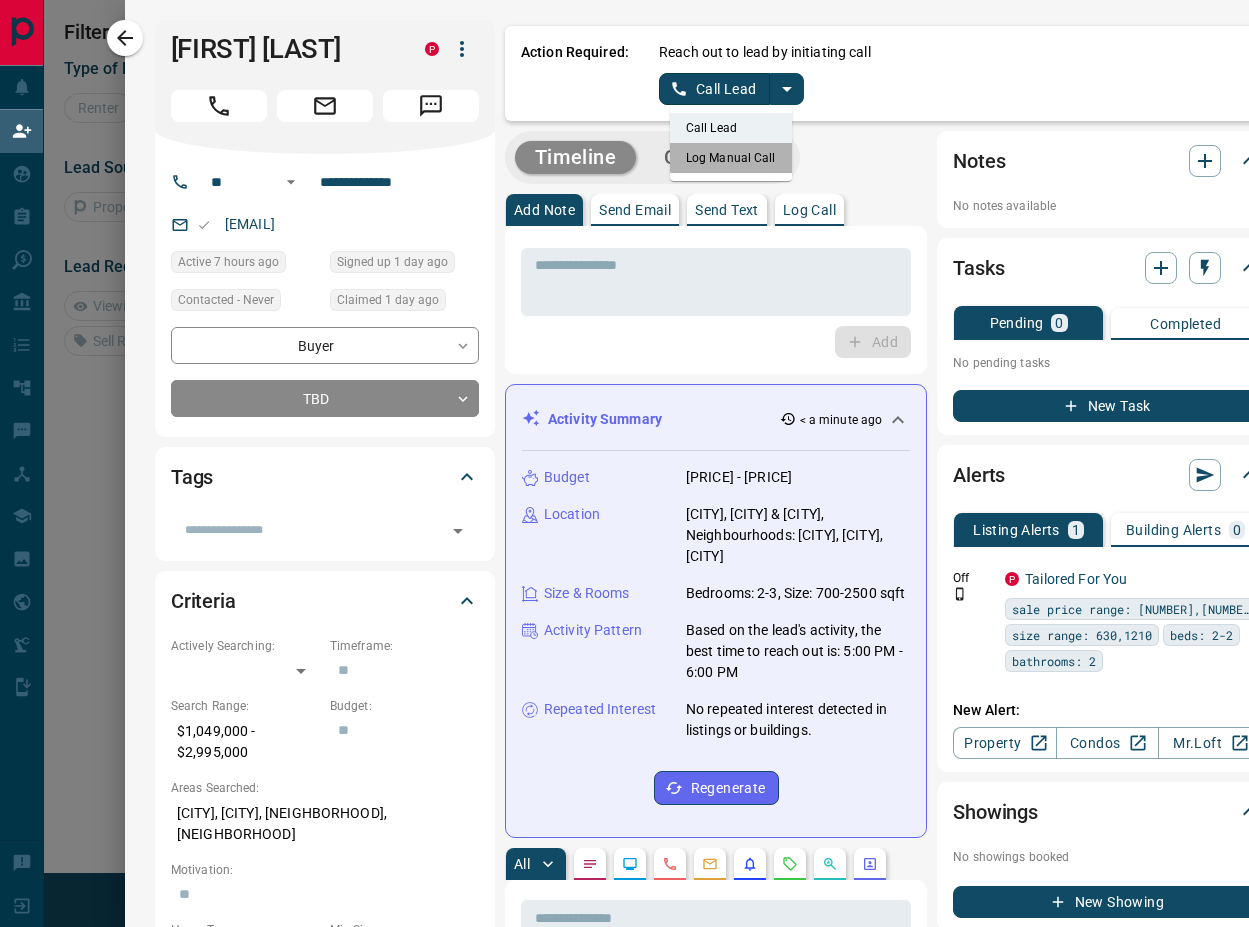 click on "Log Manual Call" at bounding box center [731, 158] 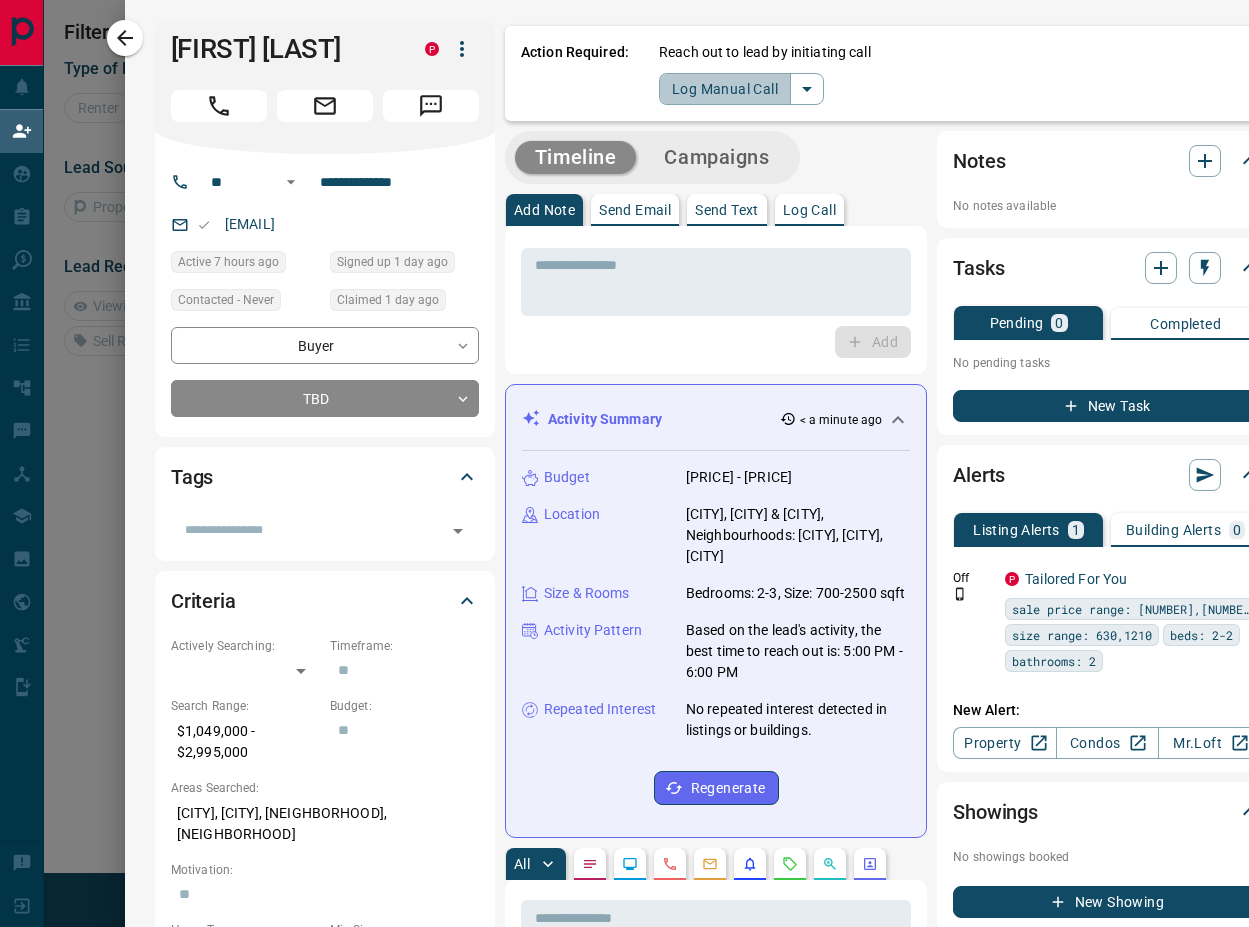 click on "Log Manual Call" at bounding box center (725, 89) 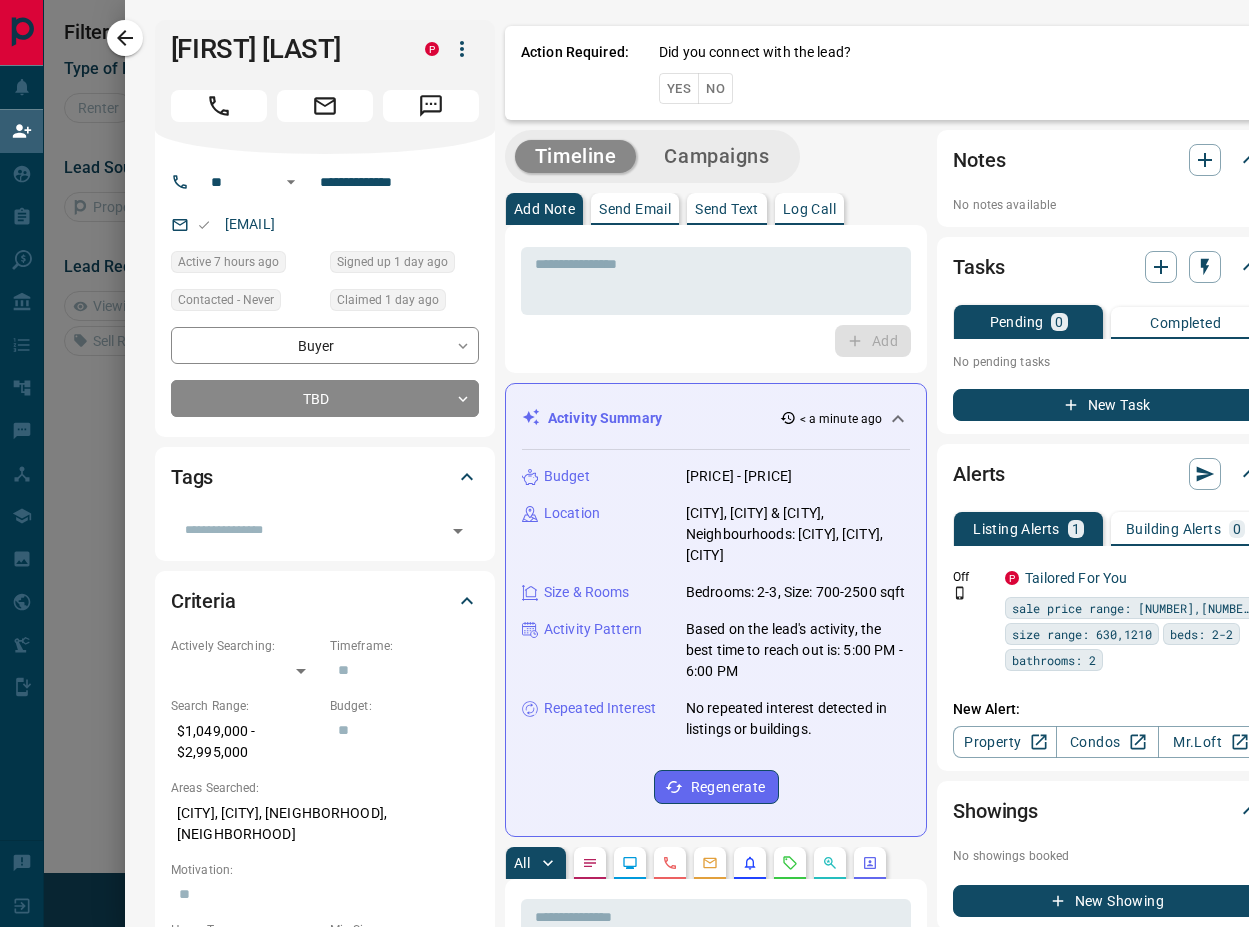 click on "Yes" at bounding box center (679, 88) 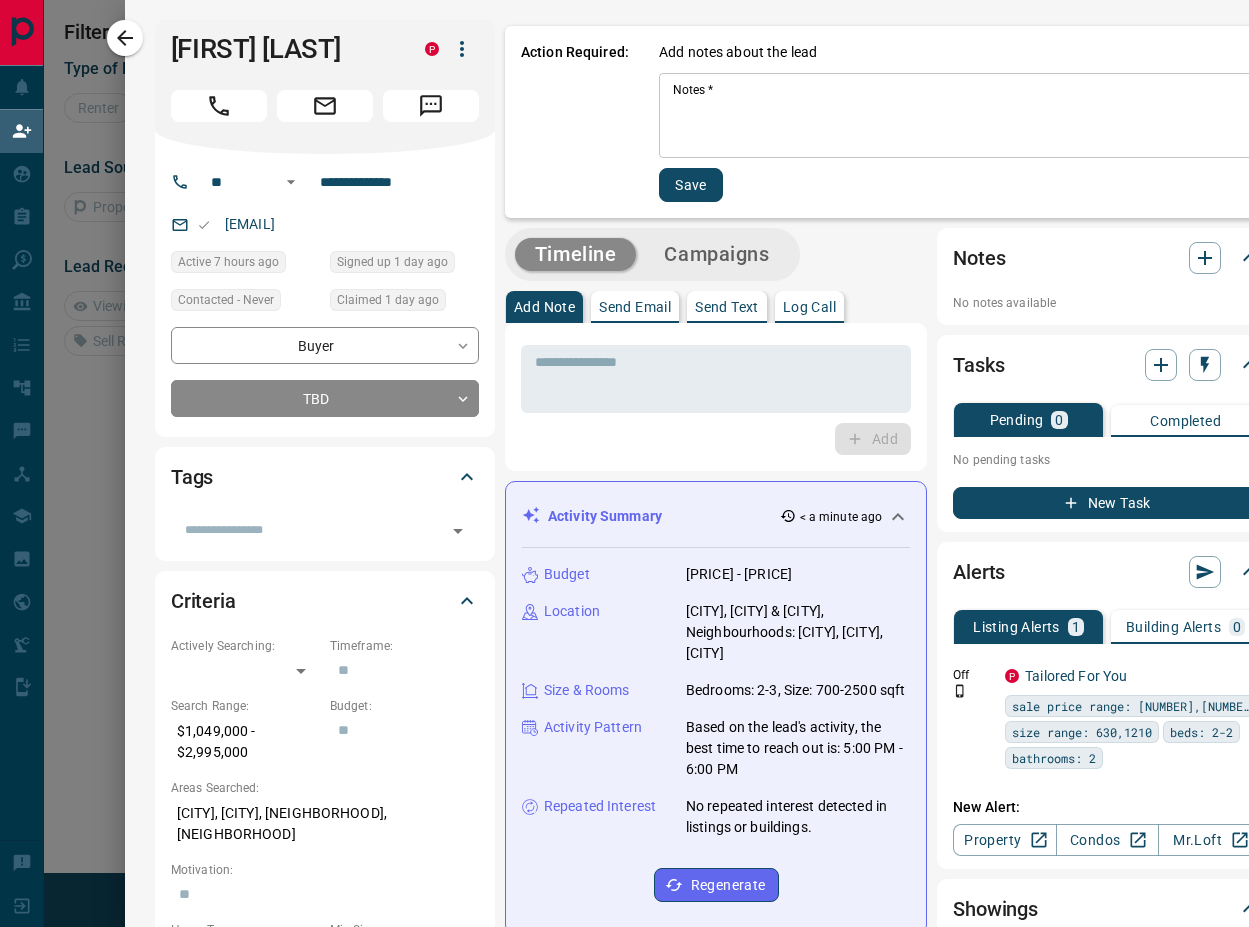 click on "Notes   *" at bounding box center (960, 116) 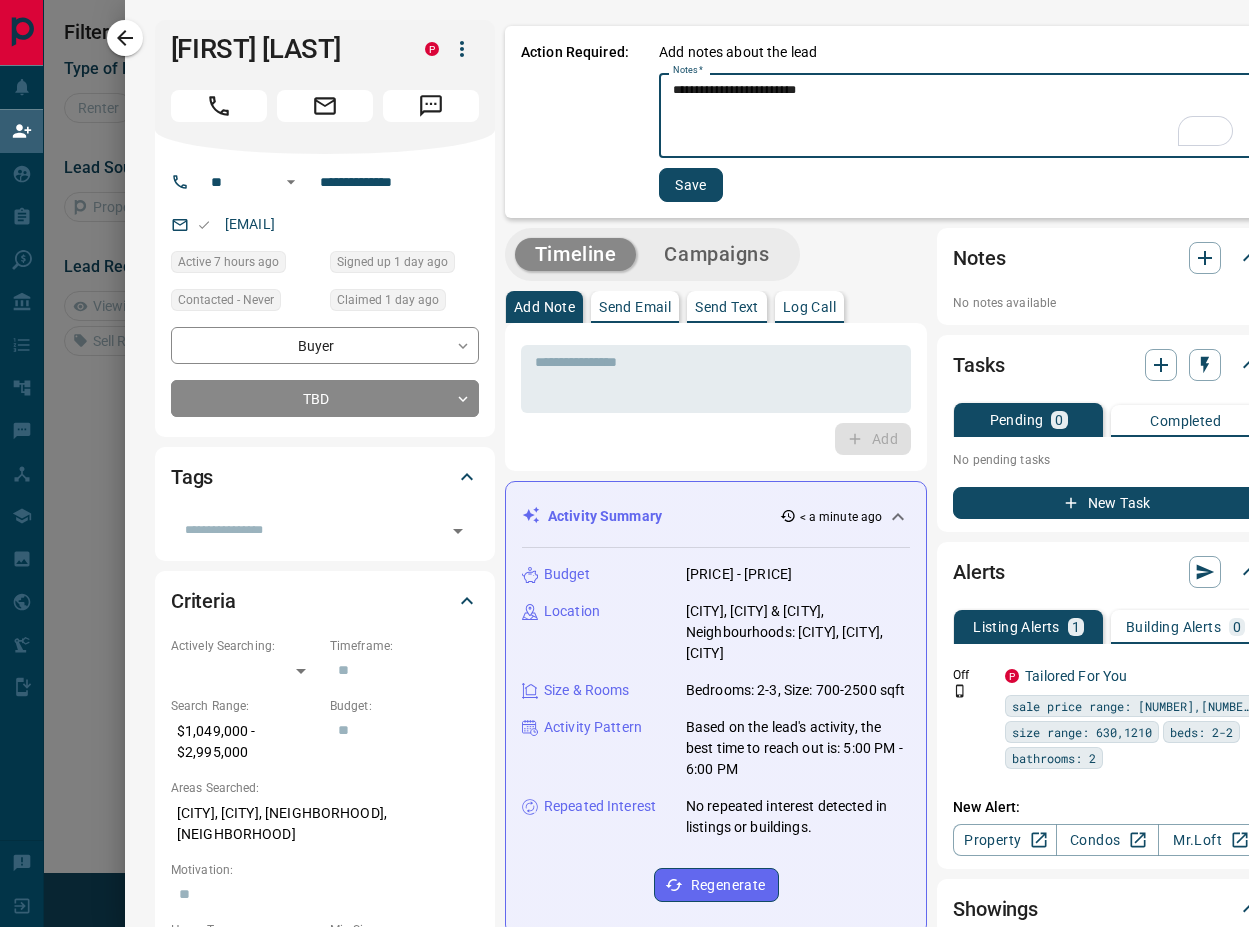 type on "**********" 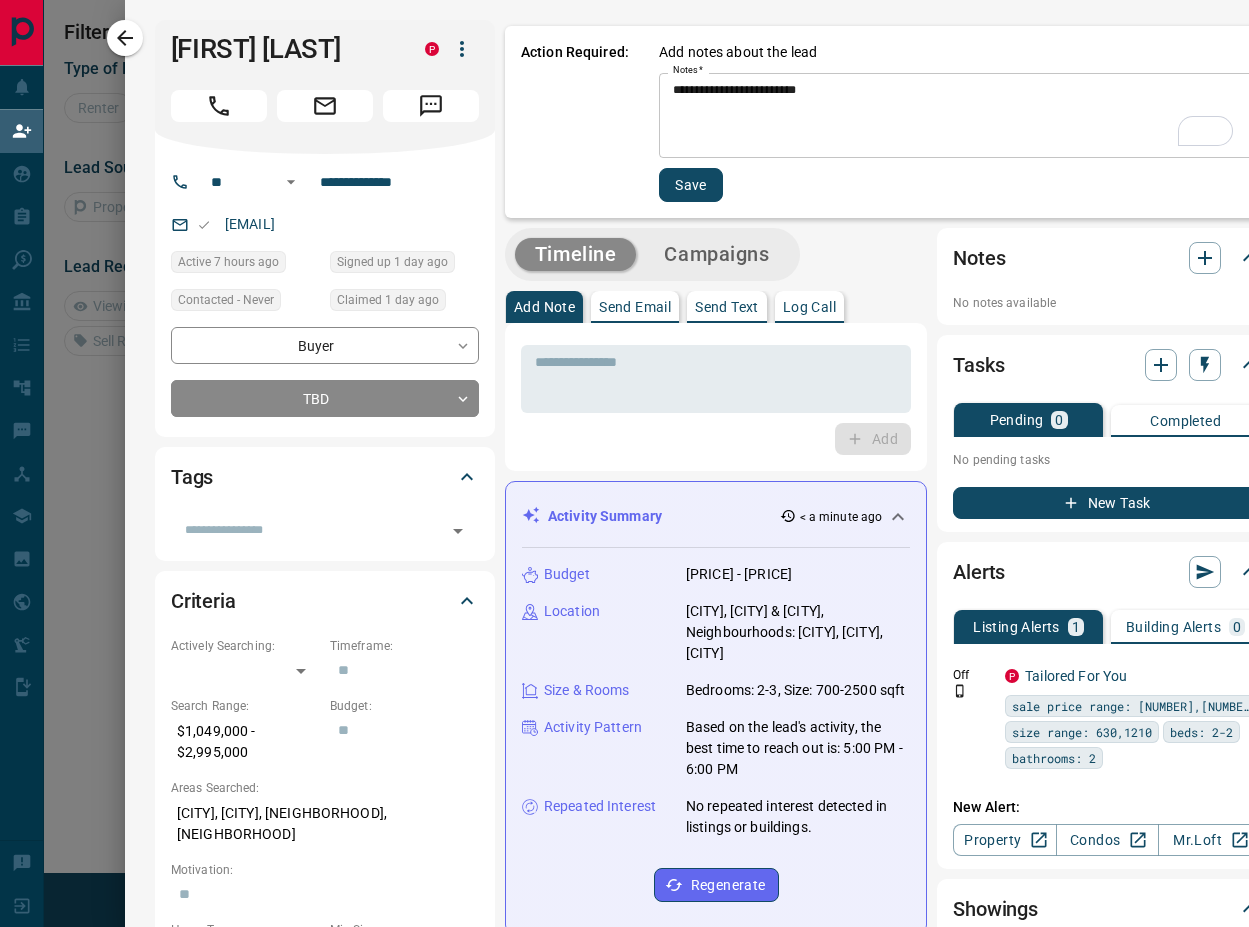 click on "**********" at bounding box center [891, 122] 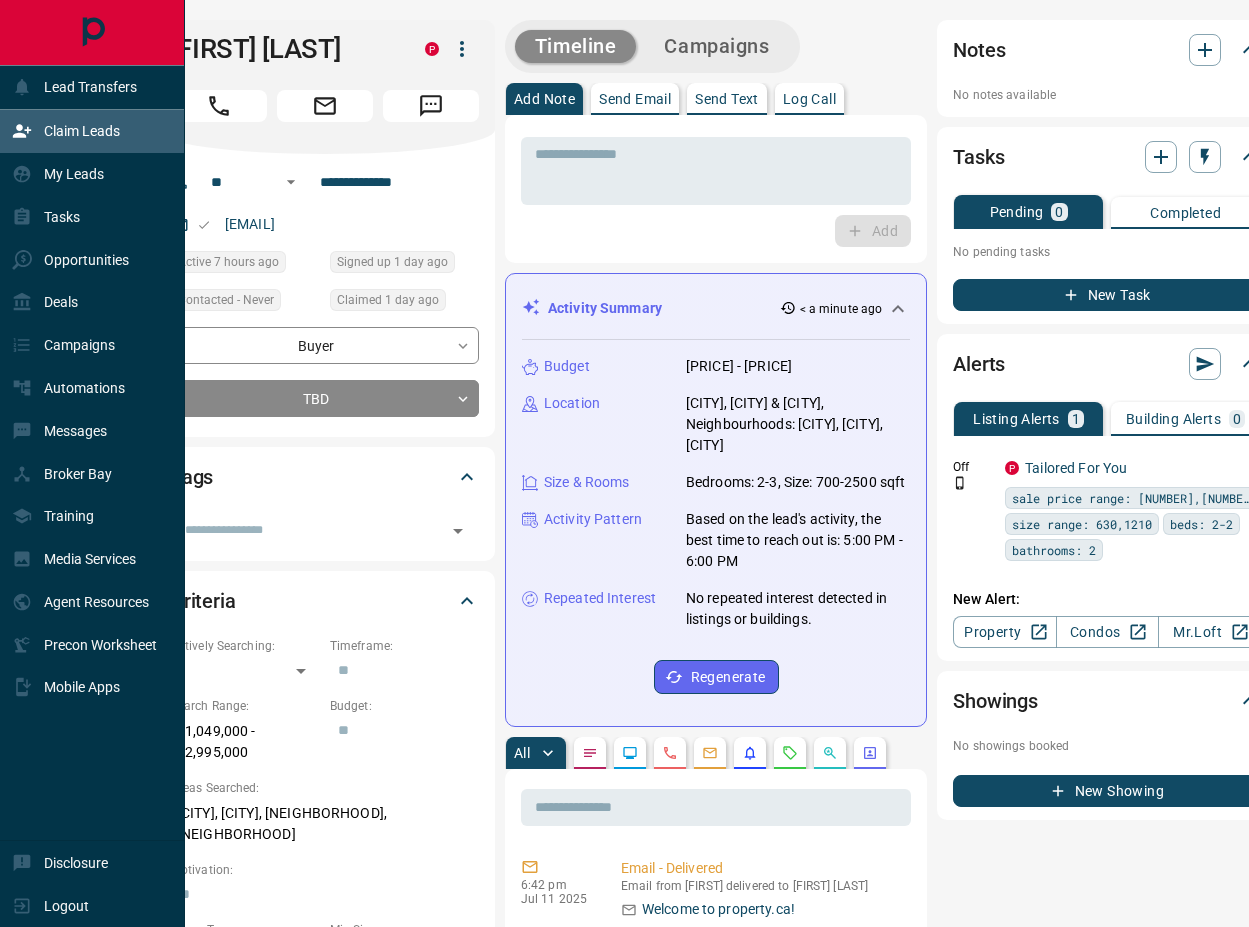 click on "Lead Transfers" at bounding box center (90, 87) 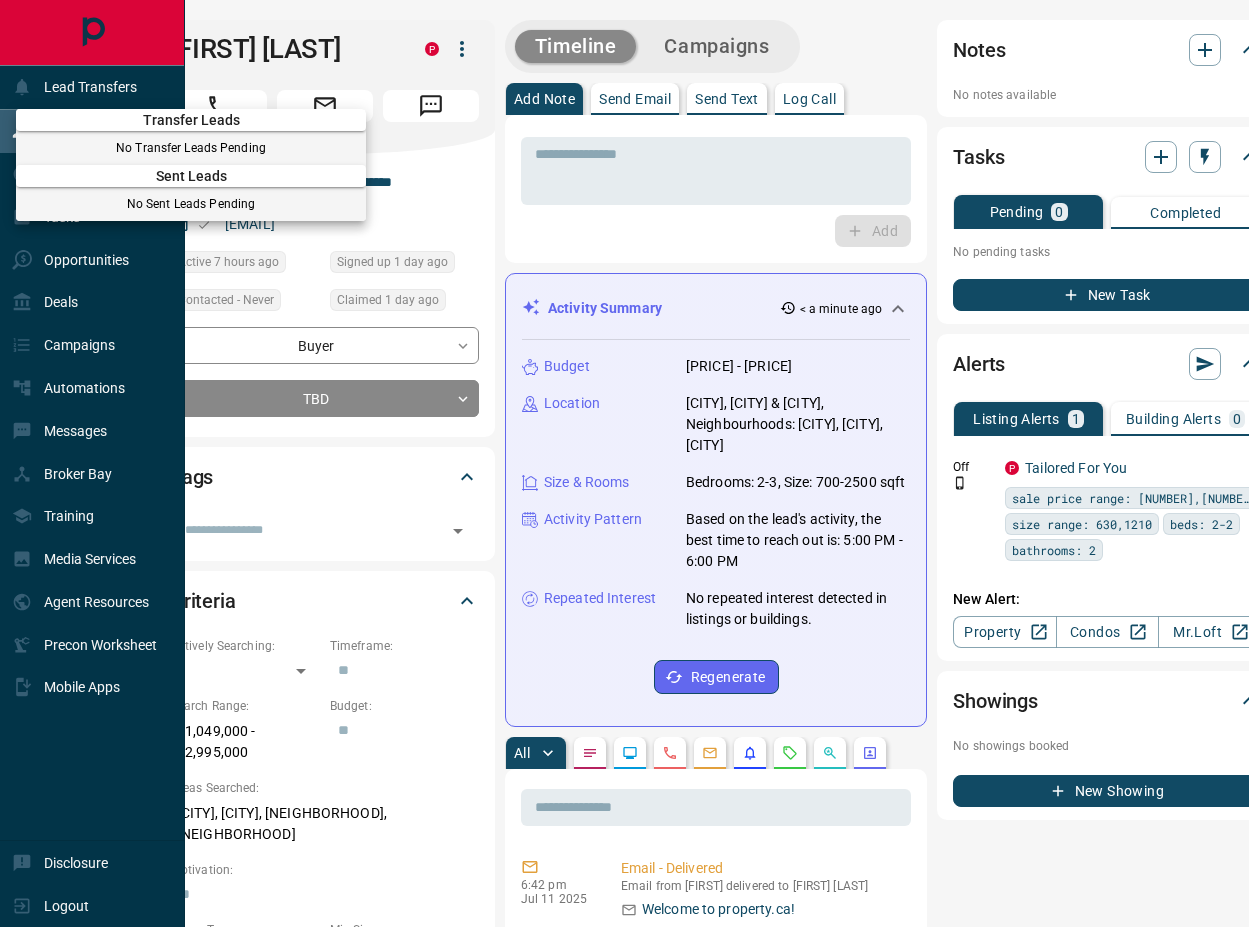 click at bounding box center (624, 463) 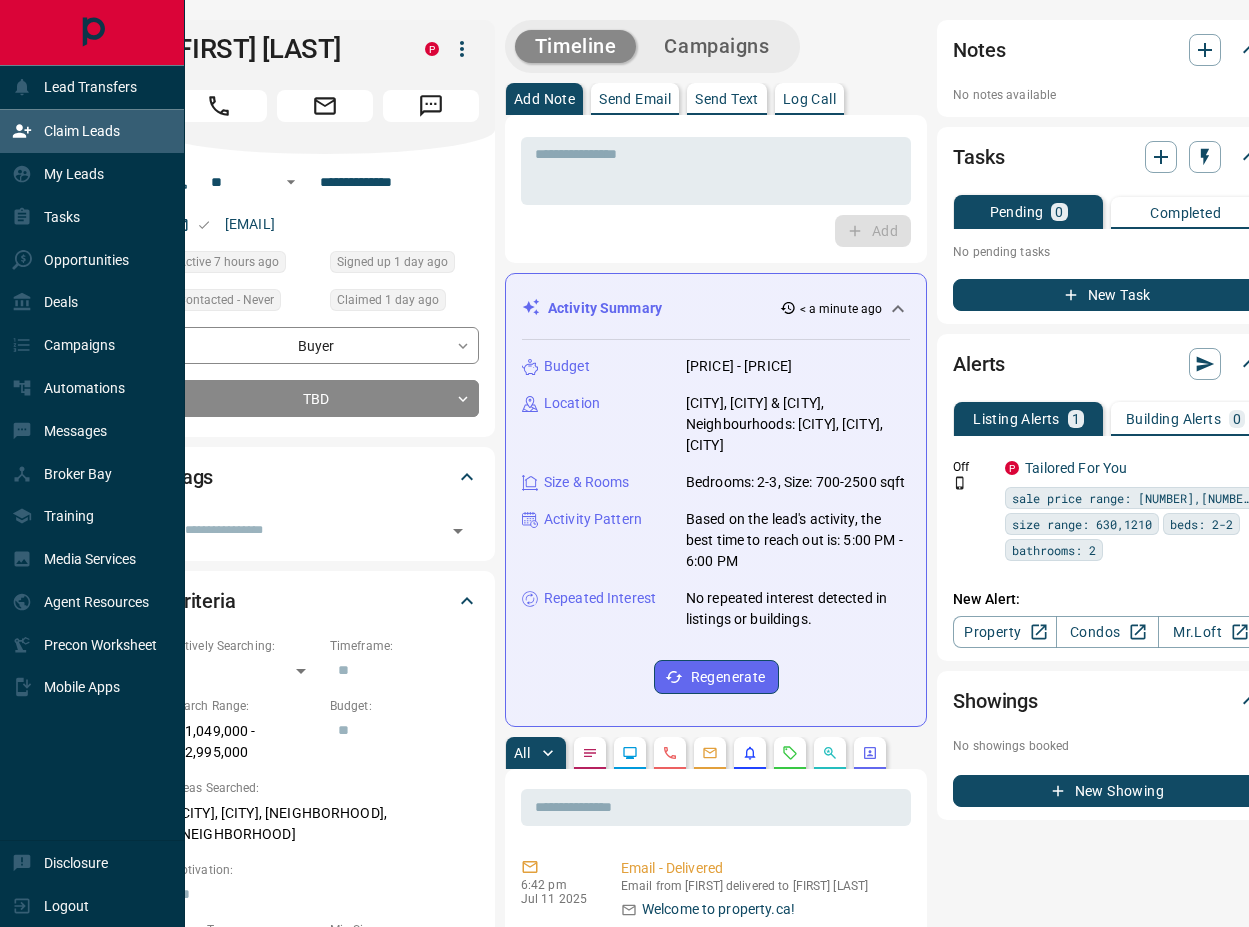 click on "Claim Leads" at bounding box center [82, 131] 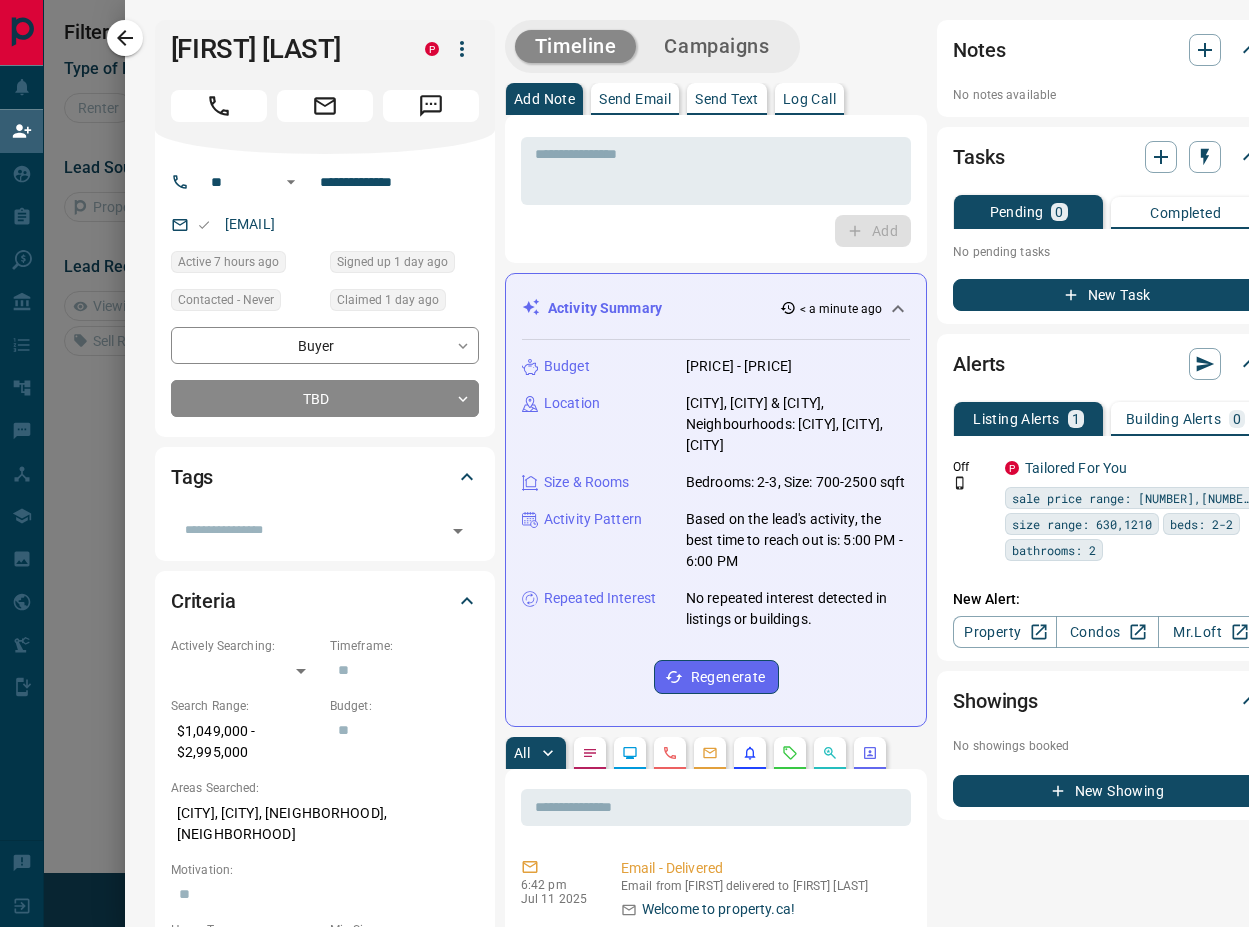 click at bounding box center [125, 38] 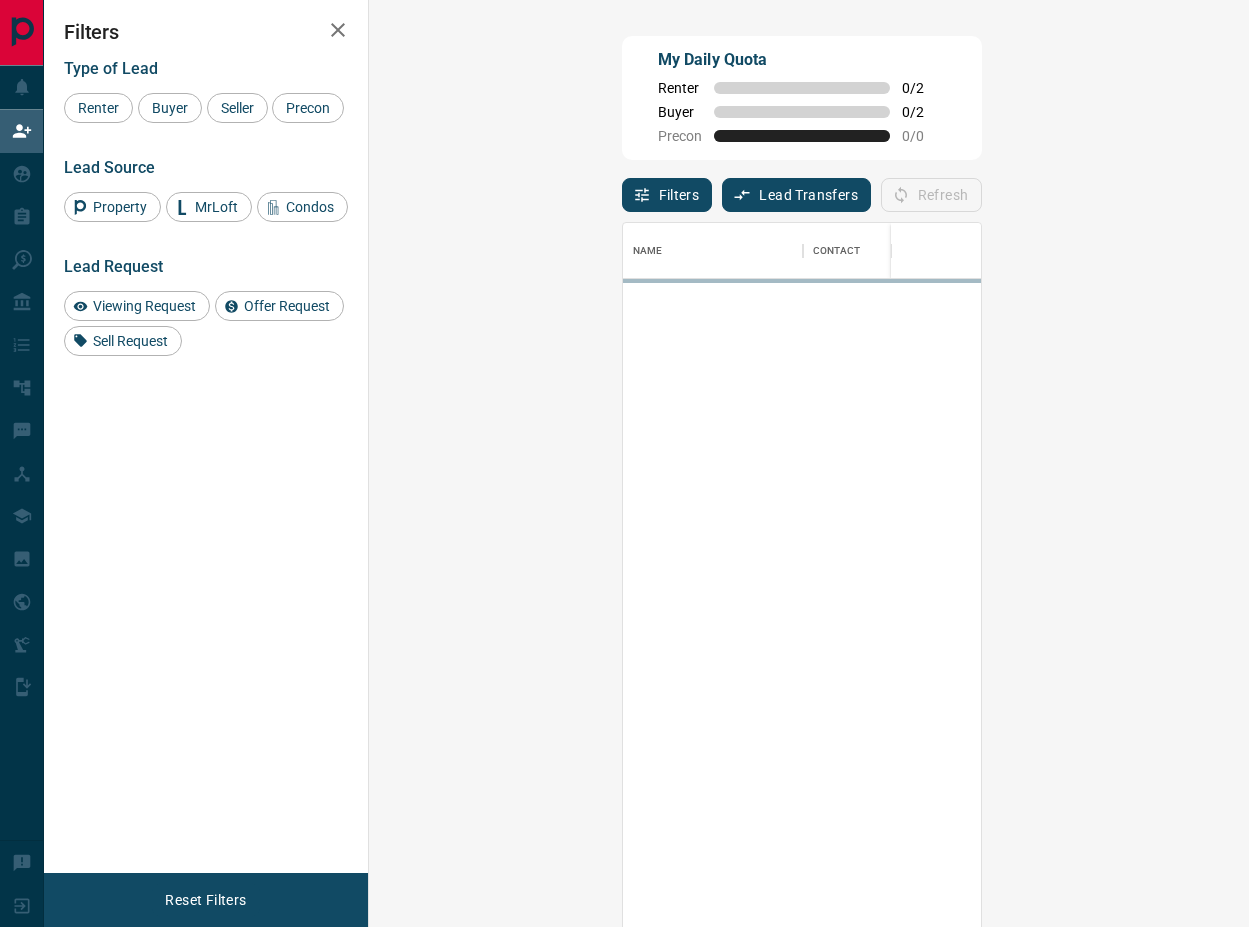 scroll, scrollTop: 16, scrollLeft: 16, axis: both 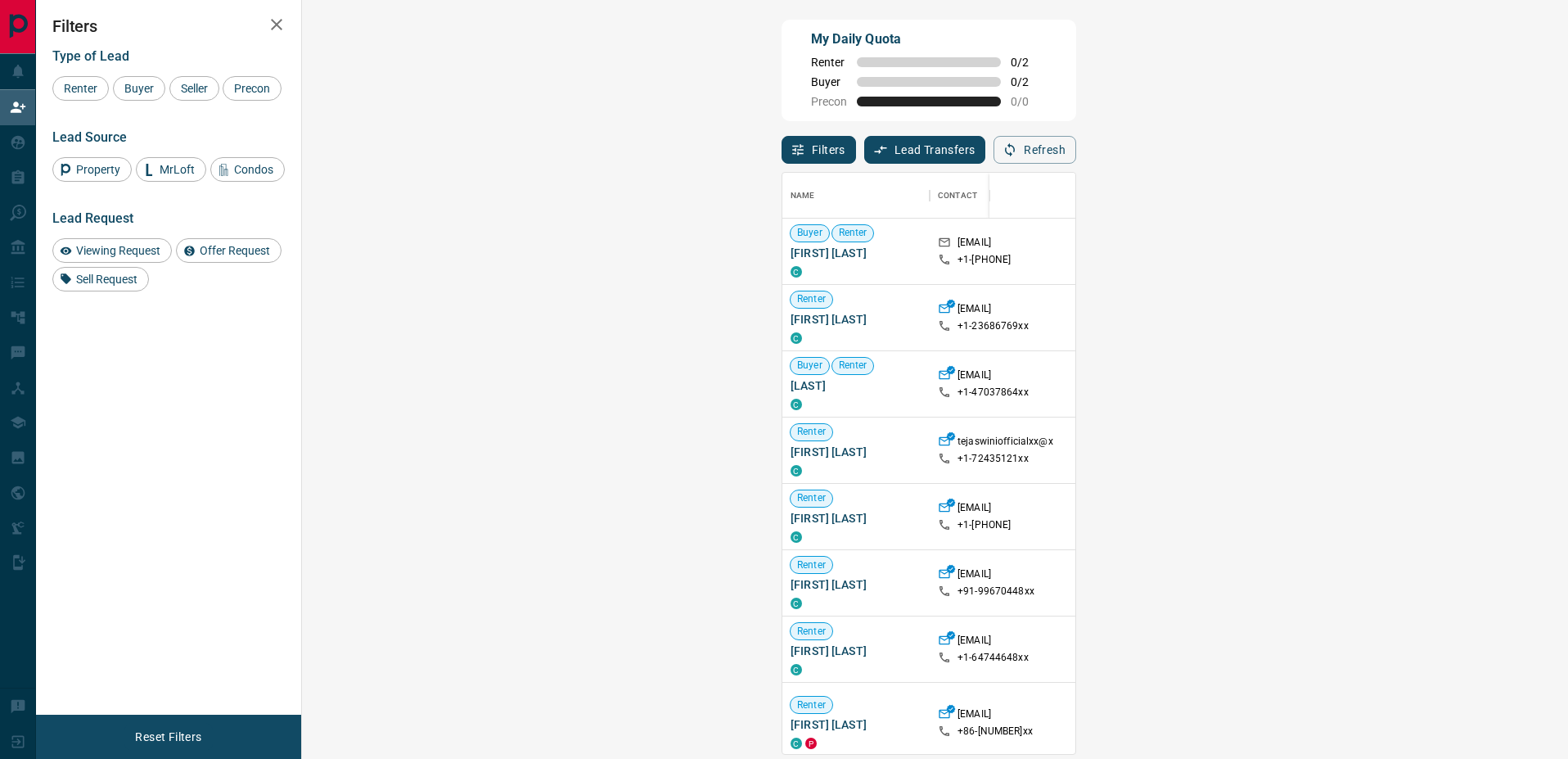 click on "Refresh" at bounding box center (1034, 150) 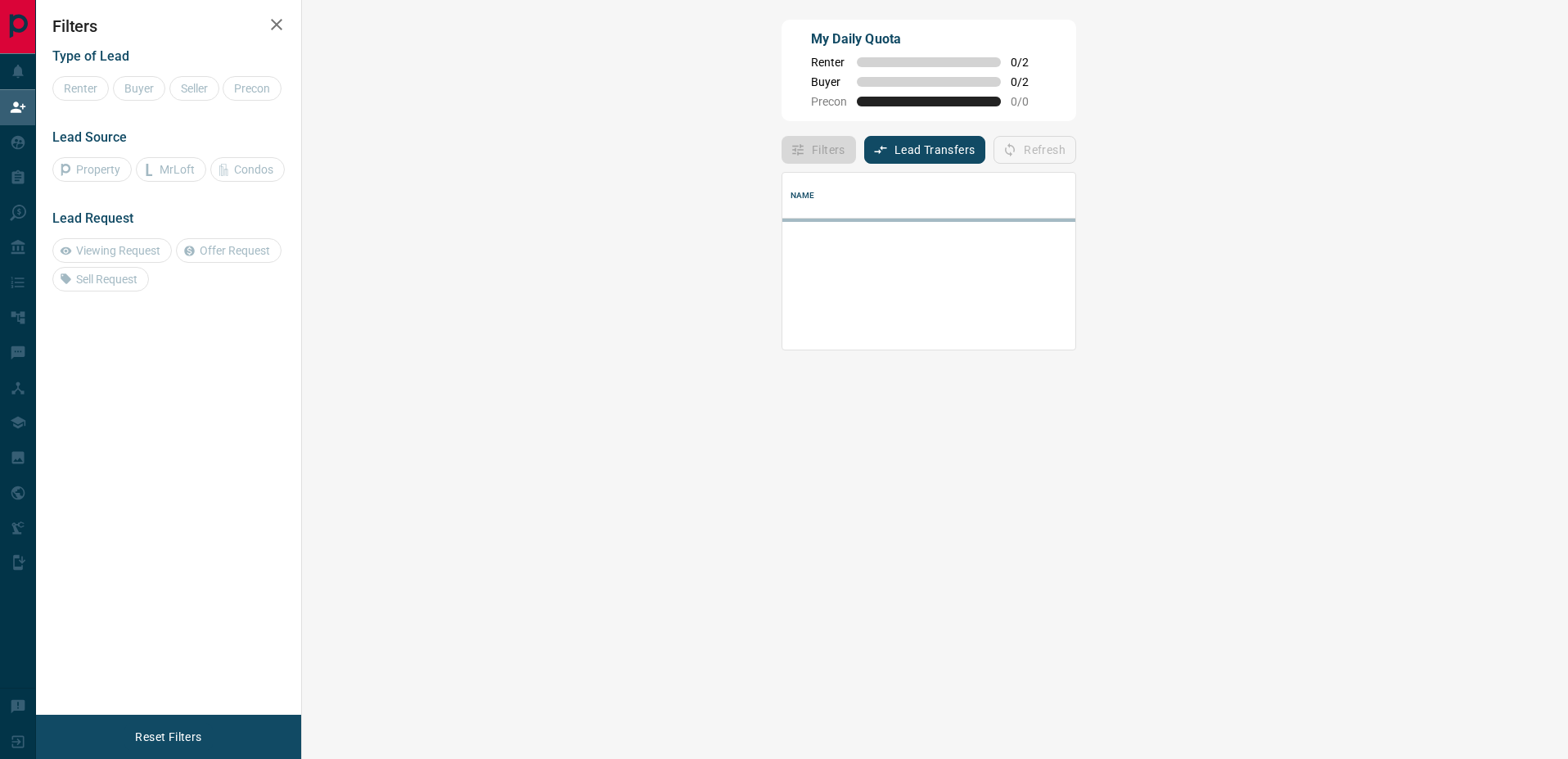 scroll, scrollTop: 13, scrollLeft: 13, axis: both 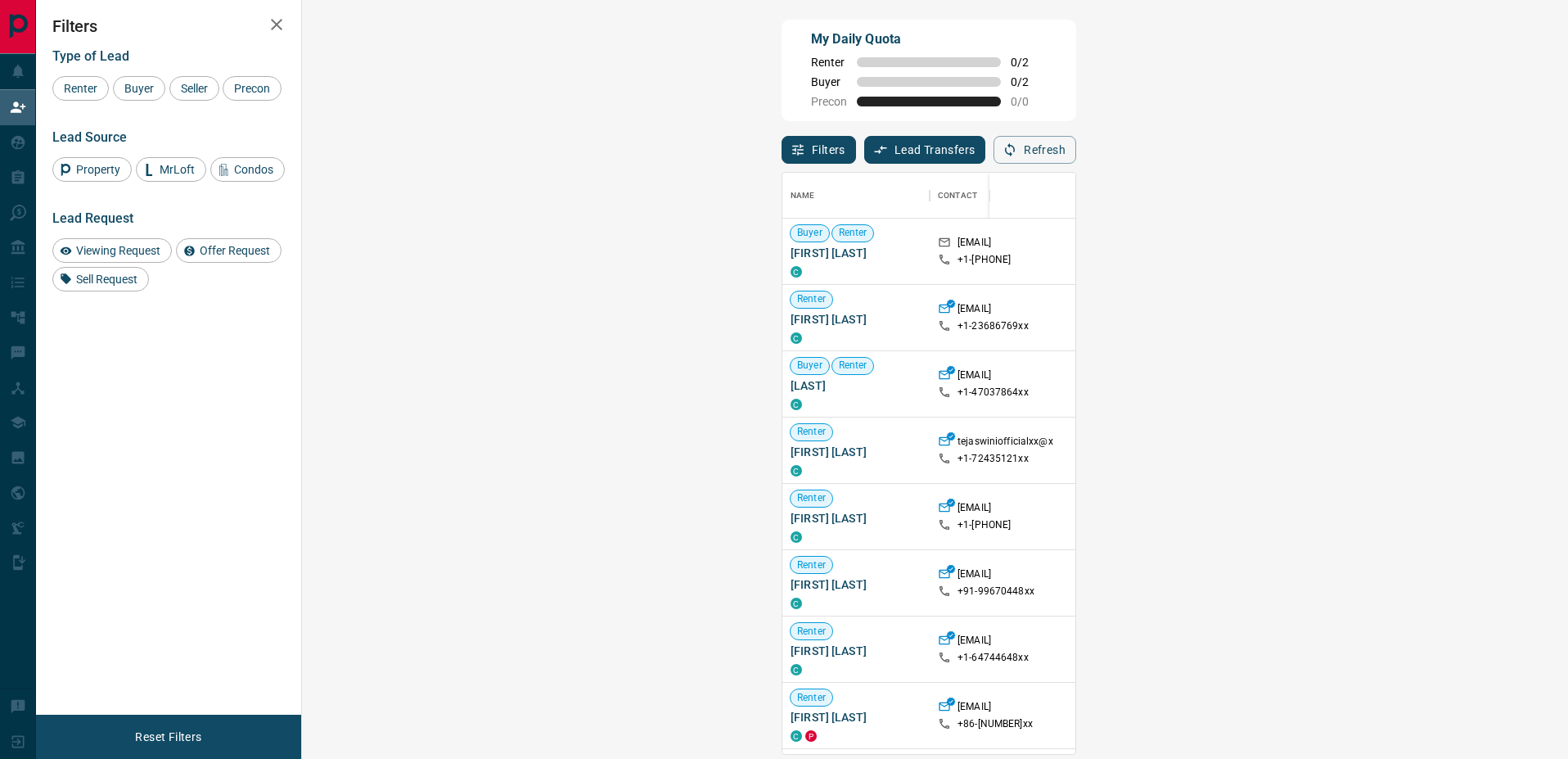 click on "Viewing Request   ( 1 )" at bounding box center (1459, 251) 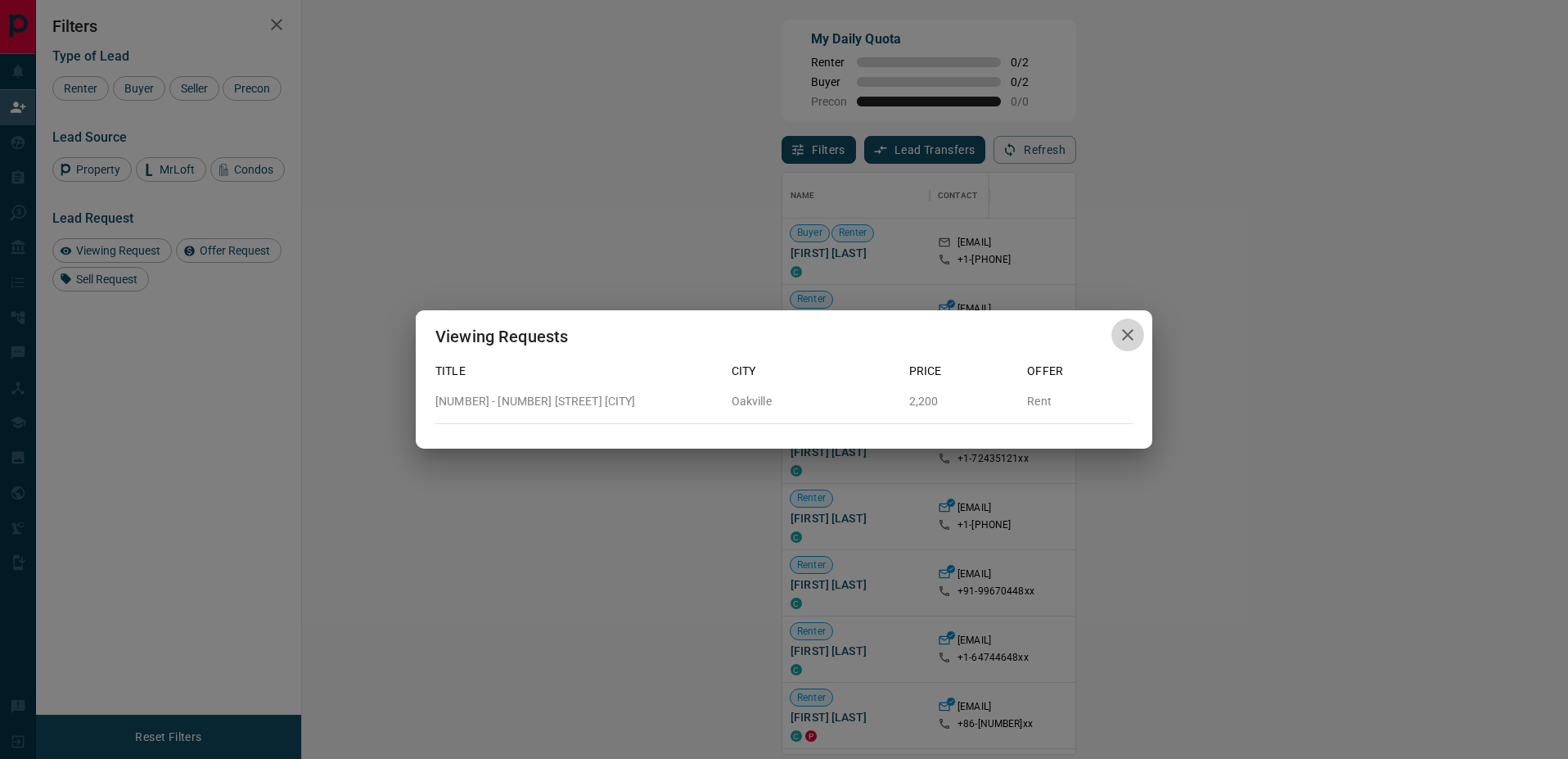 click 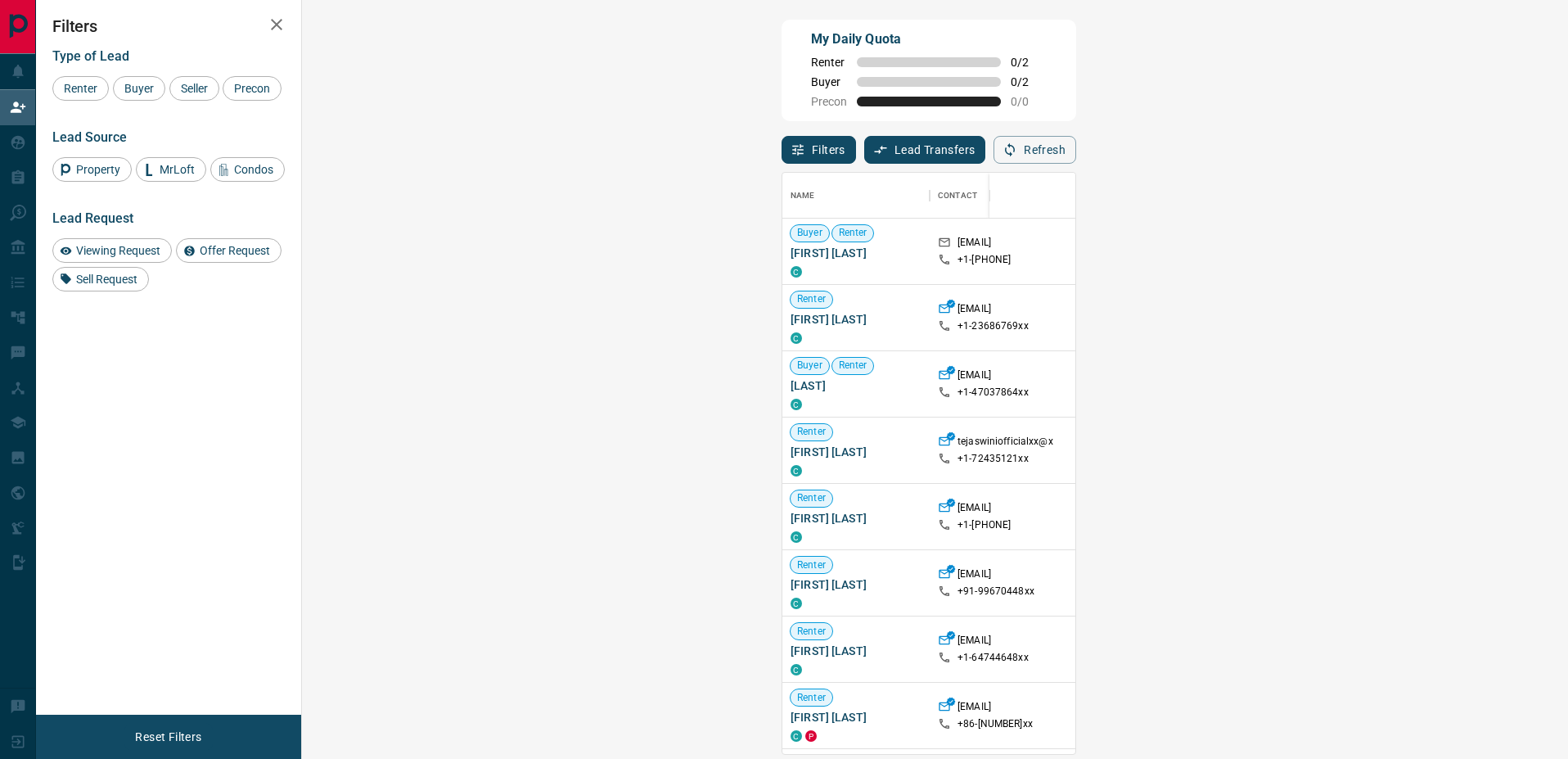 click on "Viewing Request   ( 1 )" at bounding box center (1459, 251) 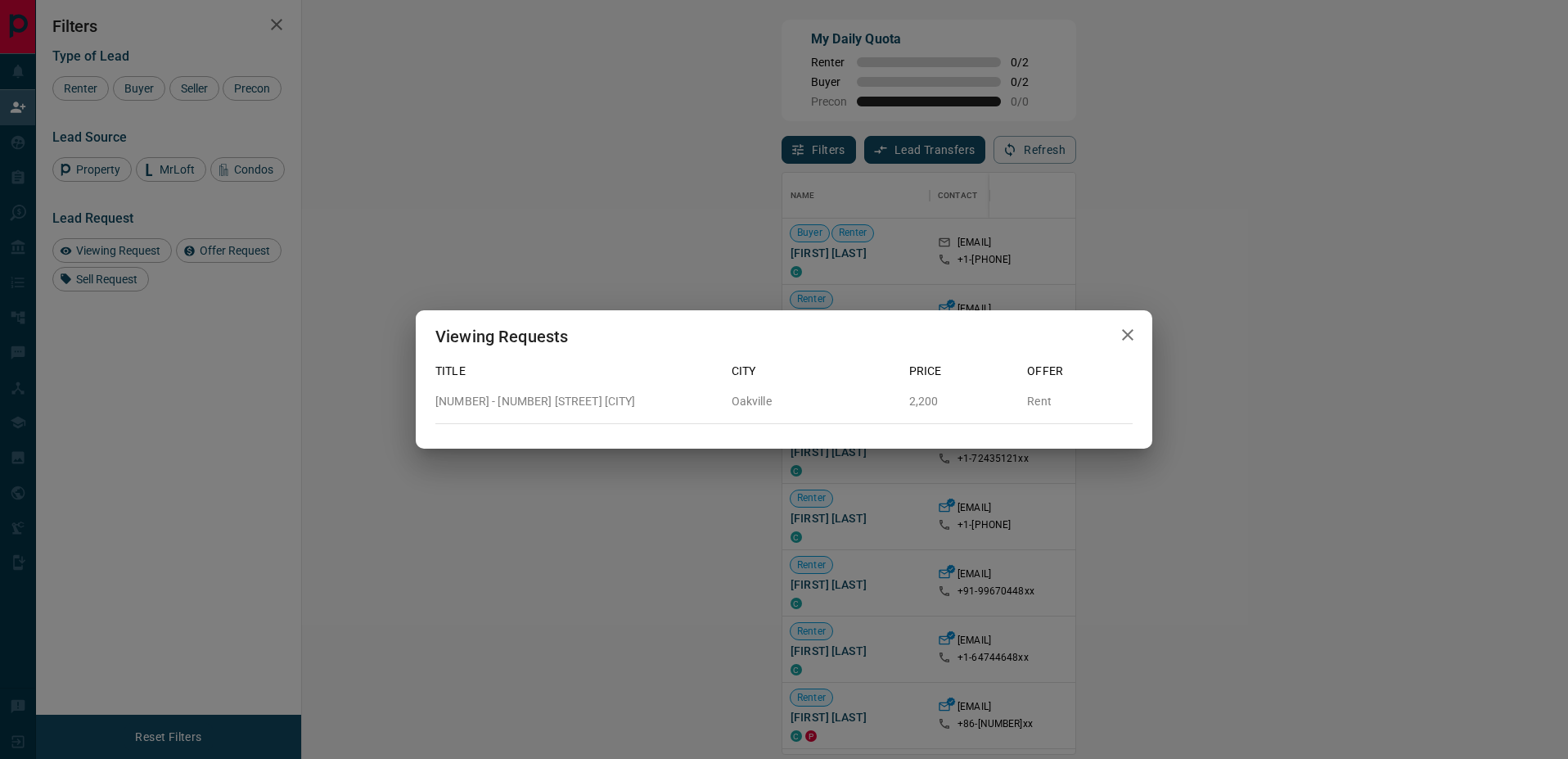click 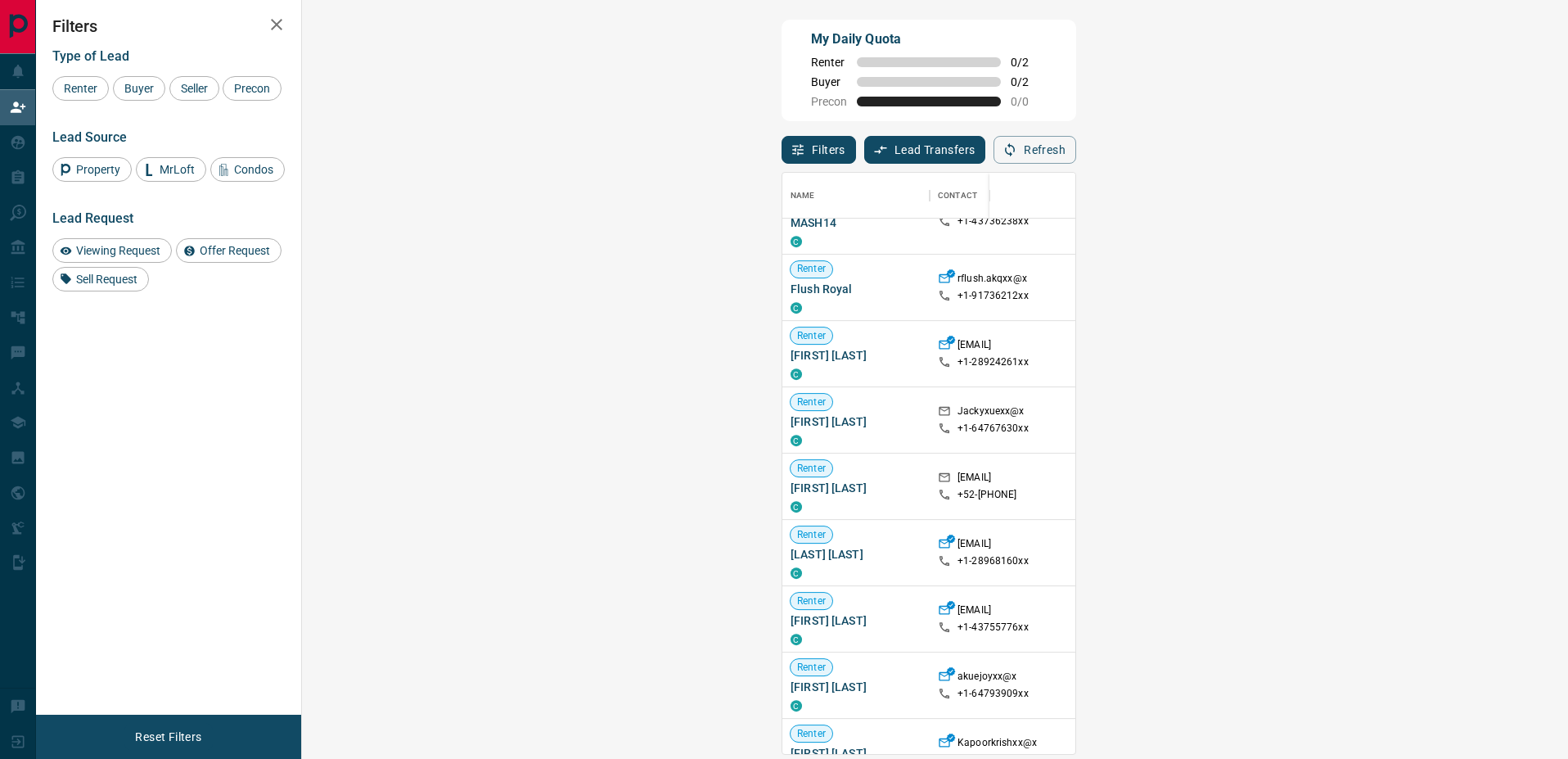 scroll, scrollTop: 1064, scrollLeft: 0, axis: vertical 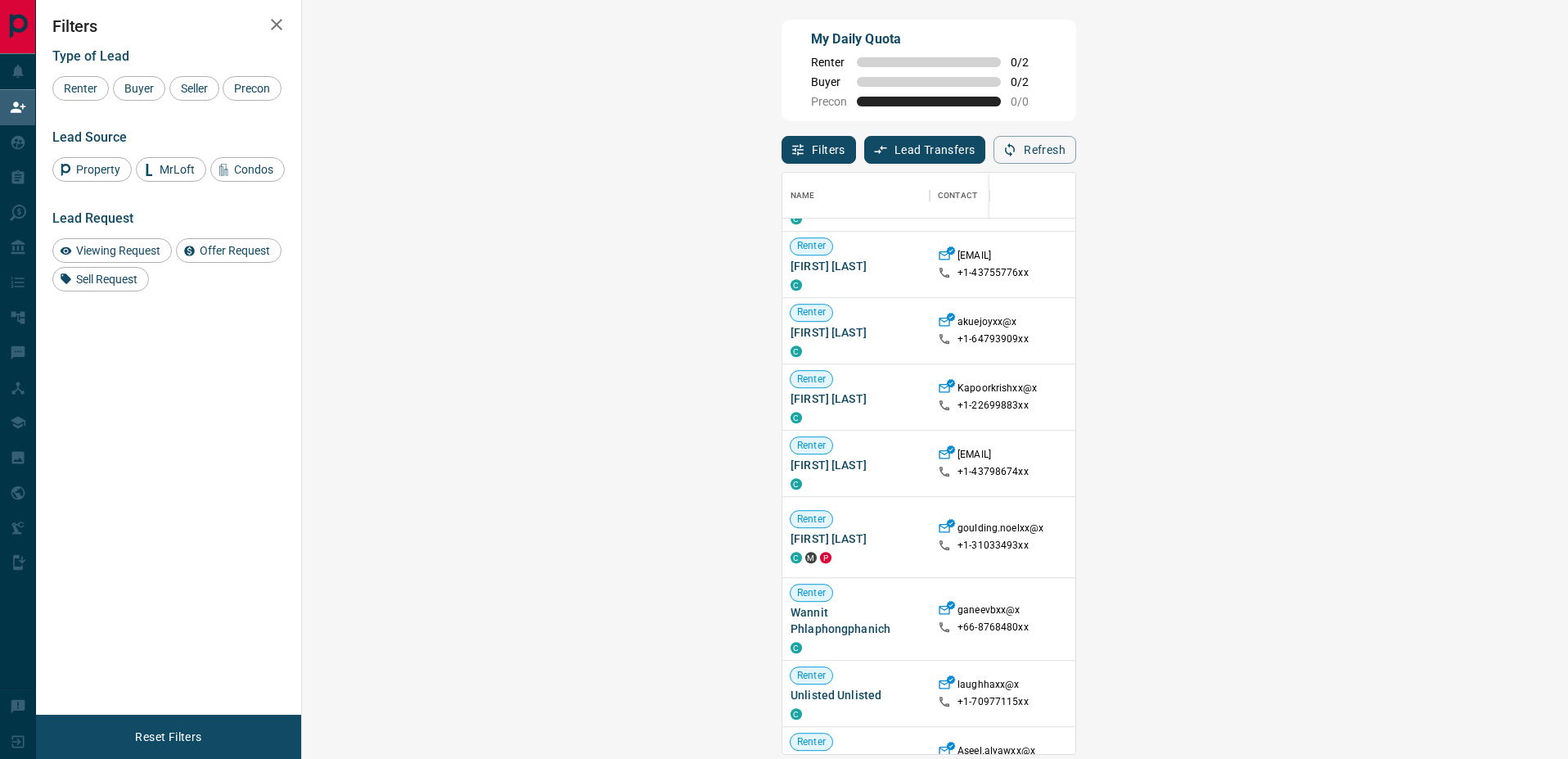 click on "Viewing Request   ( 8 )" at bounding box center [1459, 264] 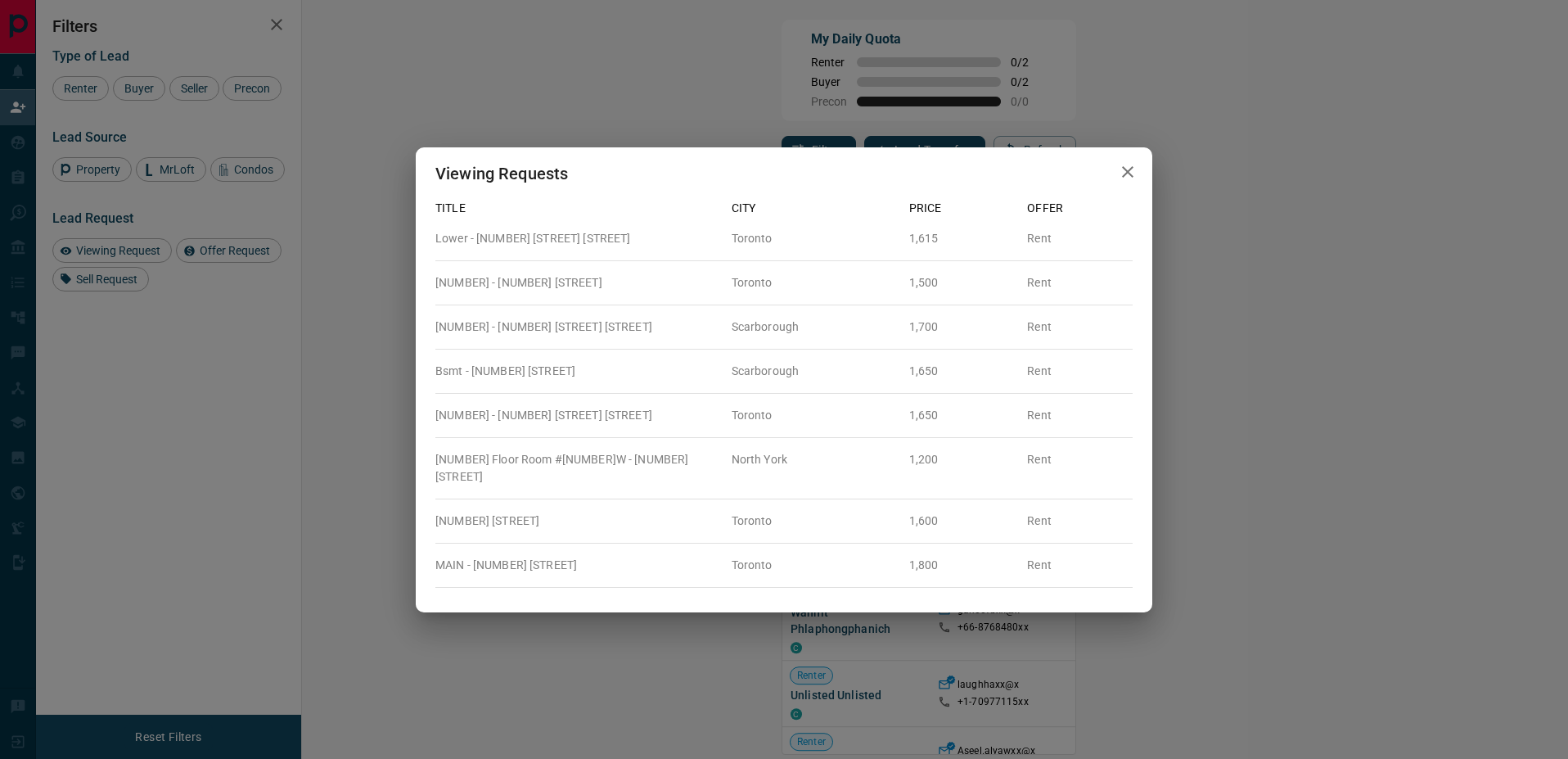 click 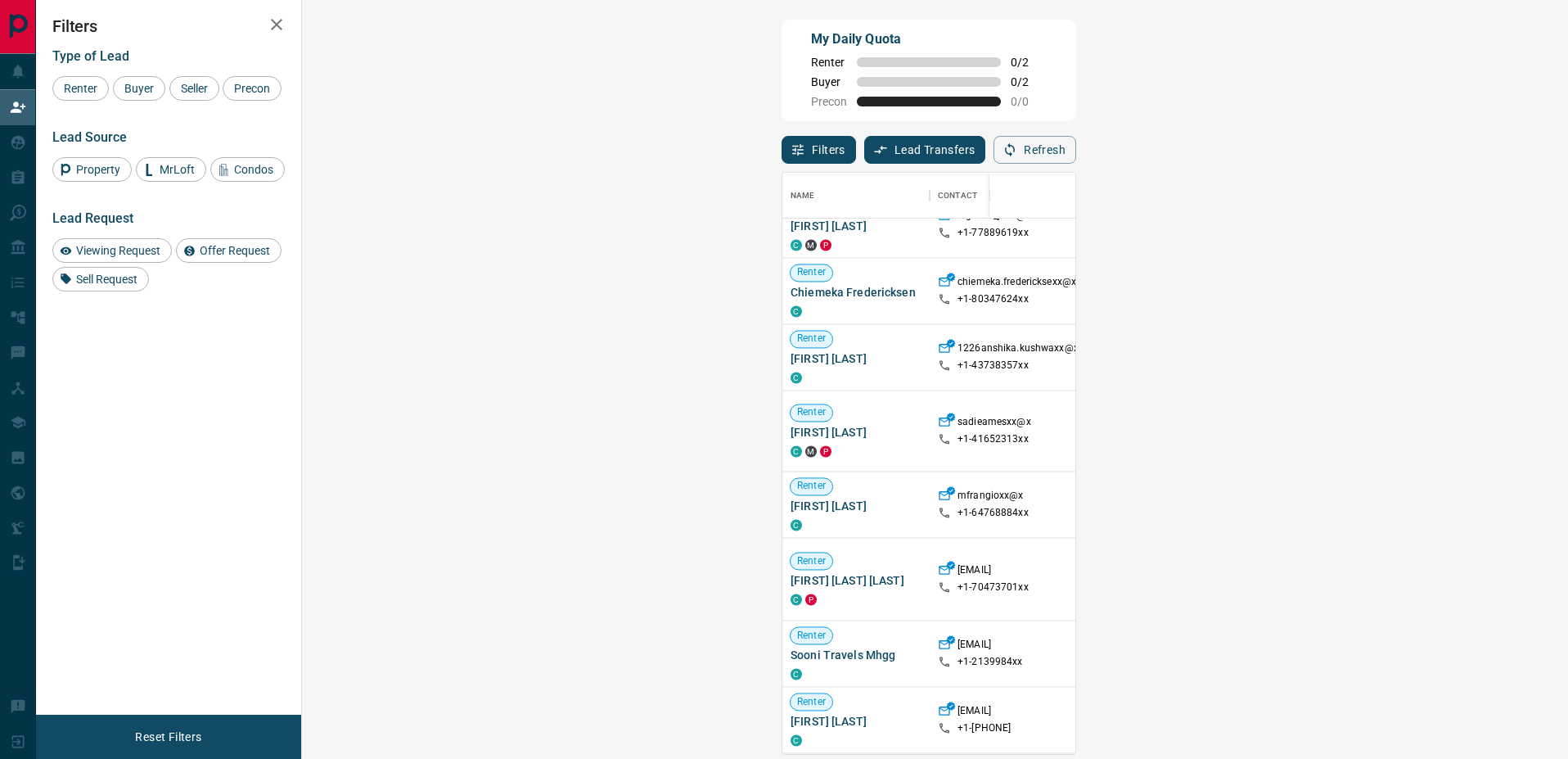 scroll, scrollTop: 1780, scrollLeft: 0, axis: vertical 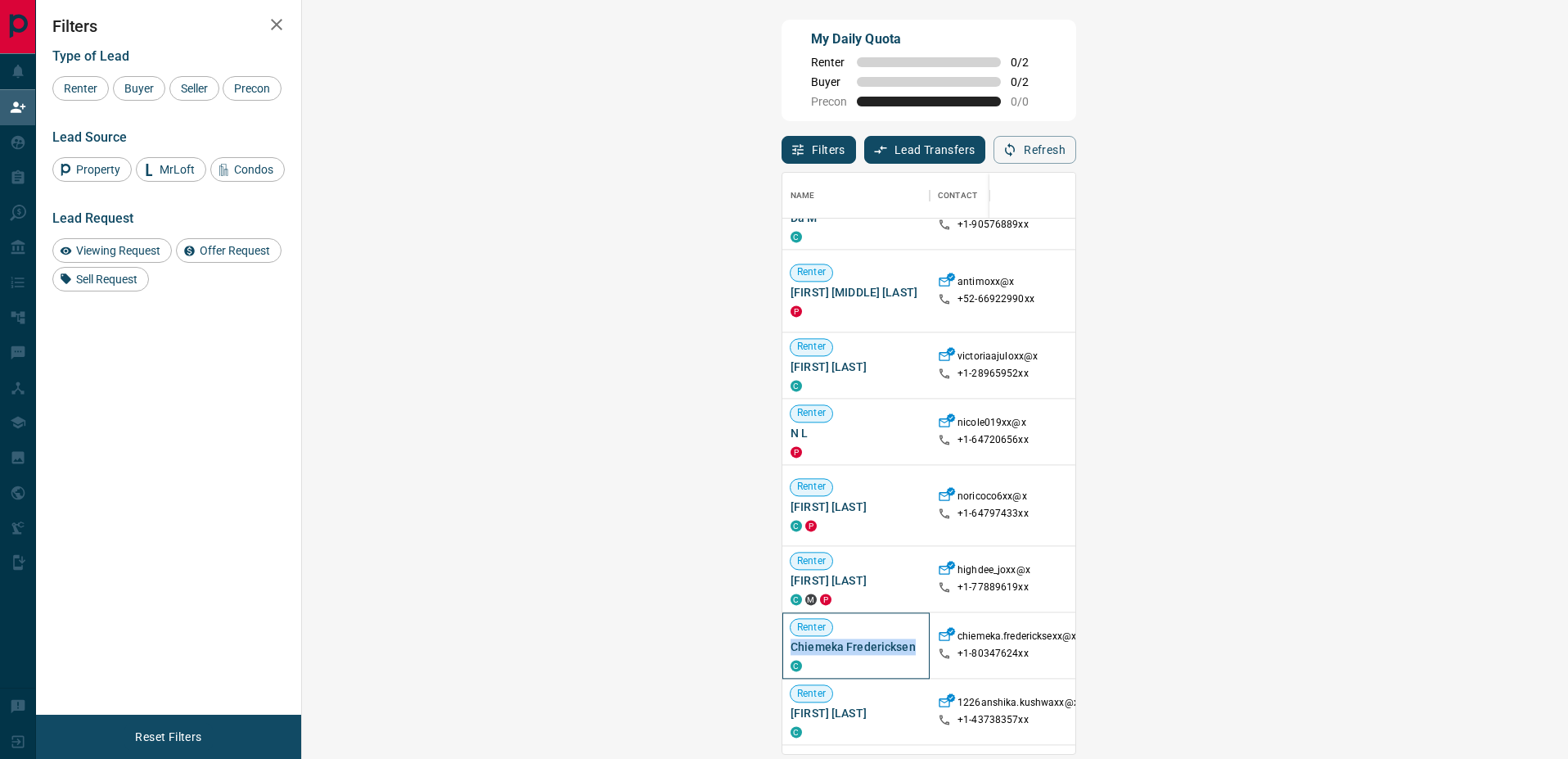 drag, startPoint x: 443, startPoint y: 646, endPoint x: 320, endPoint y: 646, distance: 123 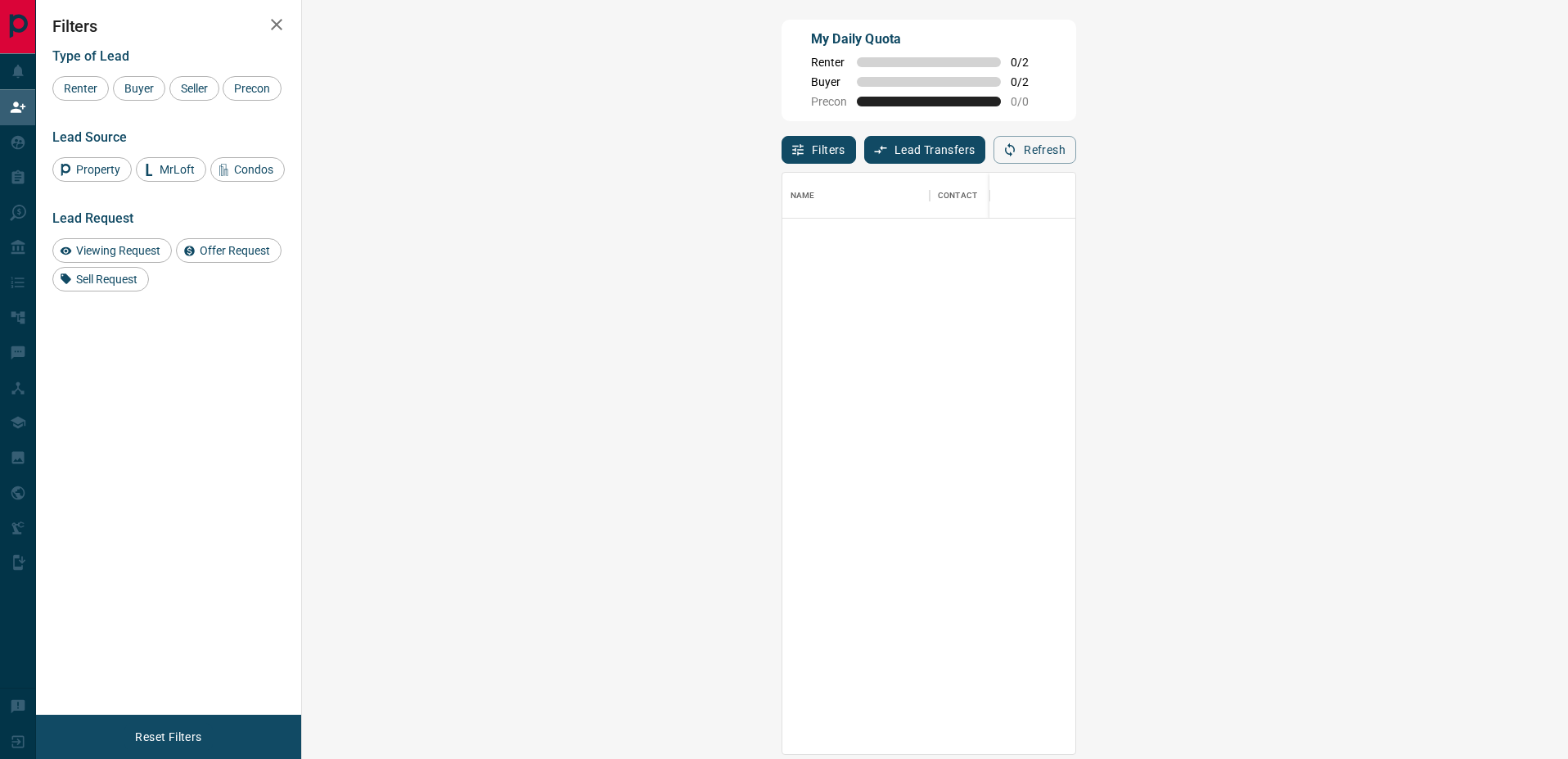 scroll, scrollTop: 0, scrollLeft: 0, axis: both 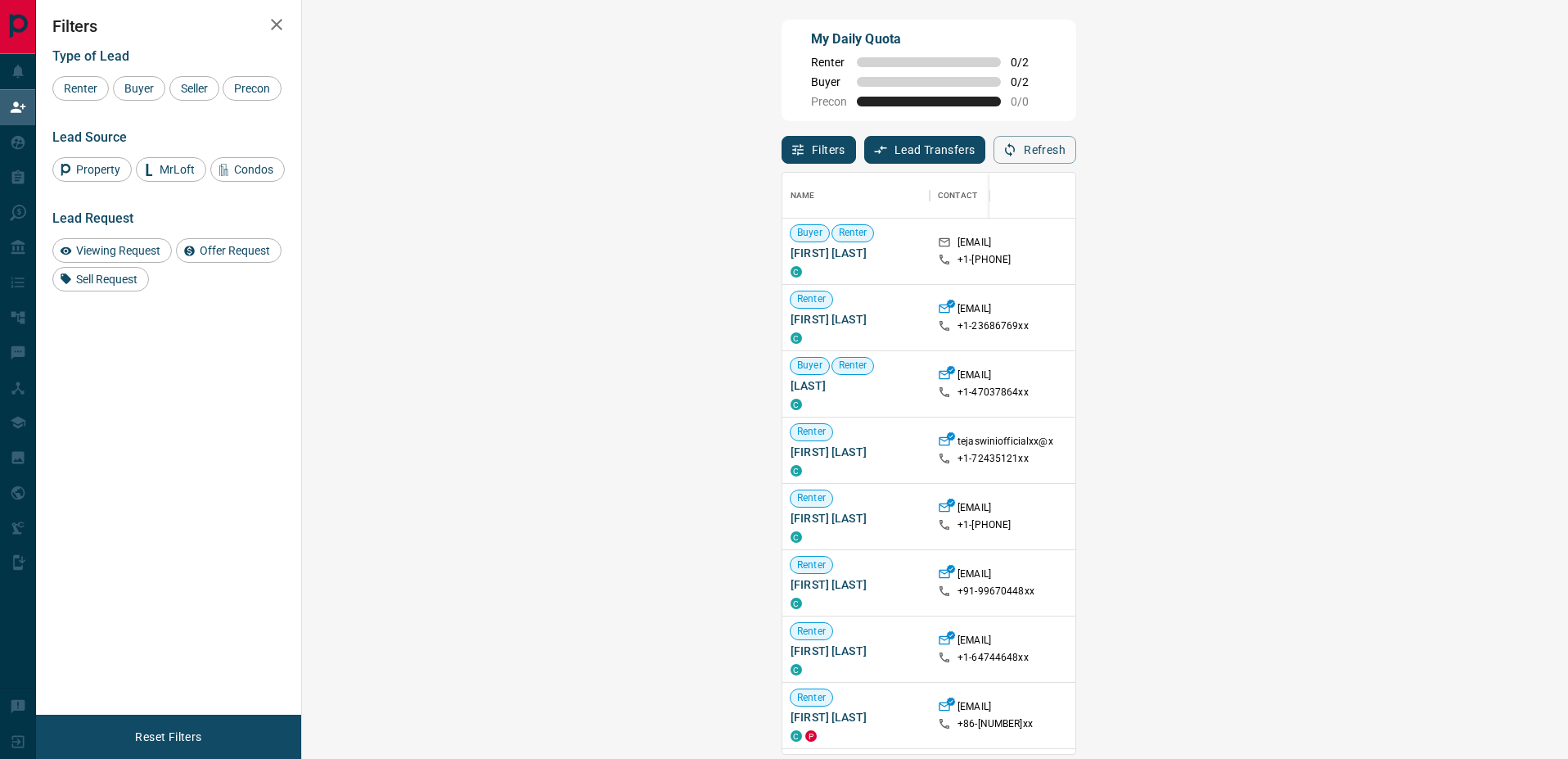 click on "Refresh" at bounding box center [1034, 150] 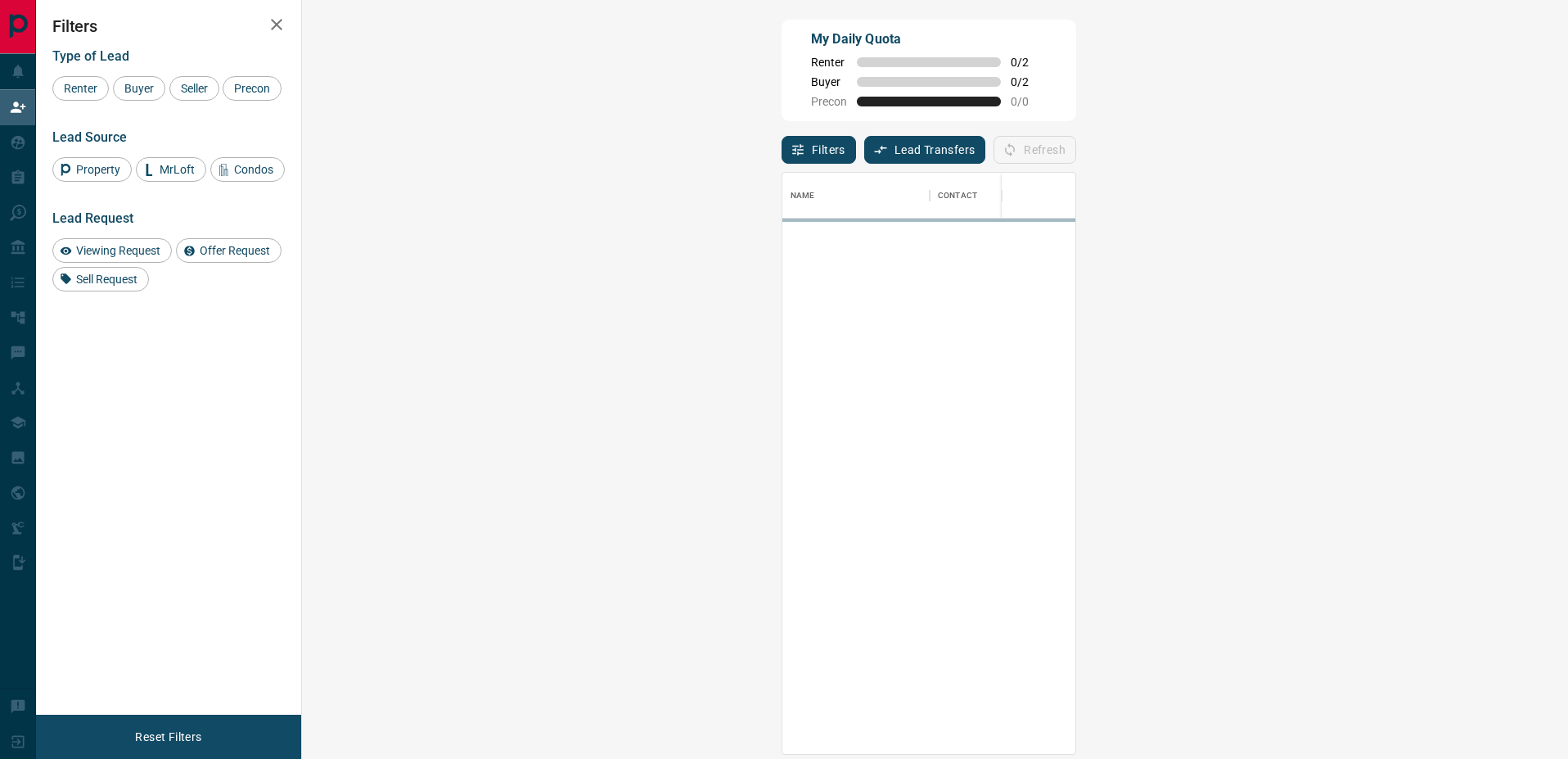scroll, scrollTop: 13, scrollLeft: 13, axis: both 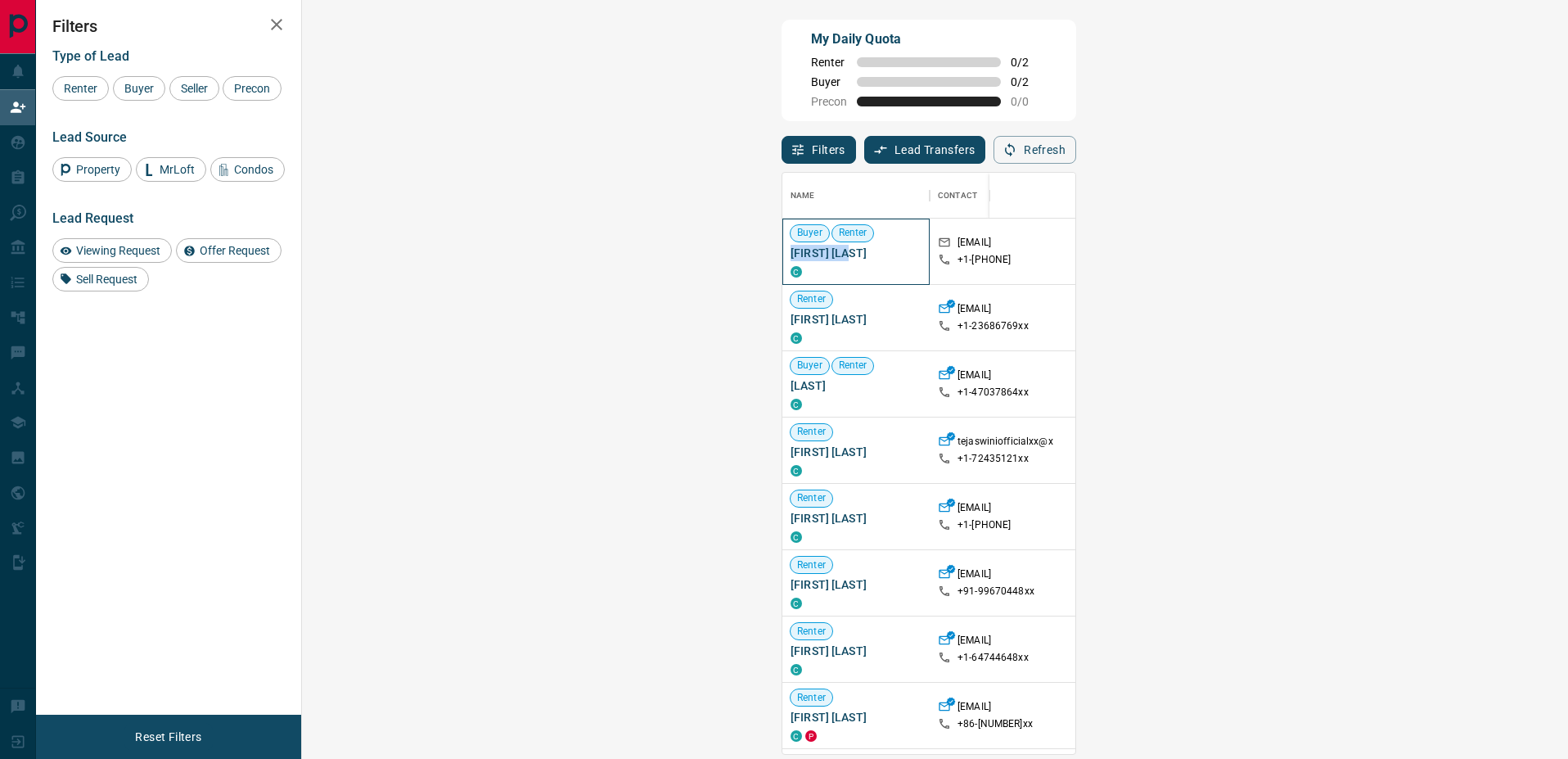 drag, startPoint x: 386, startPoint y: 253, endPoint x: 320, endPoint y: 254, distance: 66.00758 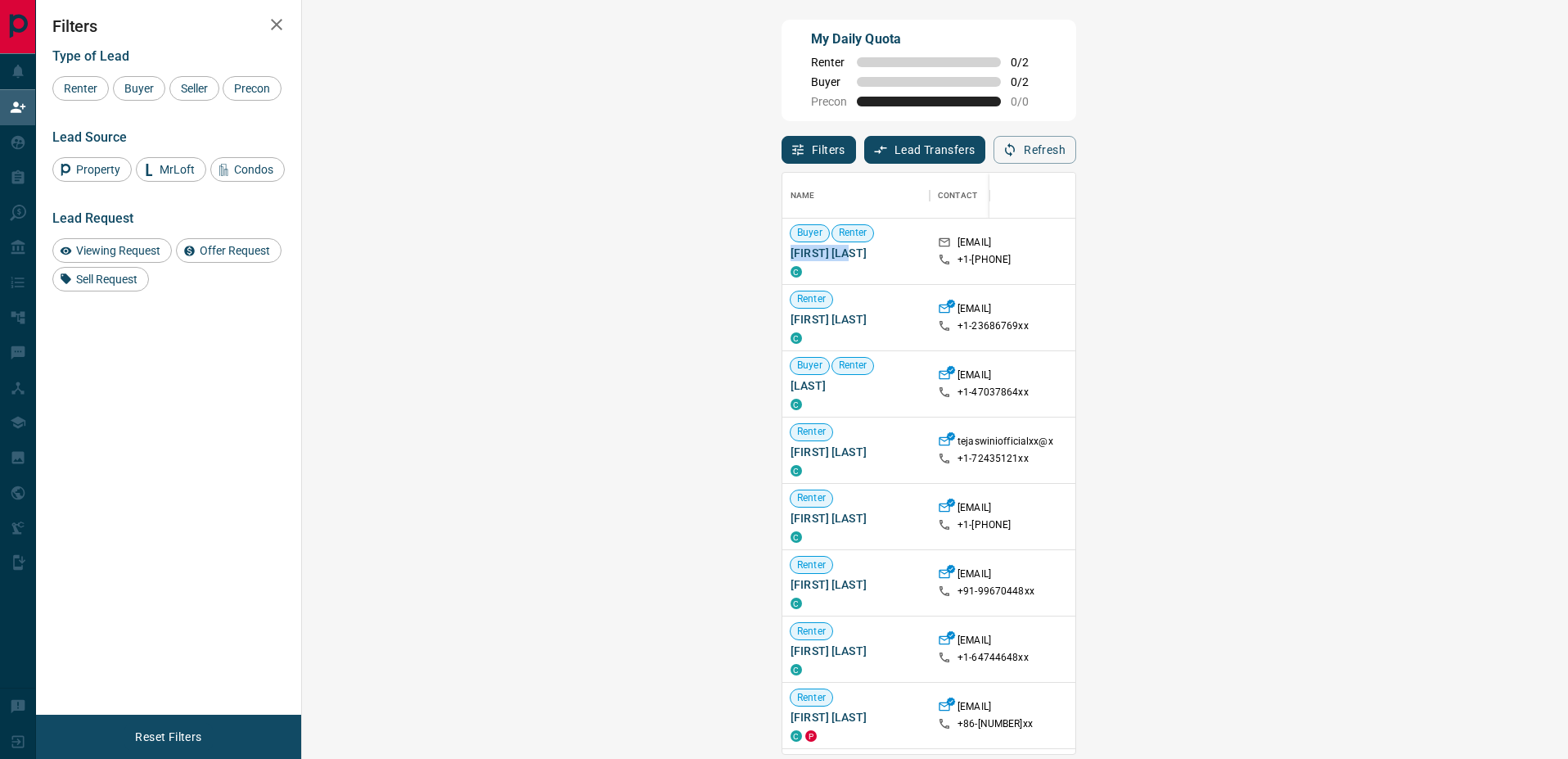 click on "Viewing Request   ( 1 )" at bounding box center (1459, 251) 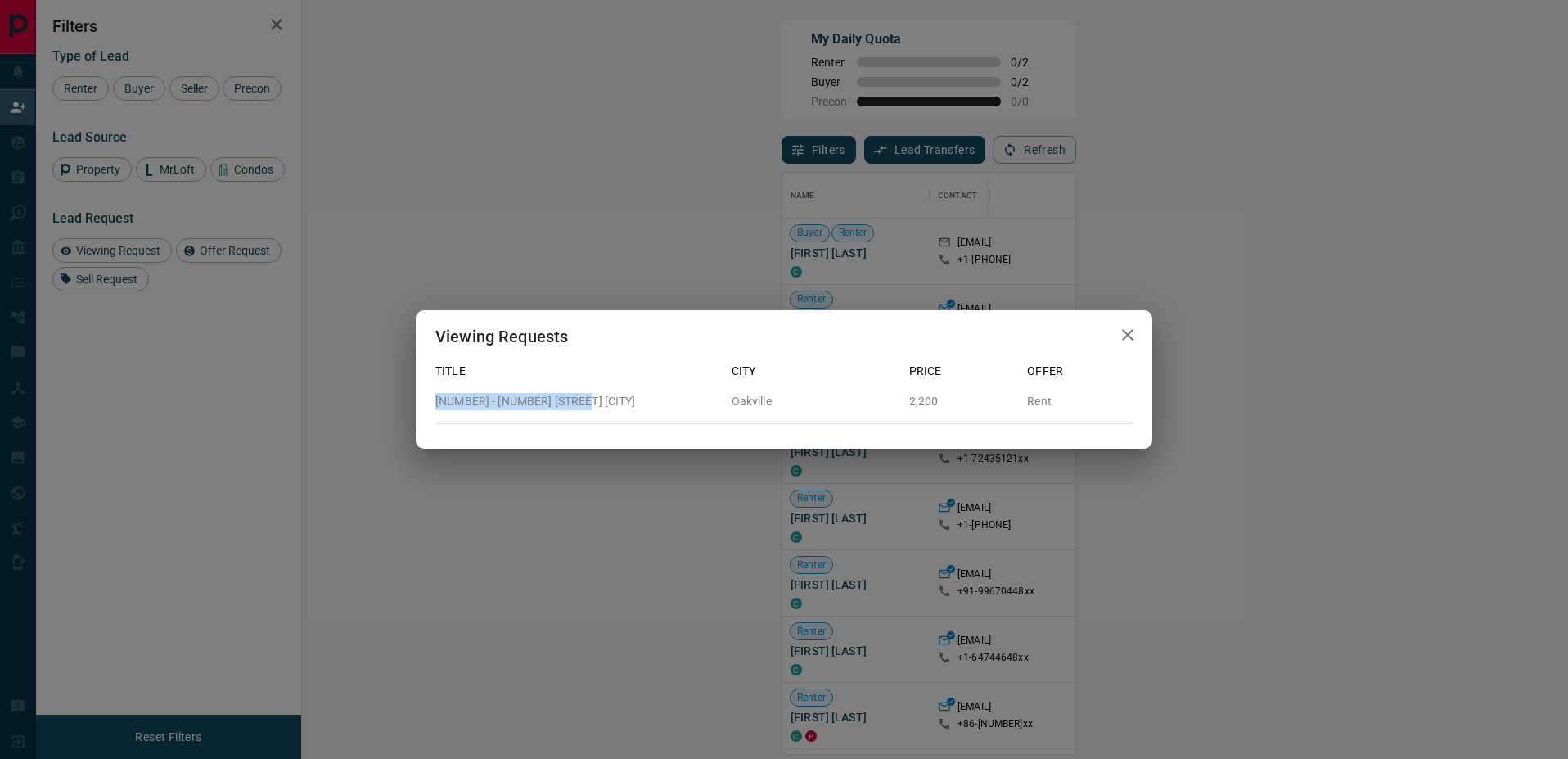 drag, startPoint x: 579, startPoint y: 401, endPoint x: 432, endPoint y: 400, distance: 147.0034 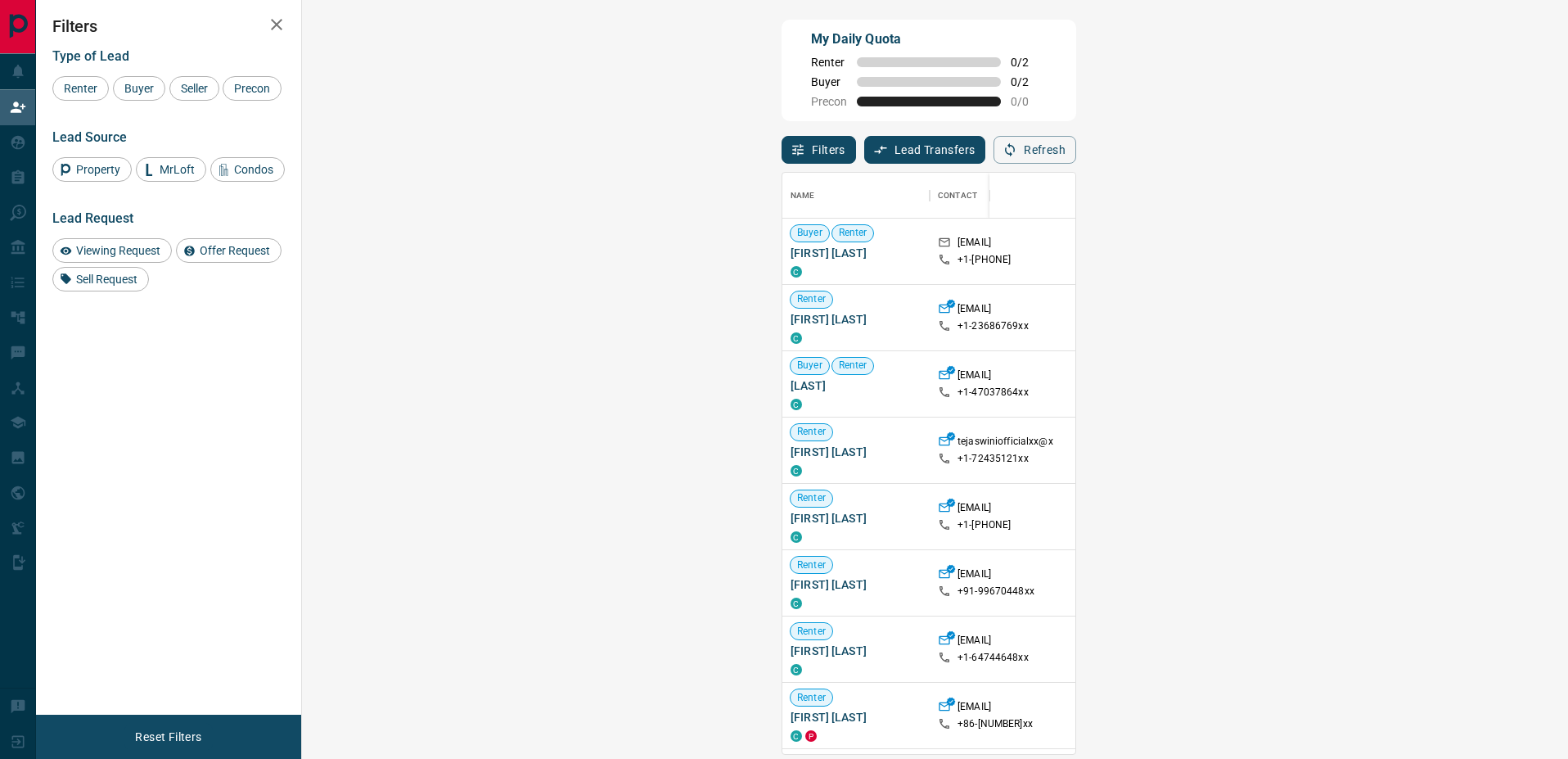 click on "Claim" at bounding box center (1976, 251) 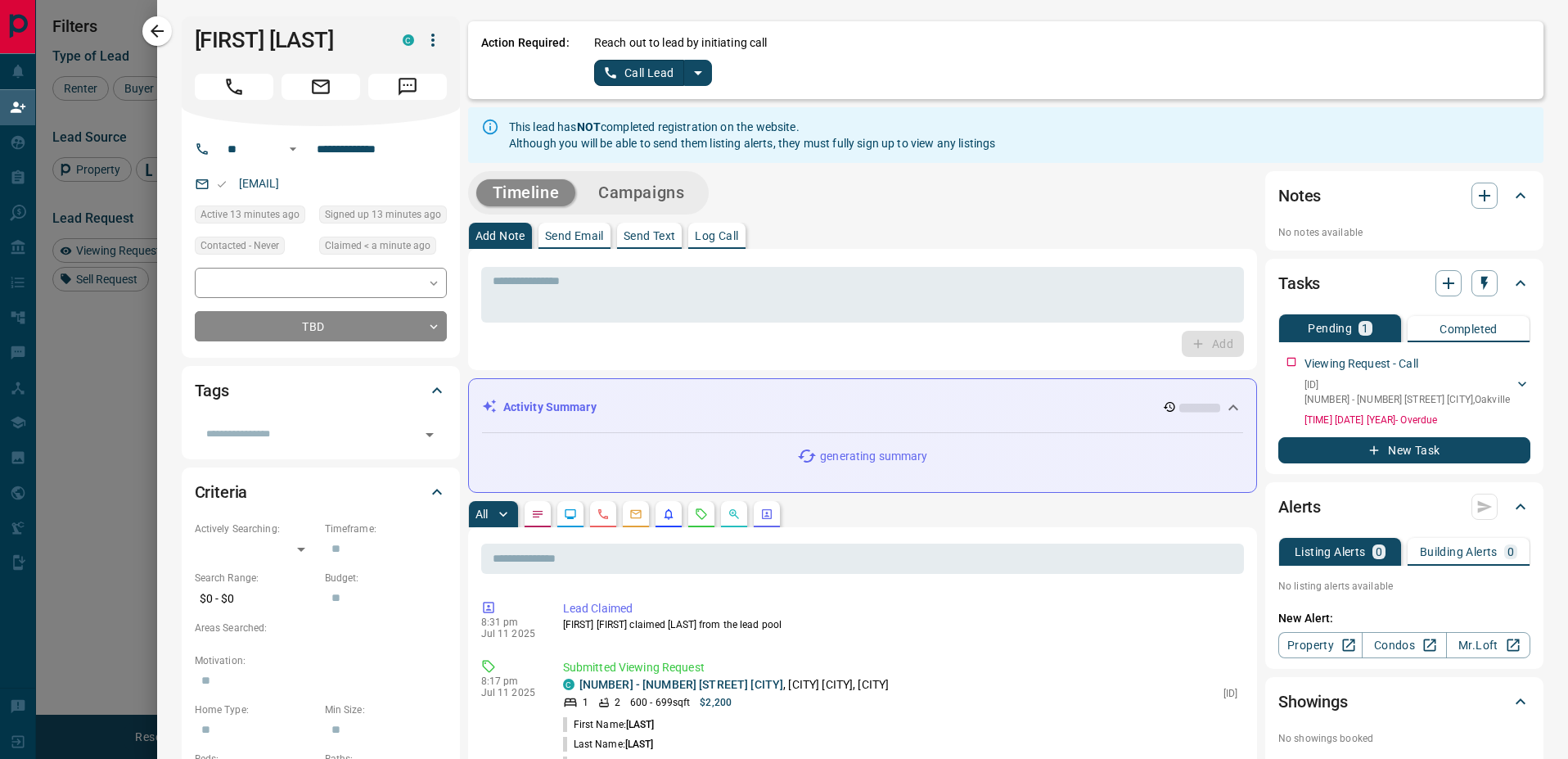 scroll, scrollTop: 355, scrollLeft: 0, axis: vertical 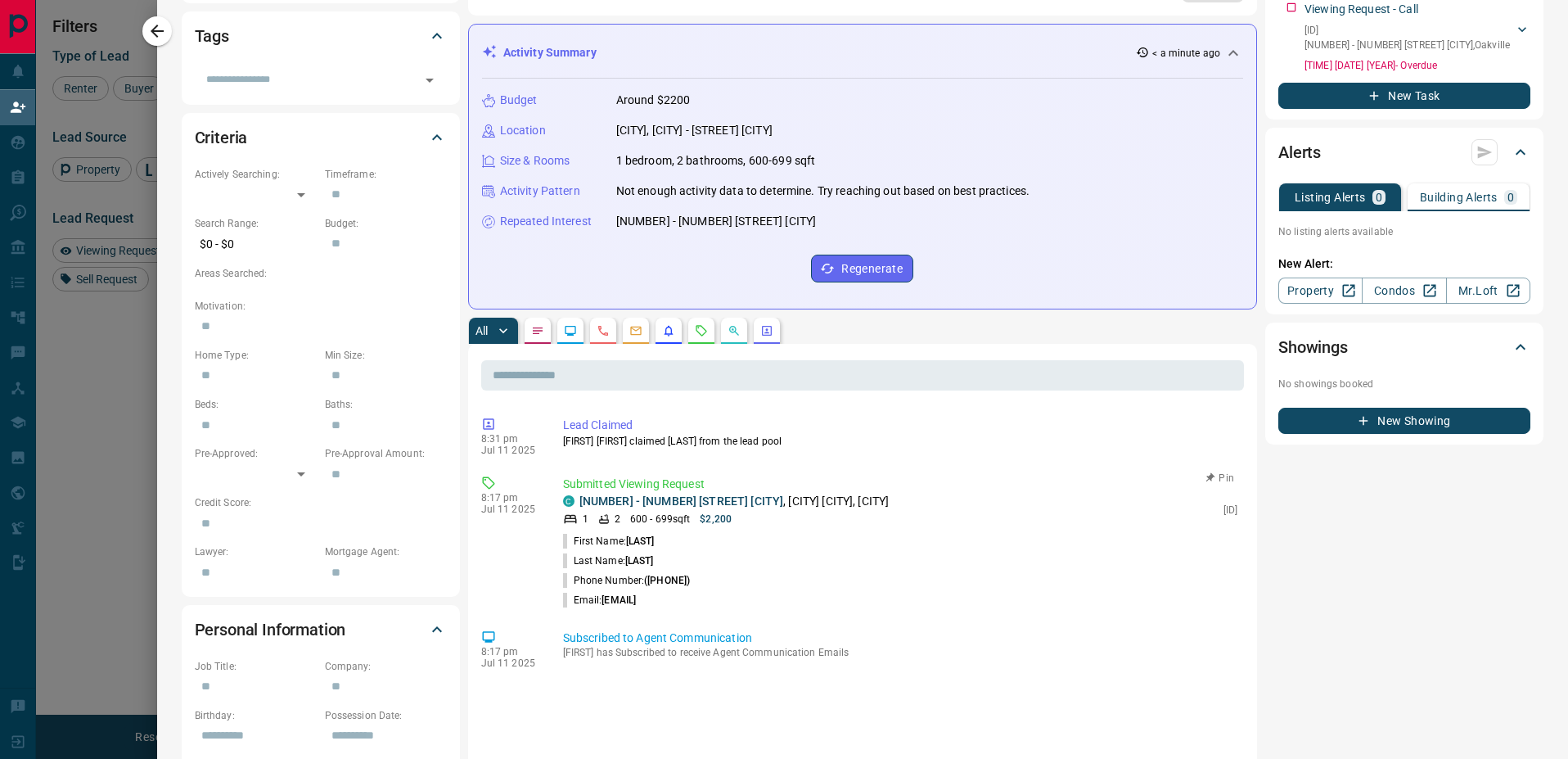 click on "[NUMBER] - [NUMBER] [STREET] [CITY]" at bounding box center (682, 501) 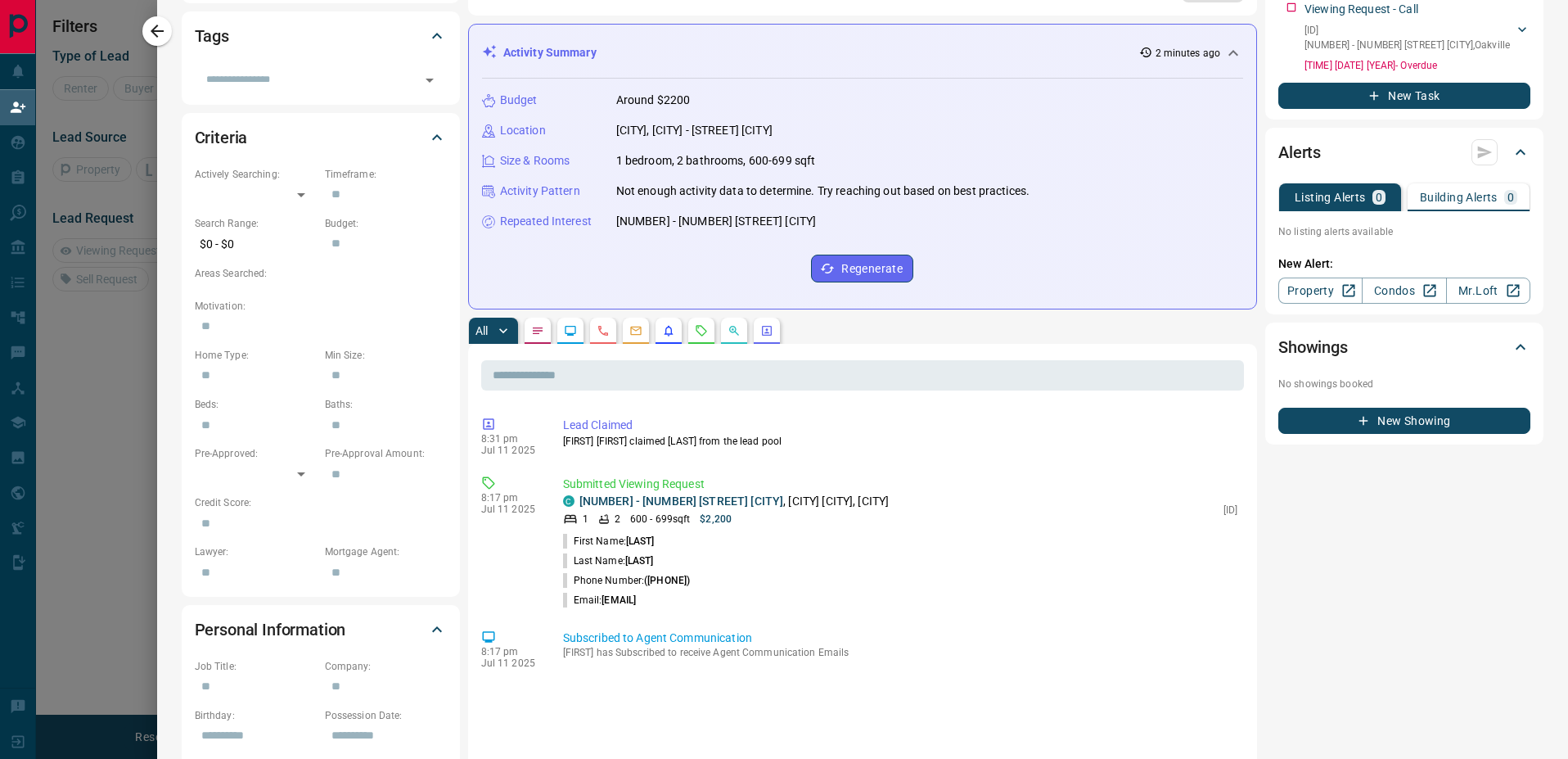 scroll, scrollTop: 99, scrollLeft: 1219, axis: both 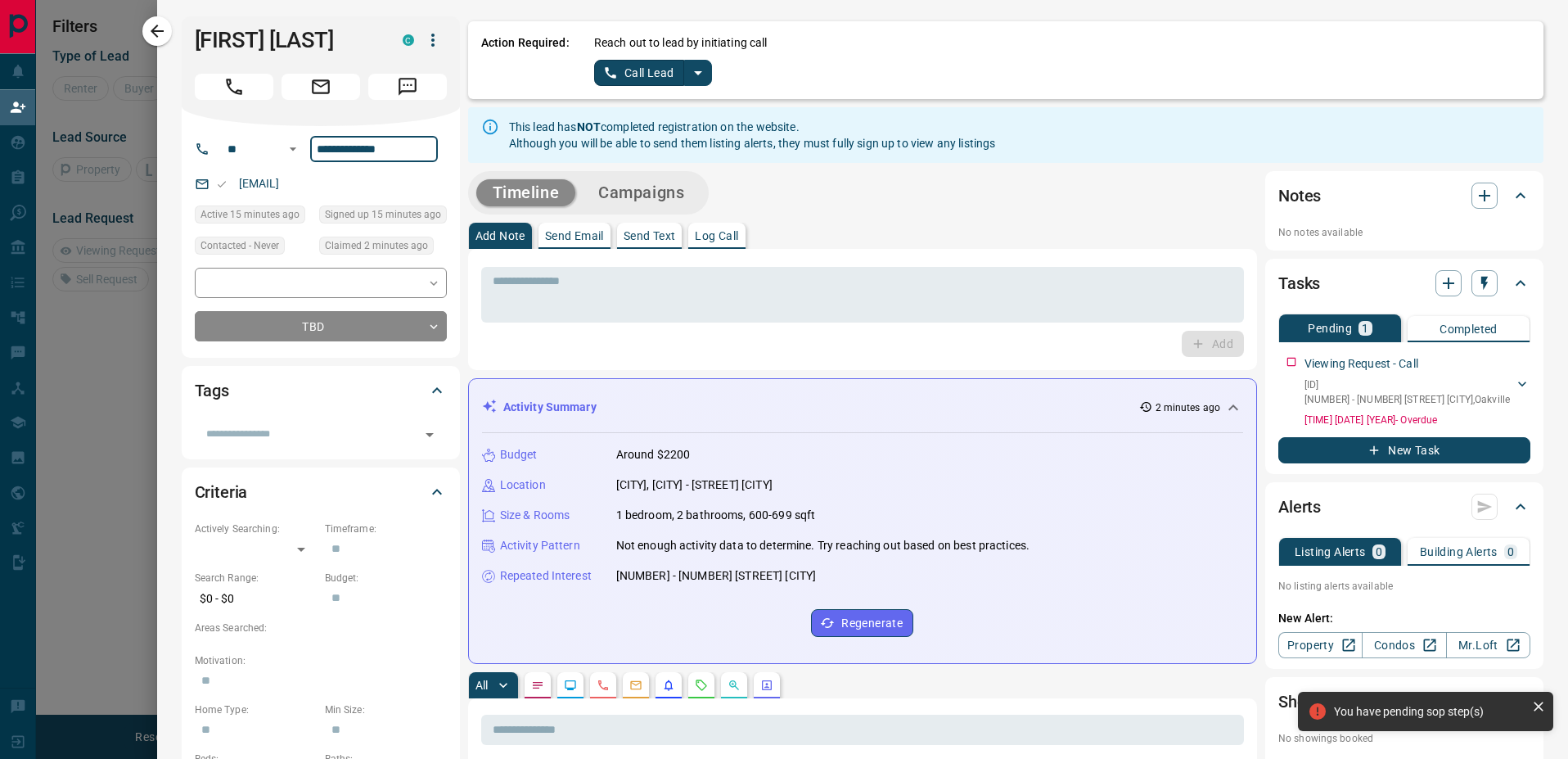 drag, startPoint x: 410, startPoint y: 144, endPoint x: 305, endPoint y: 147, distance: 105.04285 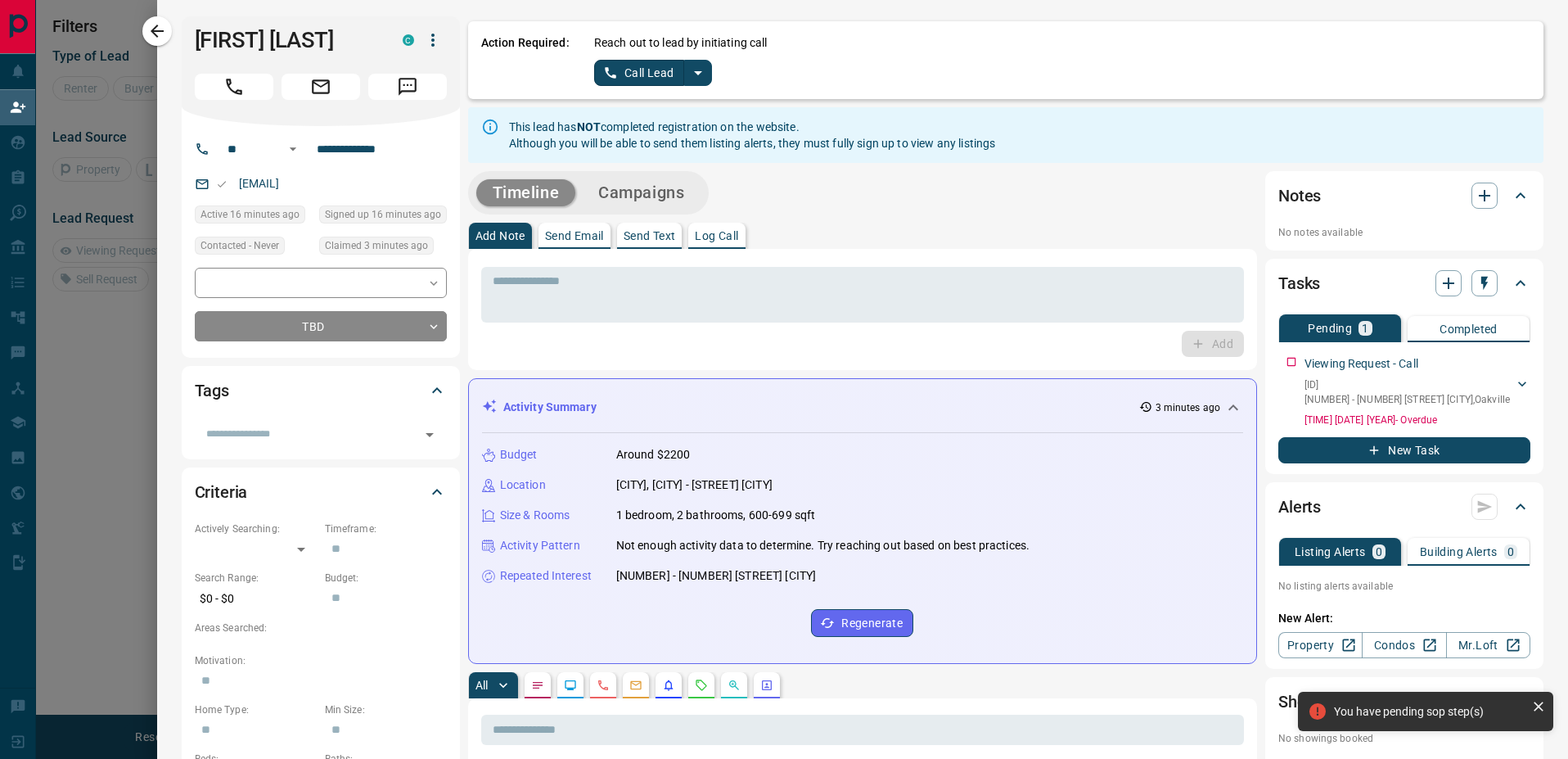 click on "Add Note Send Email Send Text Log Call" at bounding box center (863, 236) 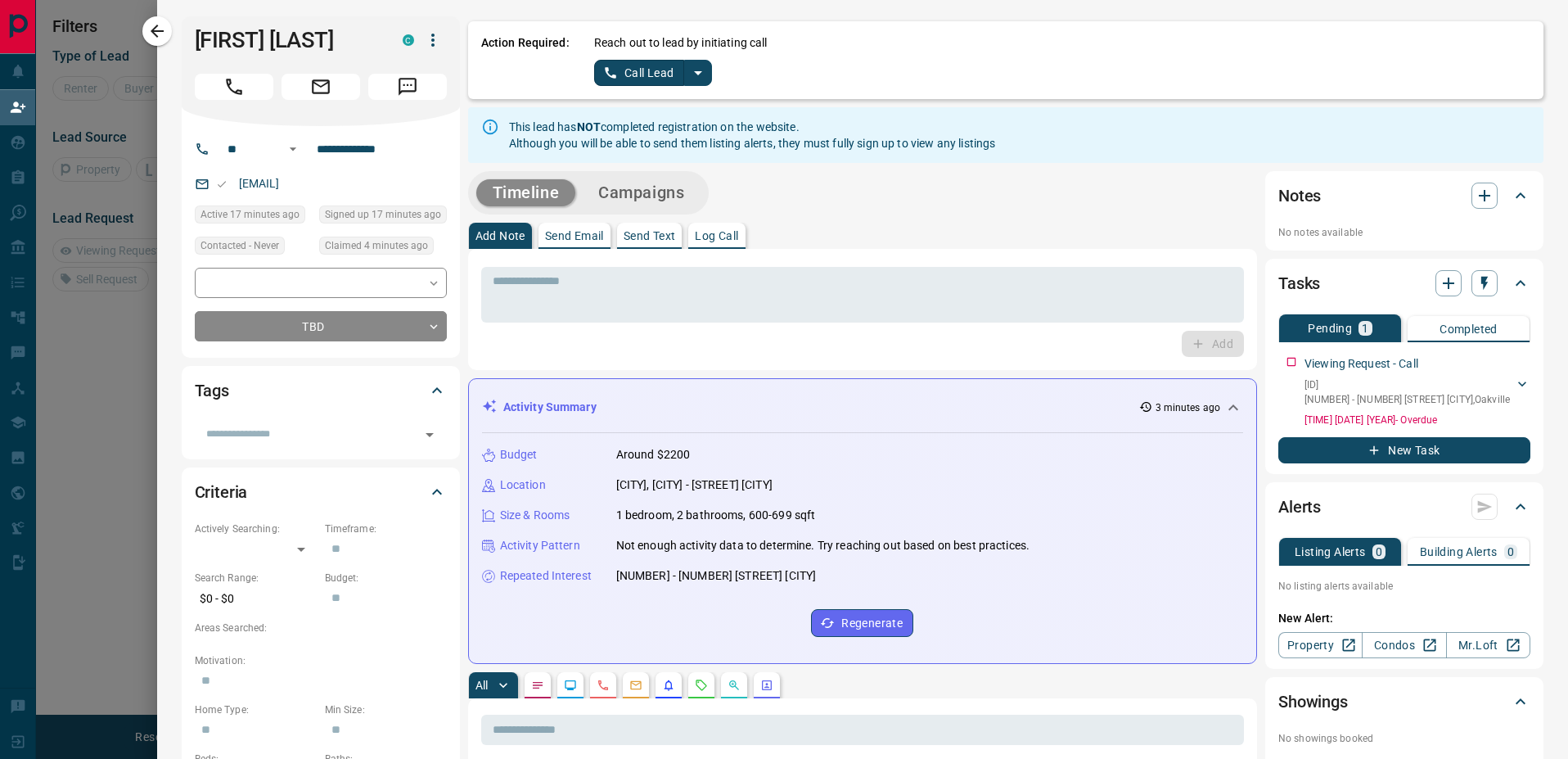 click at bounding box center (784, 379) 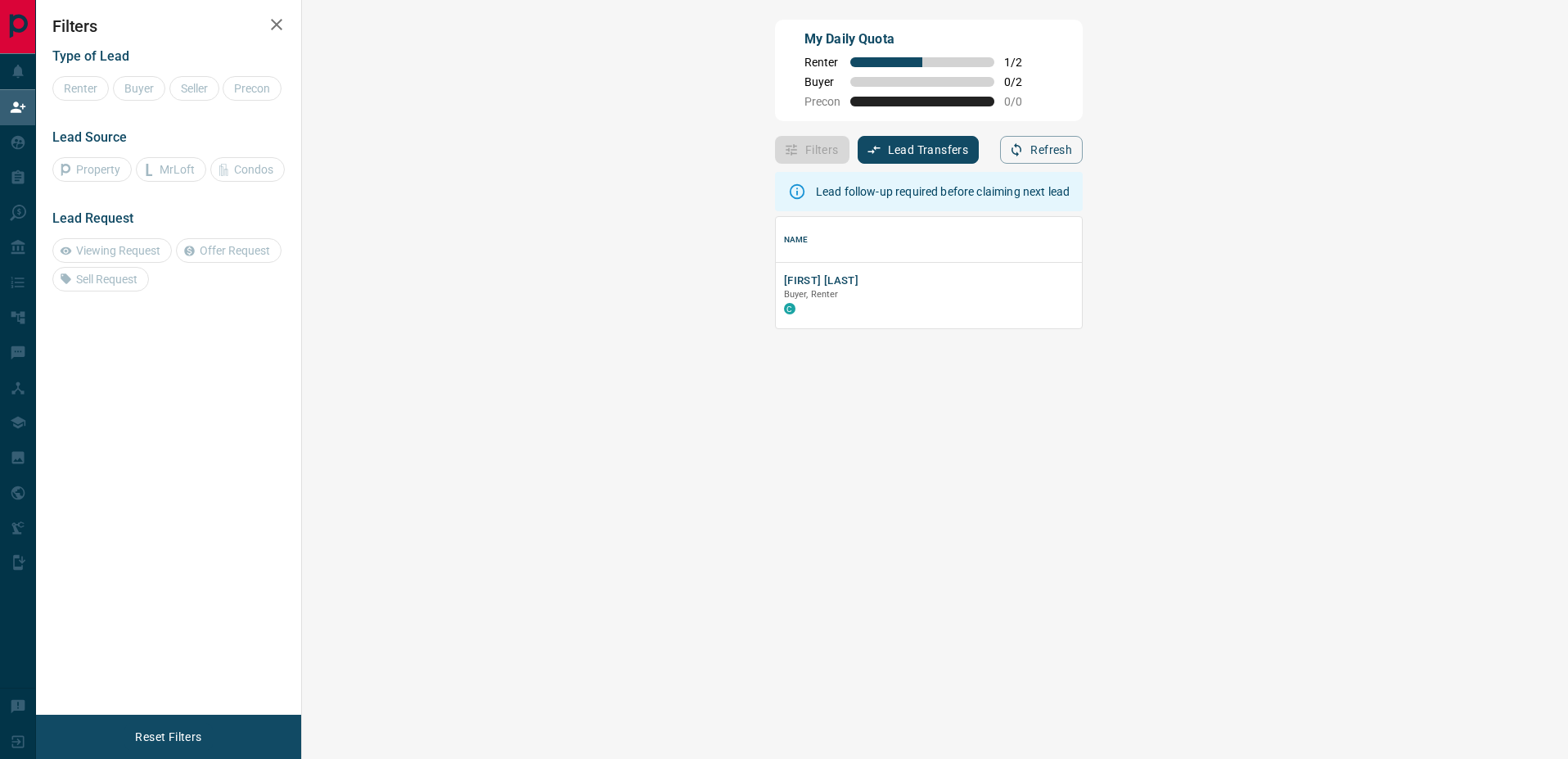 click on "Lead follow-up required before claiming next lead Name Details Last Active Claimed Date [FIRST] [LAST] Buyer, Renter C $[PRICE] [TIME] ago Active Viewing Request [TIME] ago Signed up [TIME] ago" at bounding box center (929, 459) 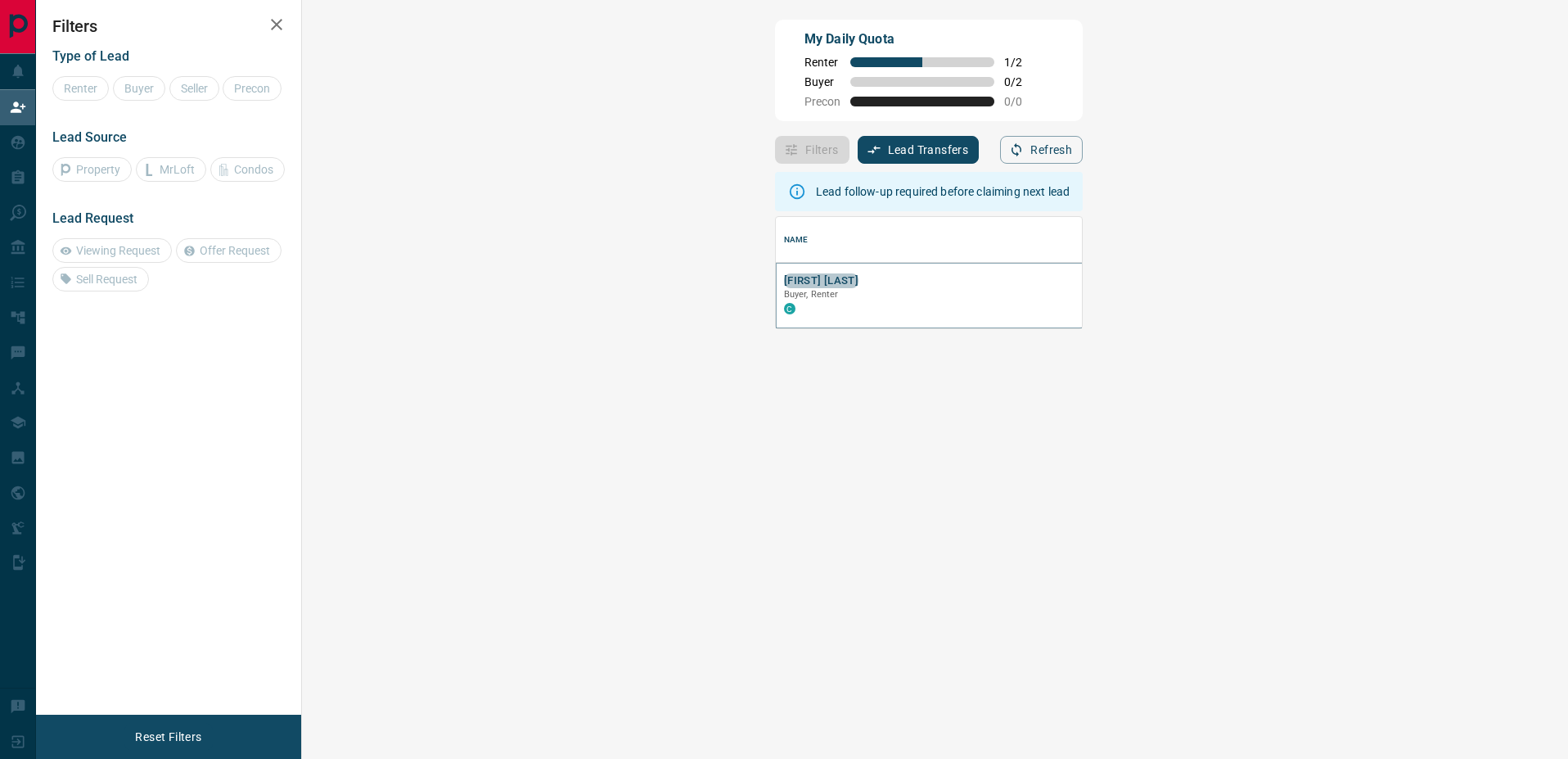 click on "[FIRST] [LAST]" at bounding box center [821, 281] 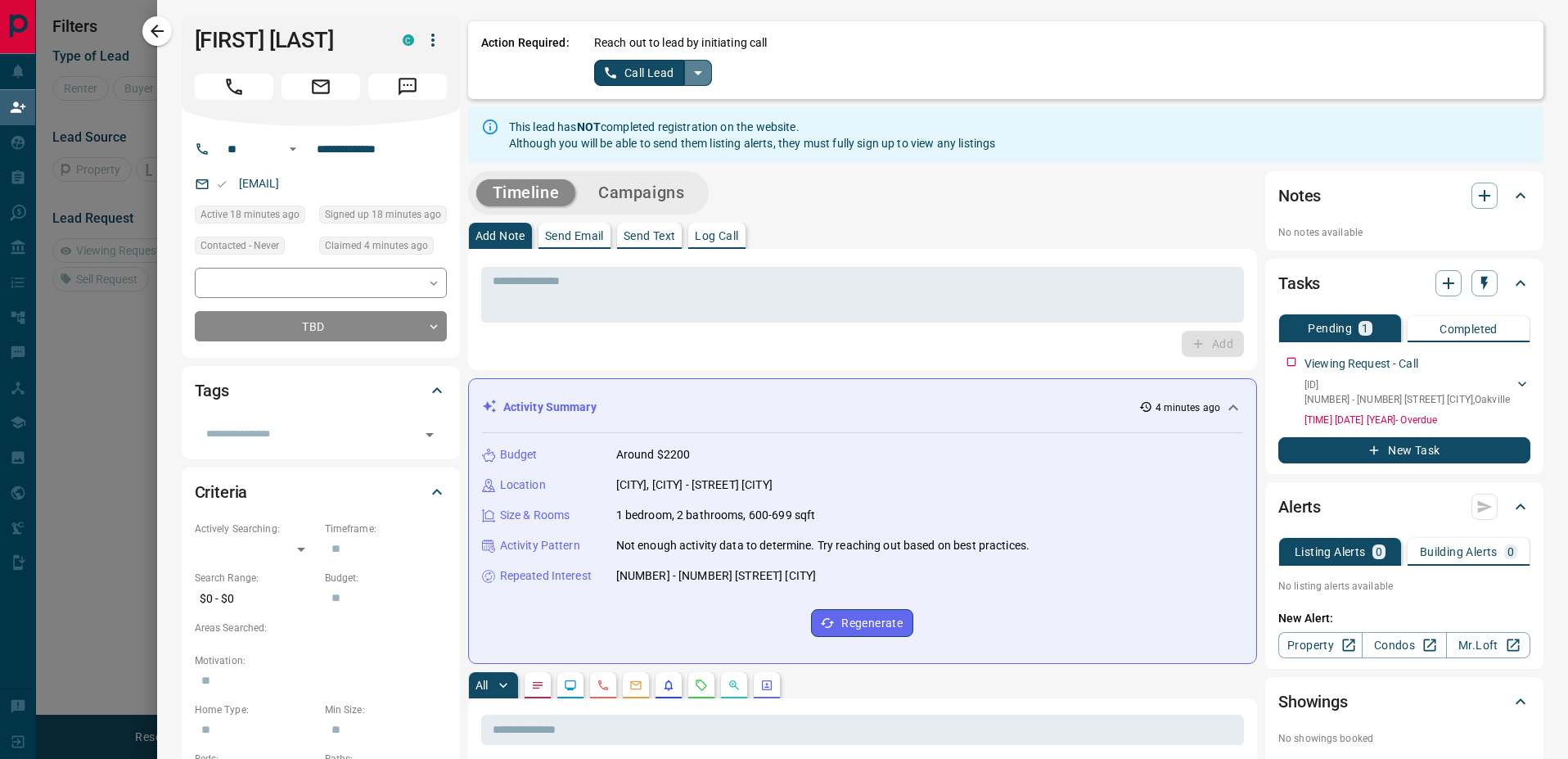 click 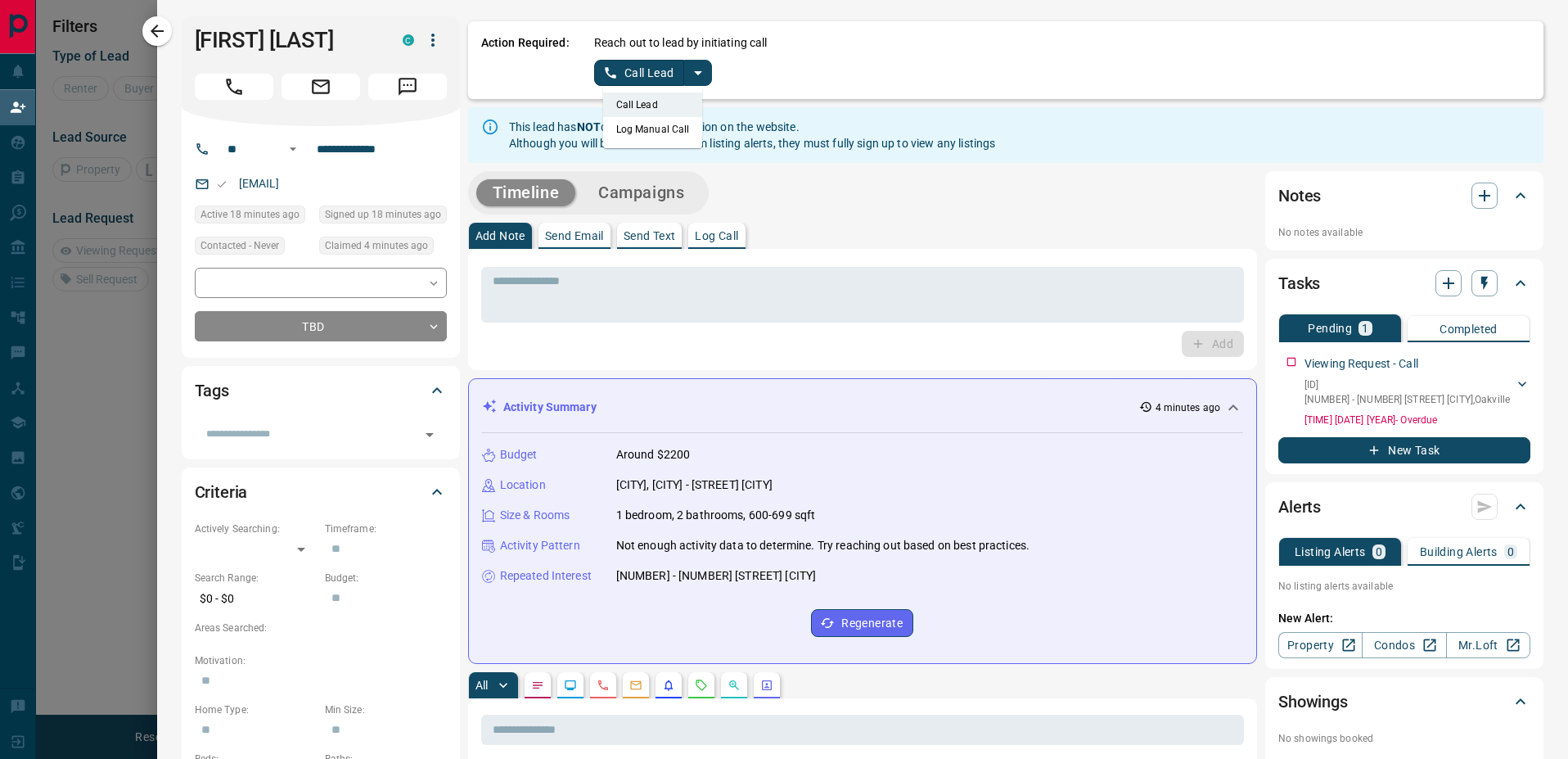 click on "Log Manual Call" at bounding box center [653, 129] 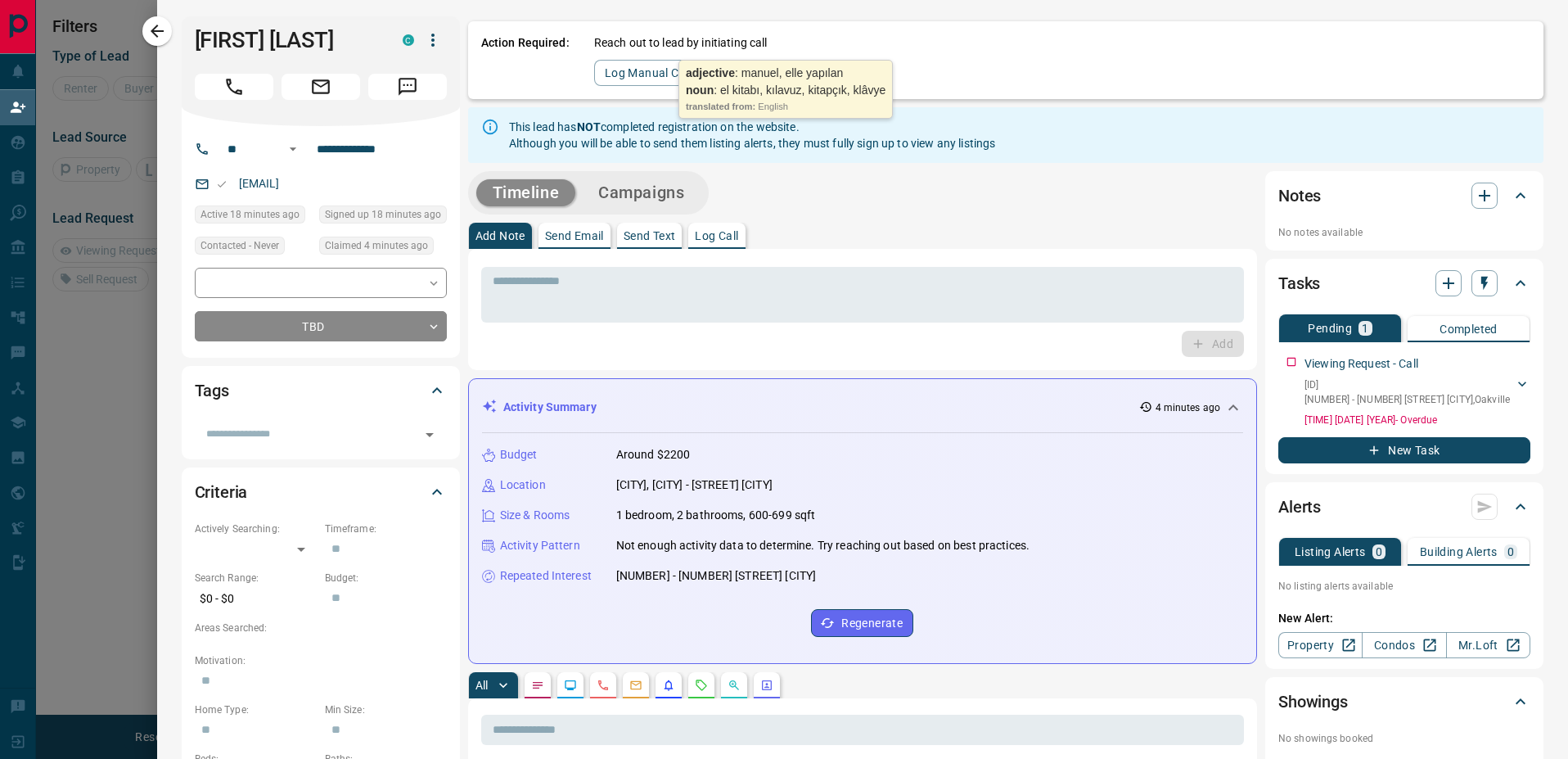 click on "Log Manual Call" at bounding box center (648, 73) 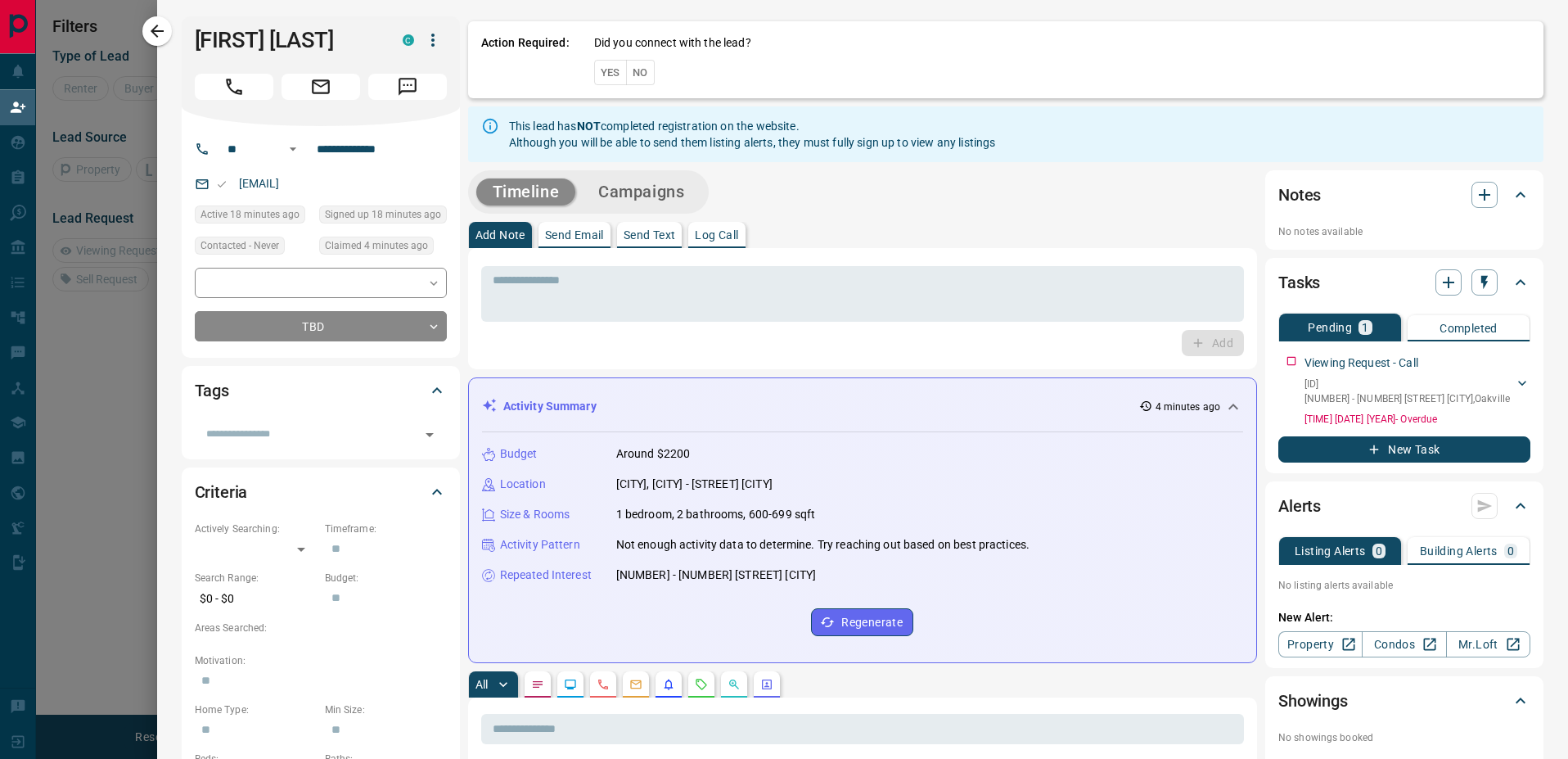 click on "Yes" at bounding box center [611, 72] 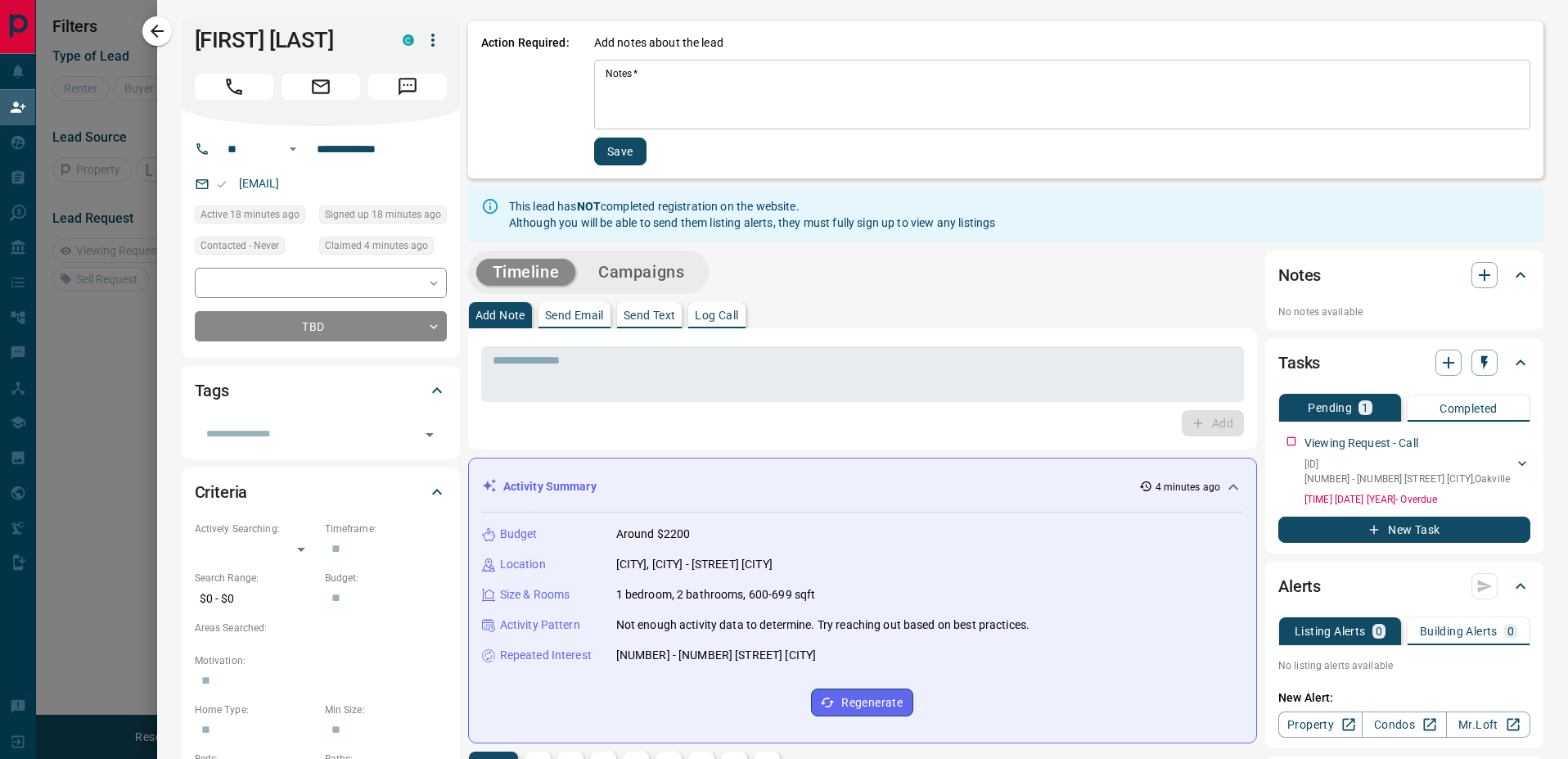 click on "Notes   *" at bounding box center (1062, 95) 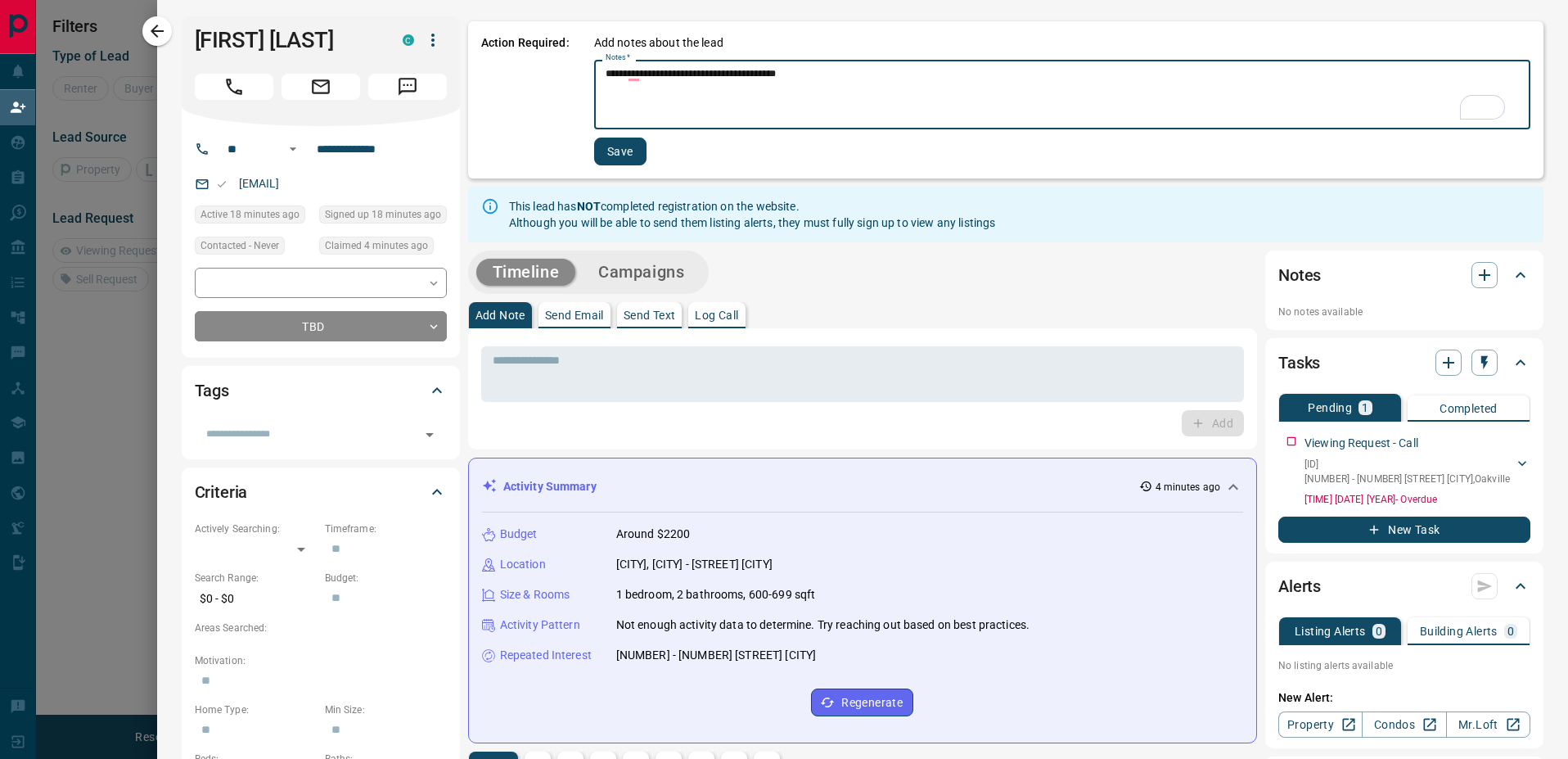 click on "**********" at bounding box center [1057, 95] 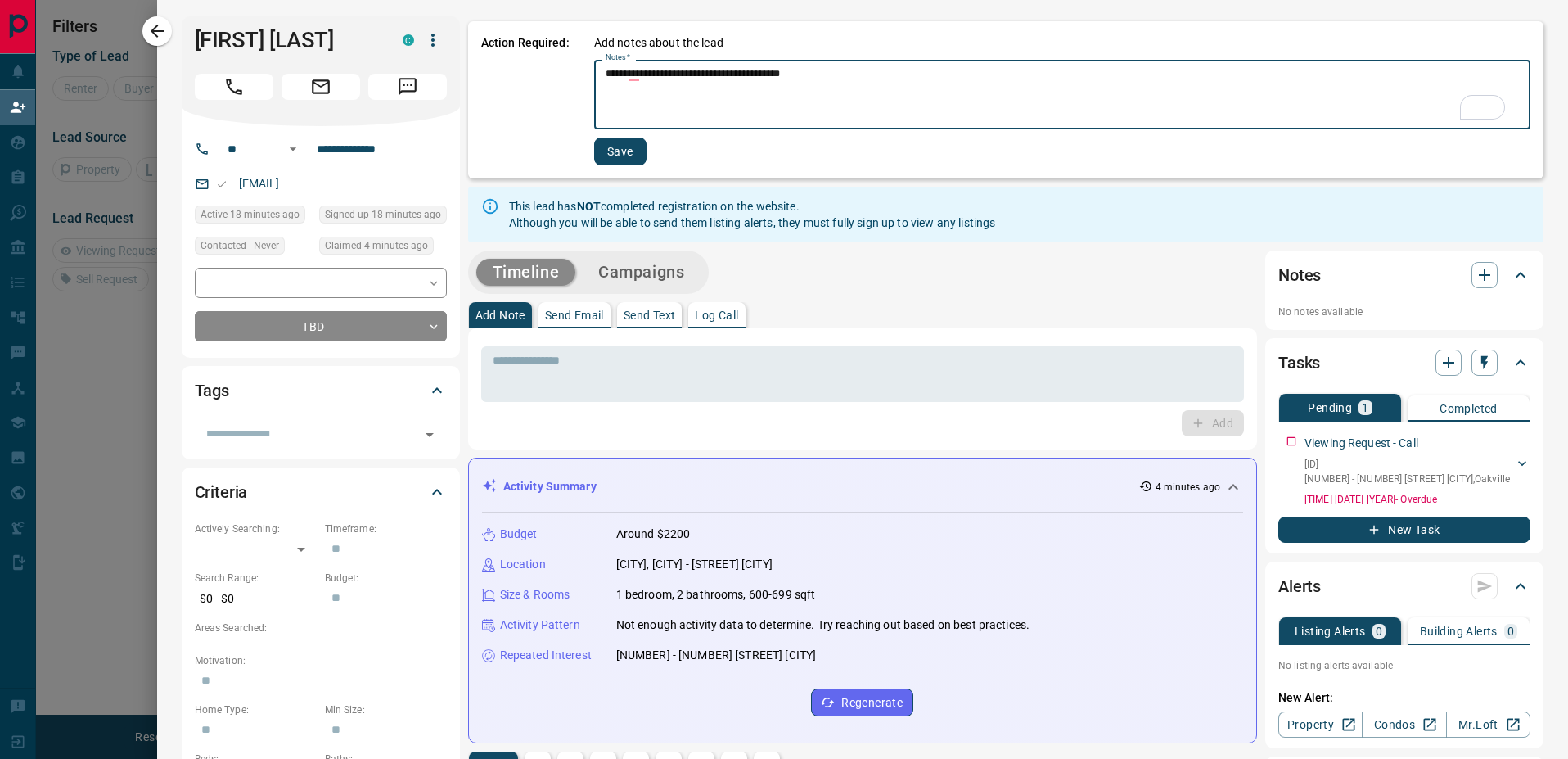 paste on "**********" 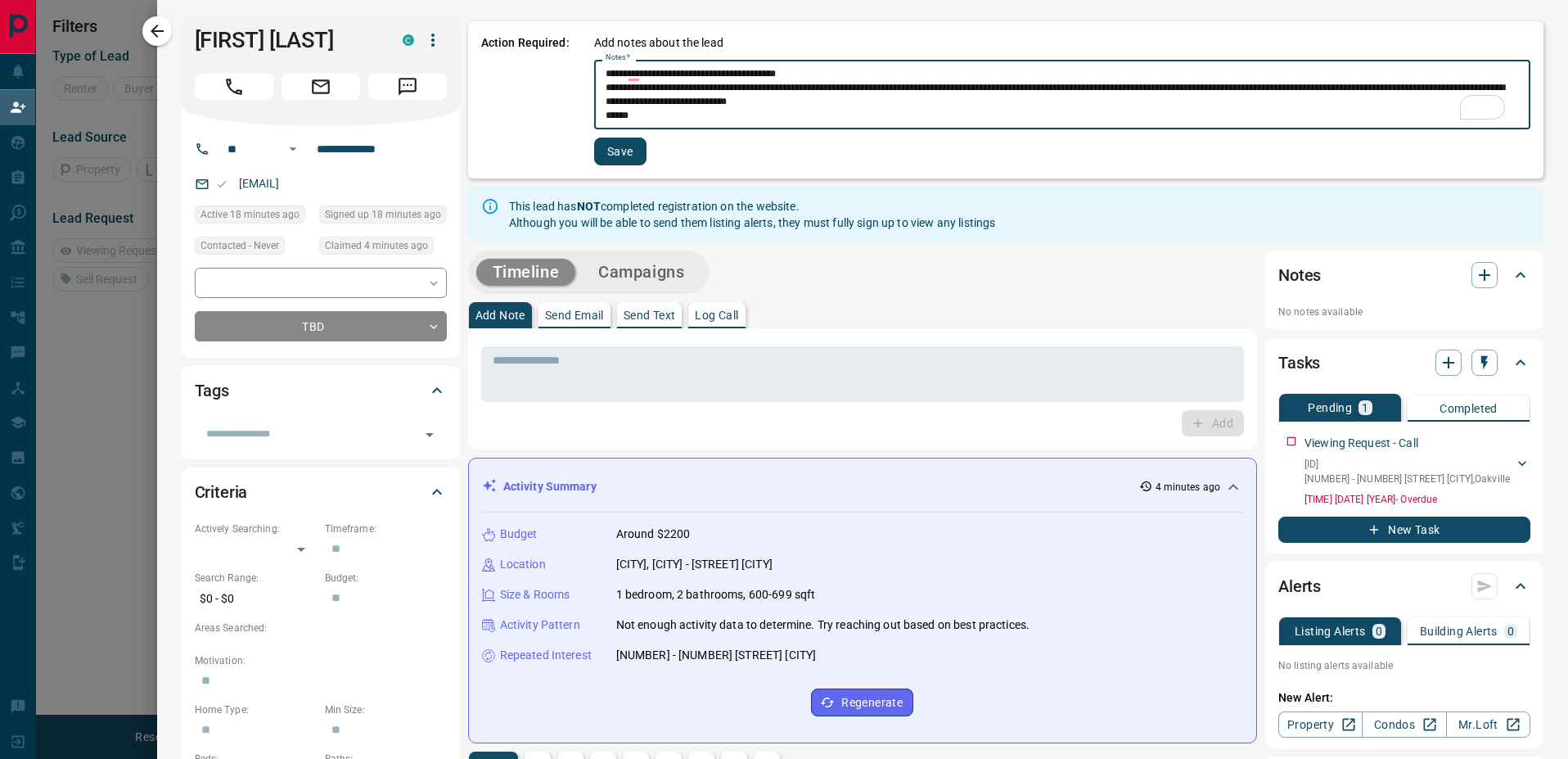 scroll, scrollTop: 14, scrollLeft: 0, axis: vertical 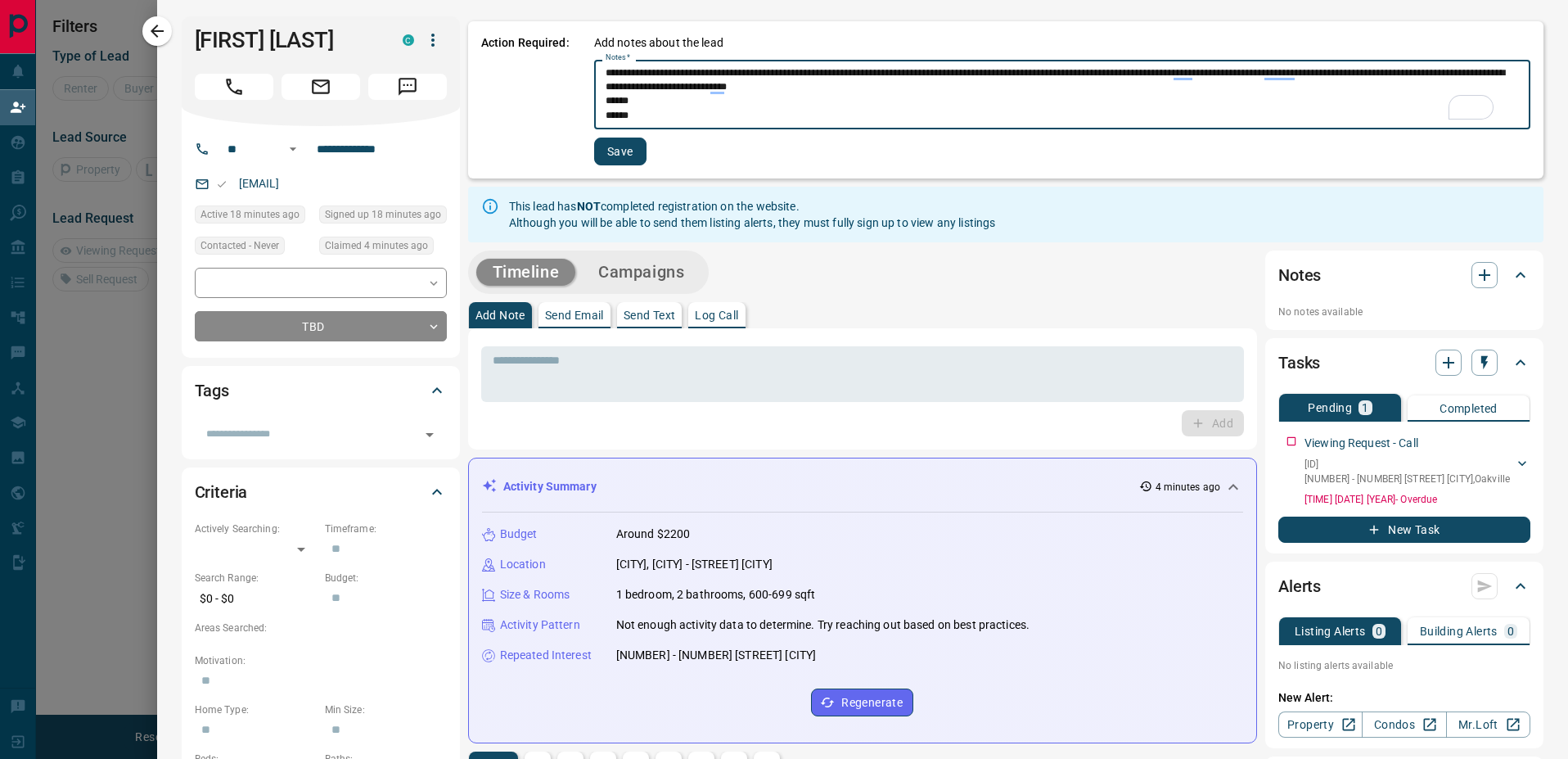 type on "**********" 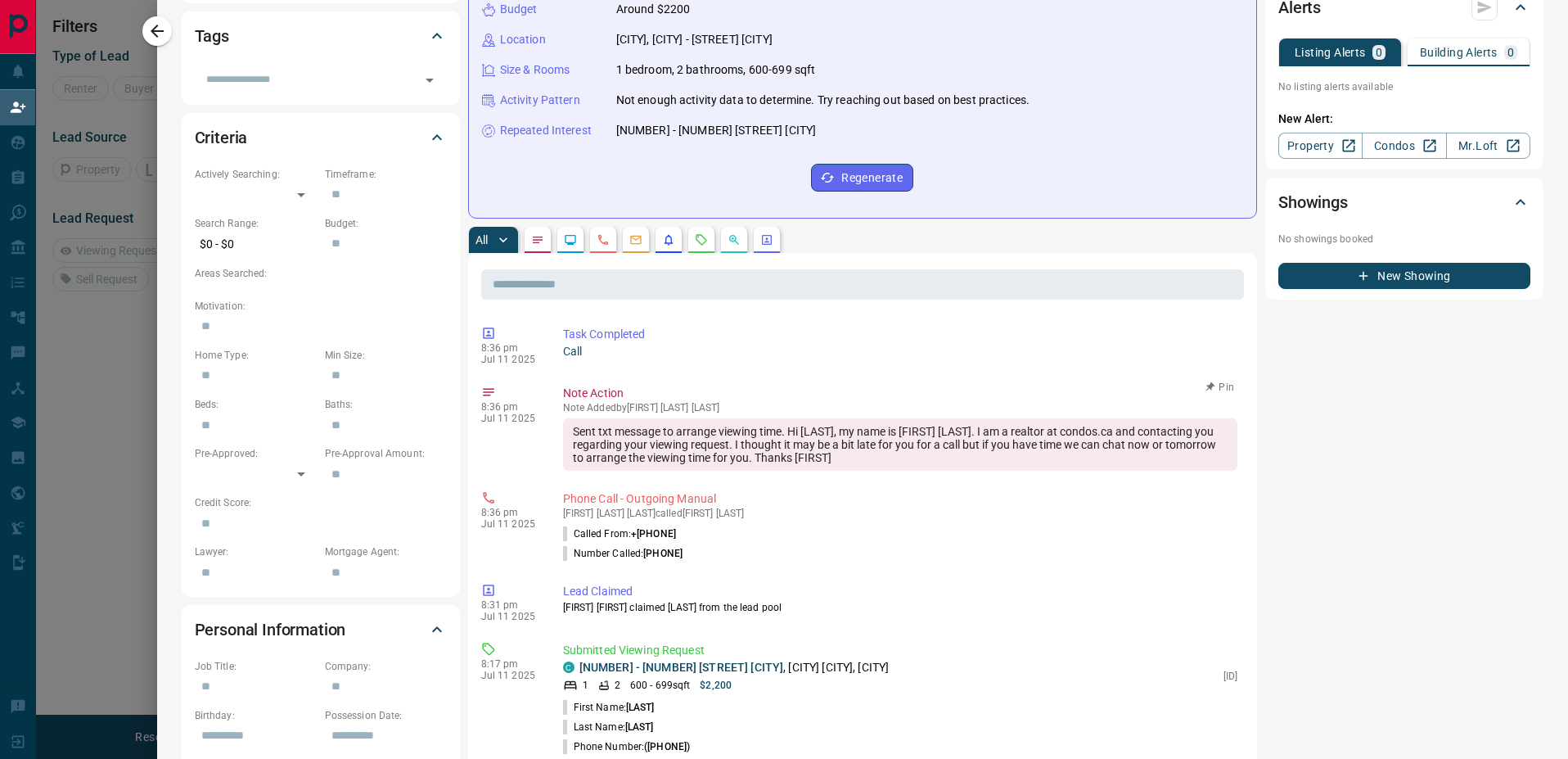 scroll, scrollTop: 0, scrollLeft: 0, axis: both 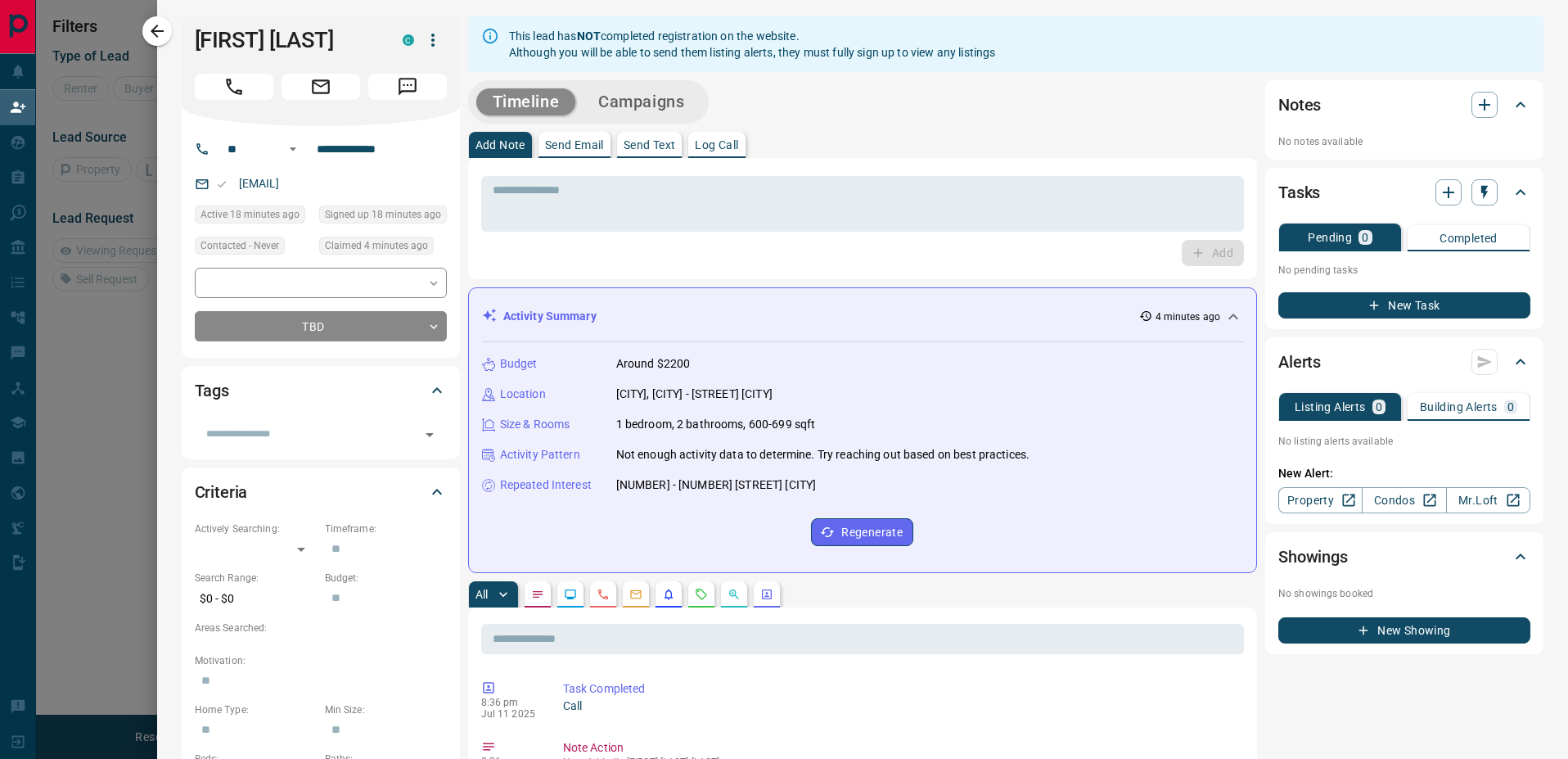 click at bounding box center (784, 379) 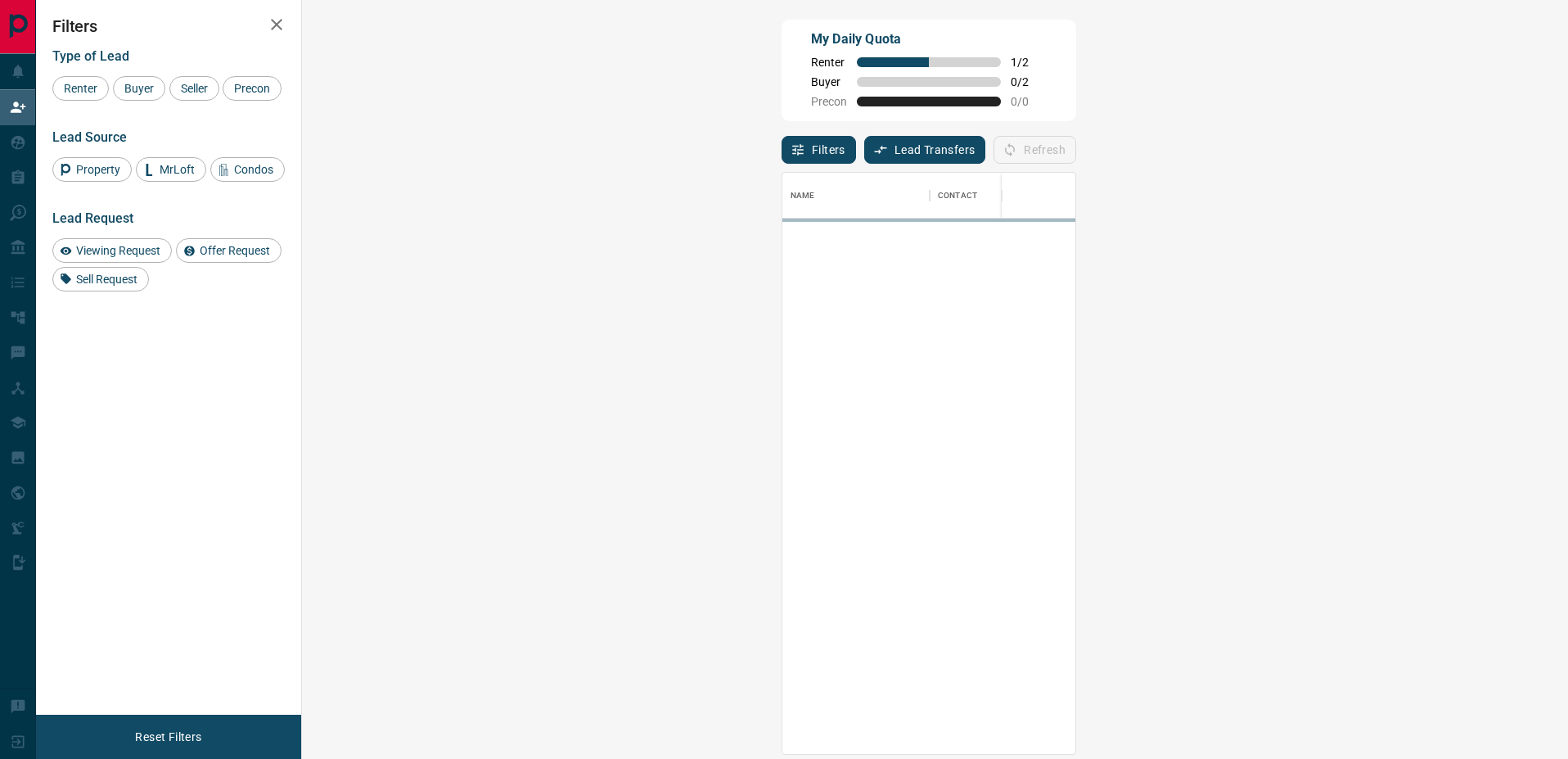 scroll, scrollTop: 13, scrollLeft: 13, axis: both 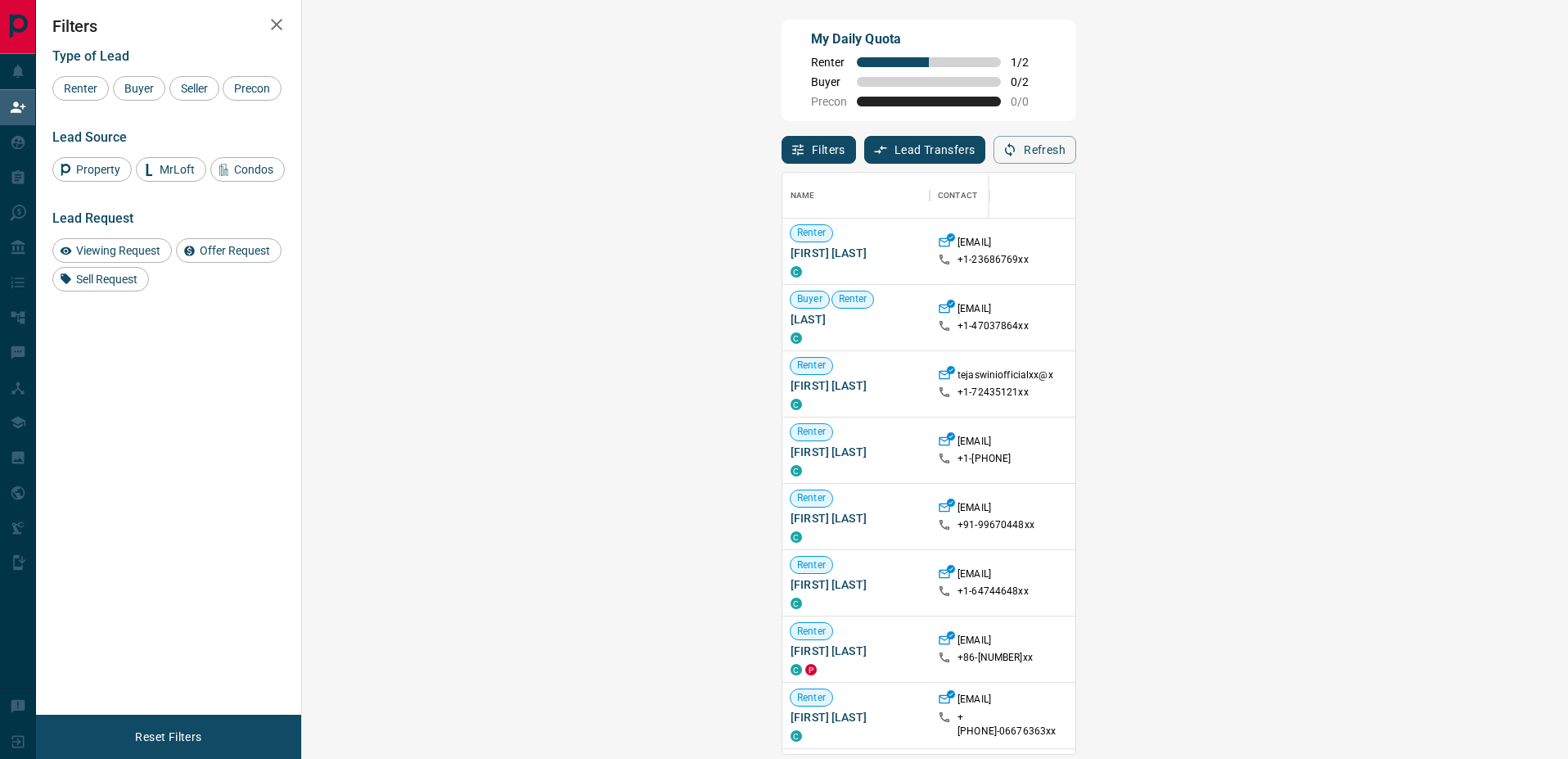 click on "Refresh" at bounding box center (1034, 150) 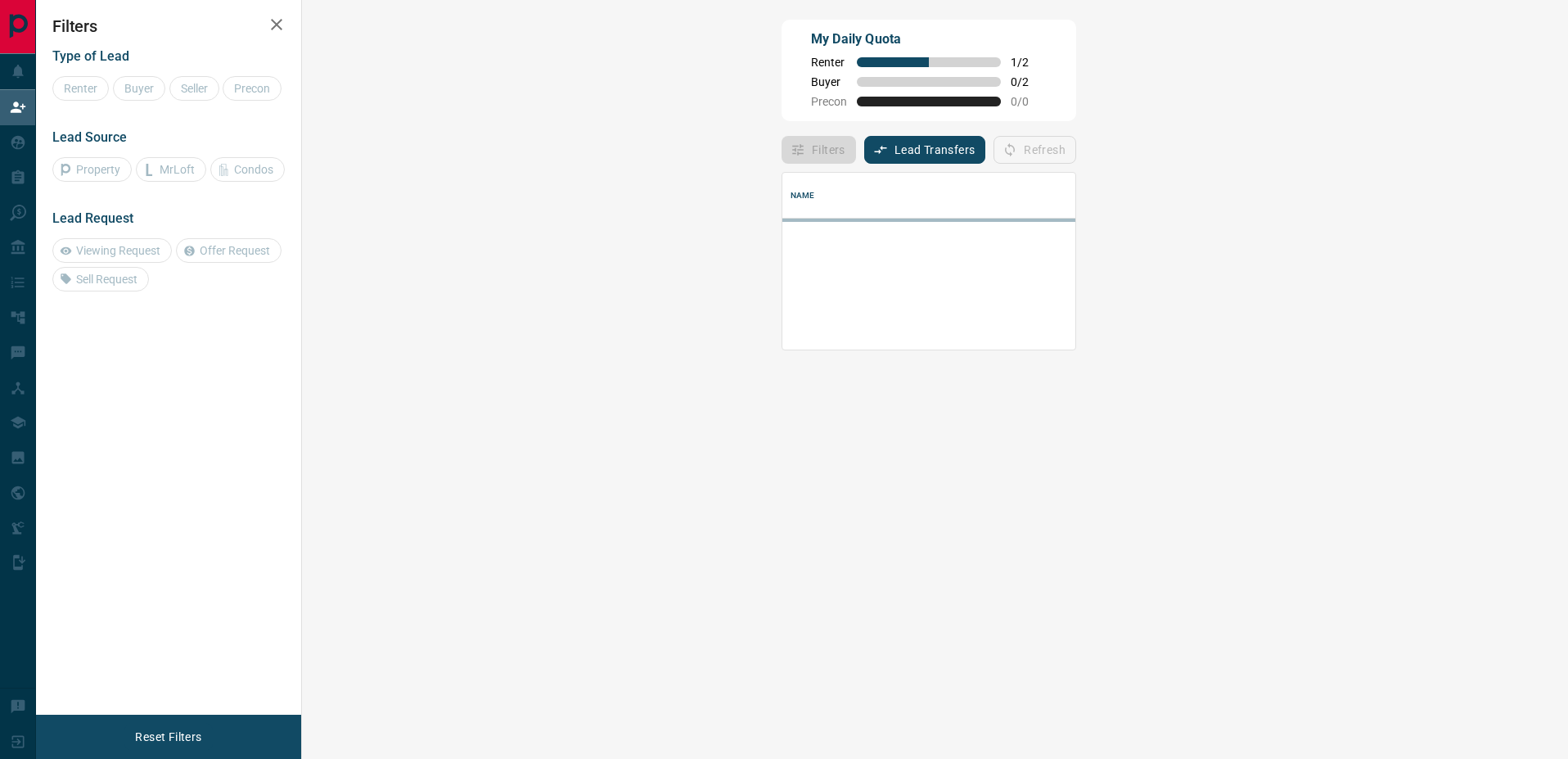 scroll 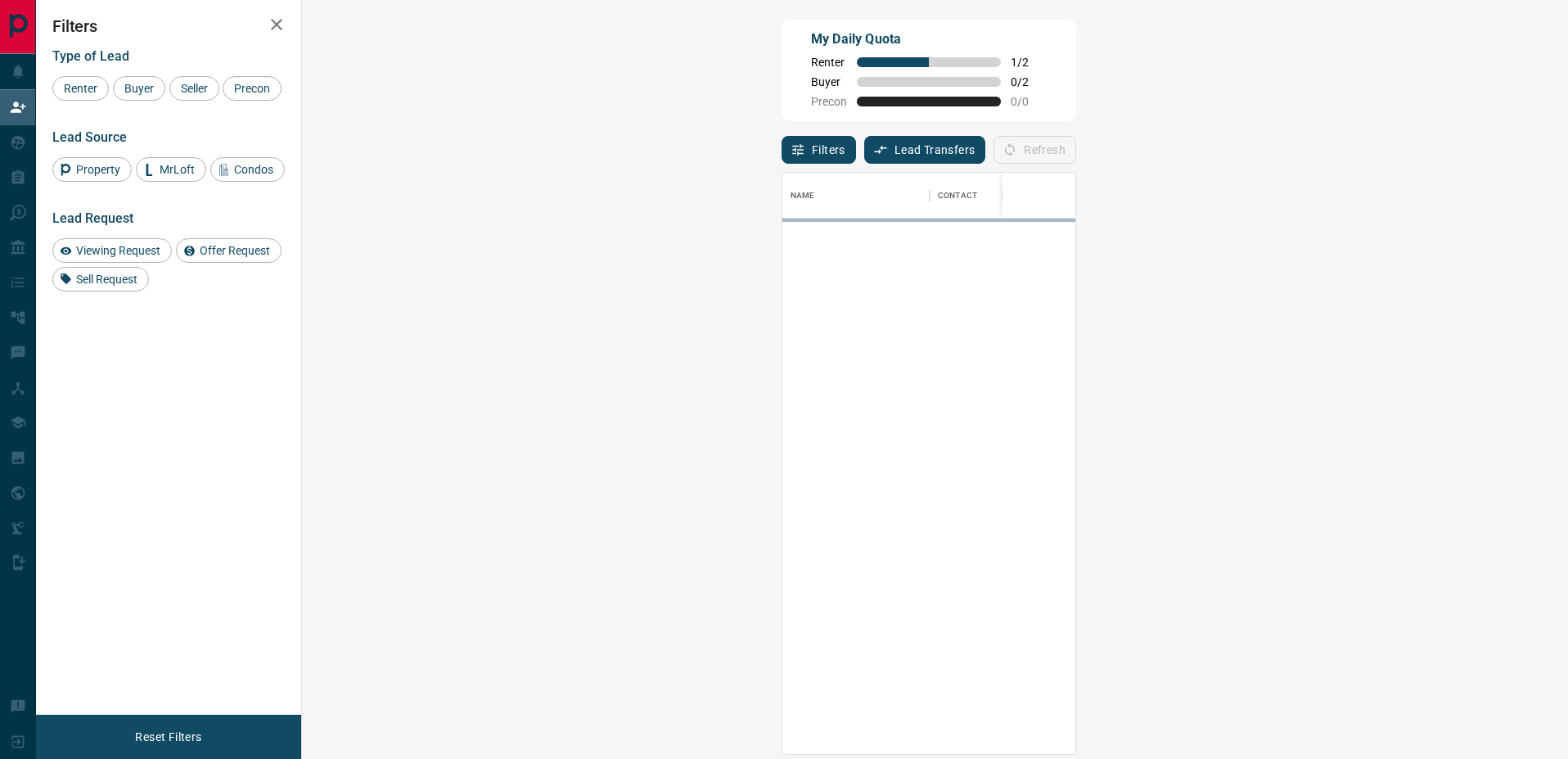 click on "Filters Lead Transfers 0 Refresh" at bounding box center [929, 142] 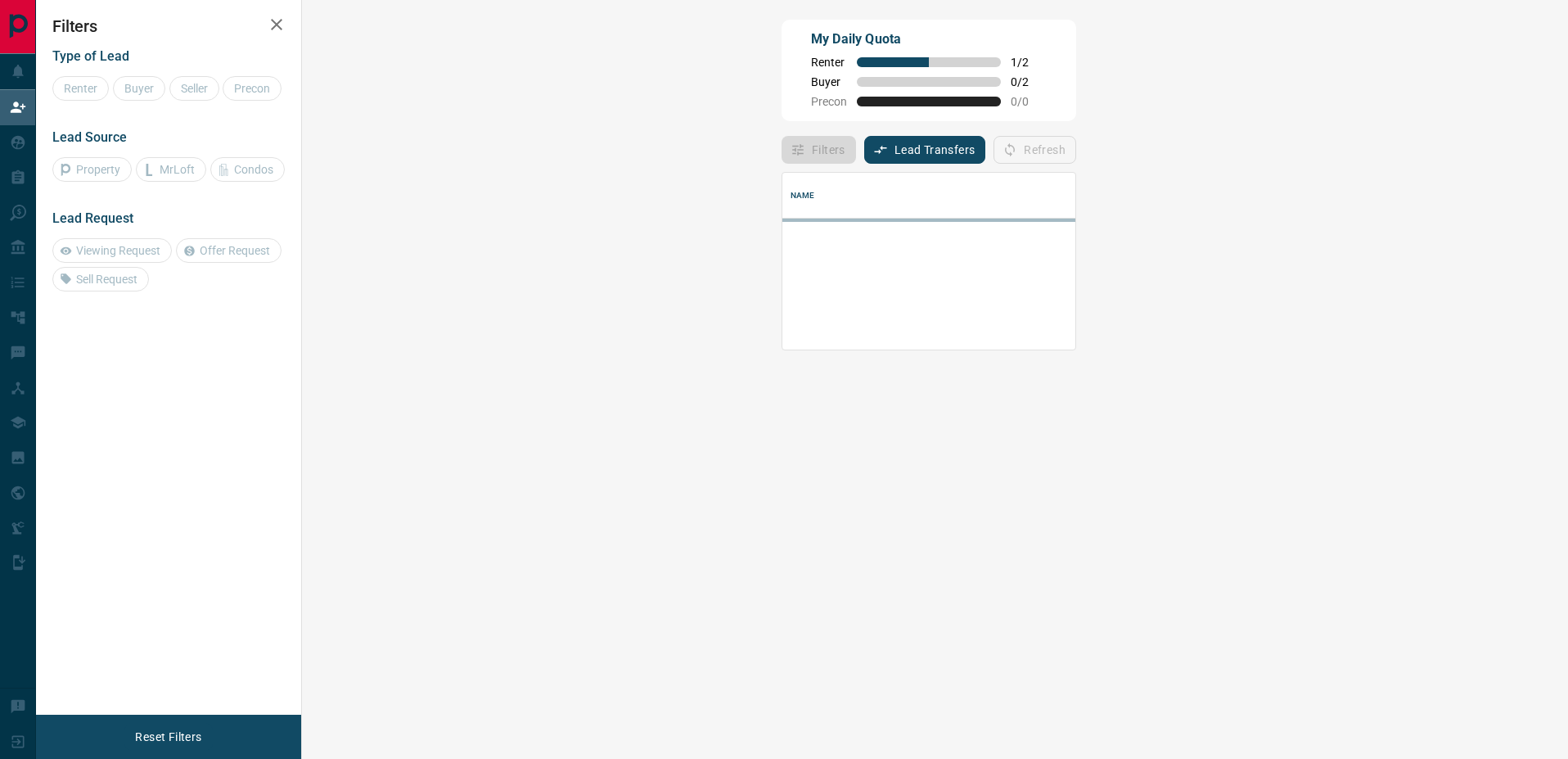 scroll, scrollTop: 13, scrollLeft: 13, axis: both 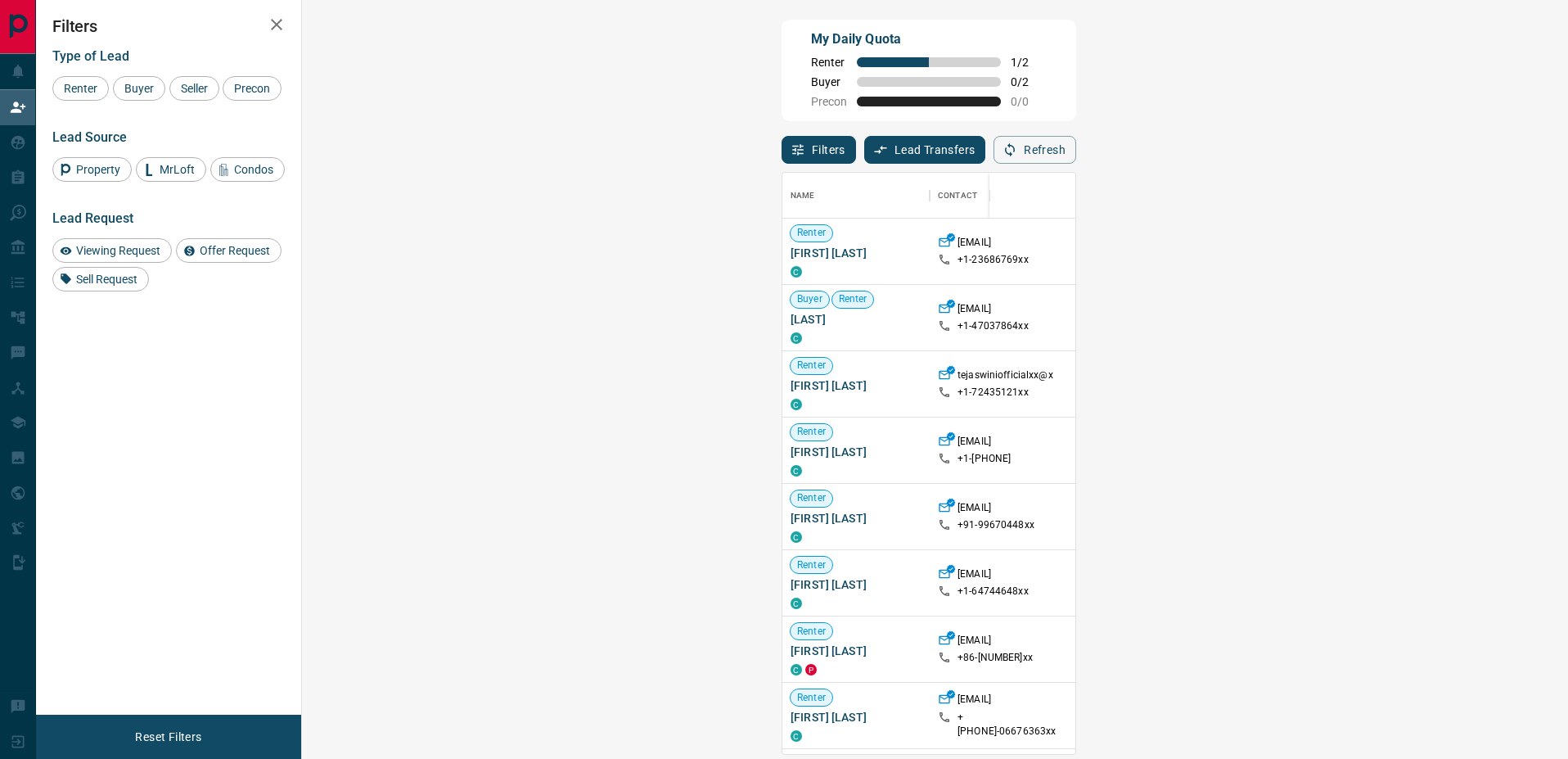click on "Refresh" at bounding box center [1034, 150] 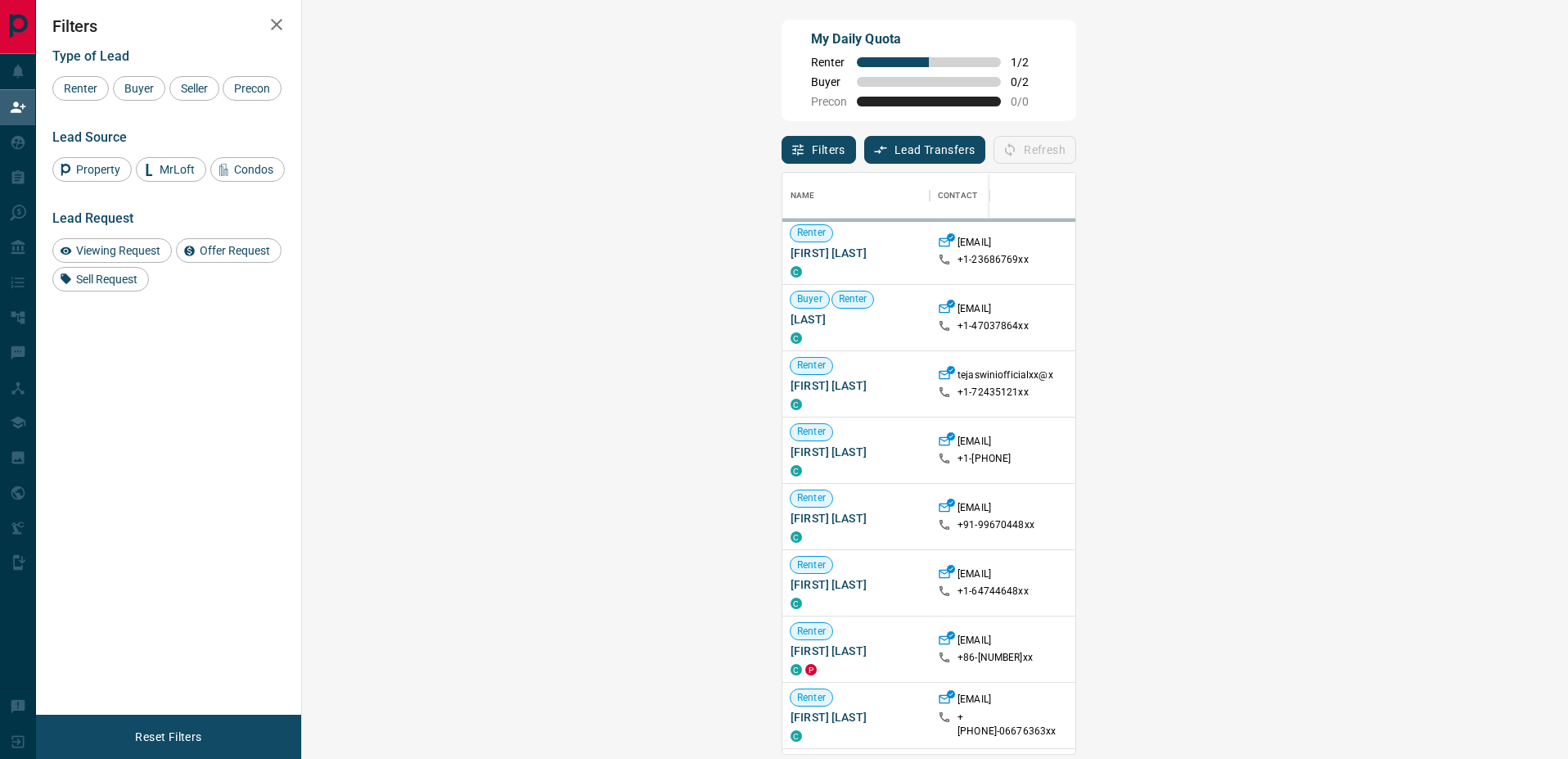 scroll, scrollTop: 13, scrollLeft: 13, axis: both 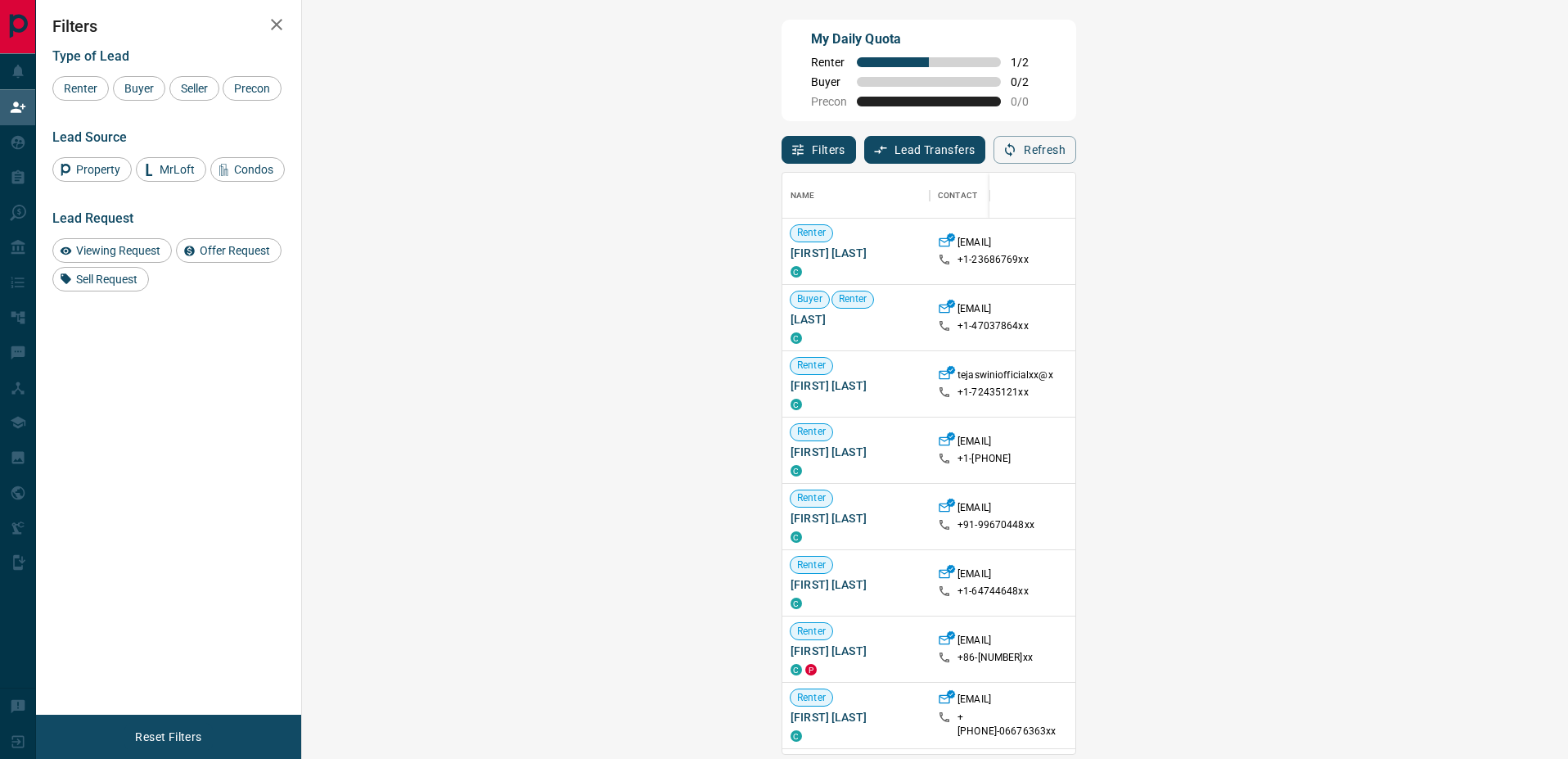 click on "Refresh" at bounding box center (1034, 150) 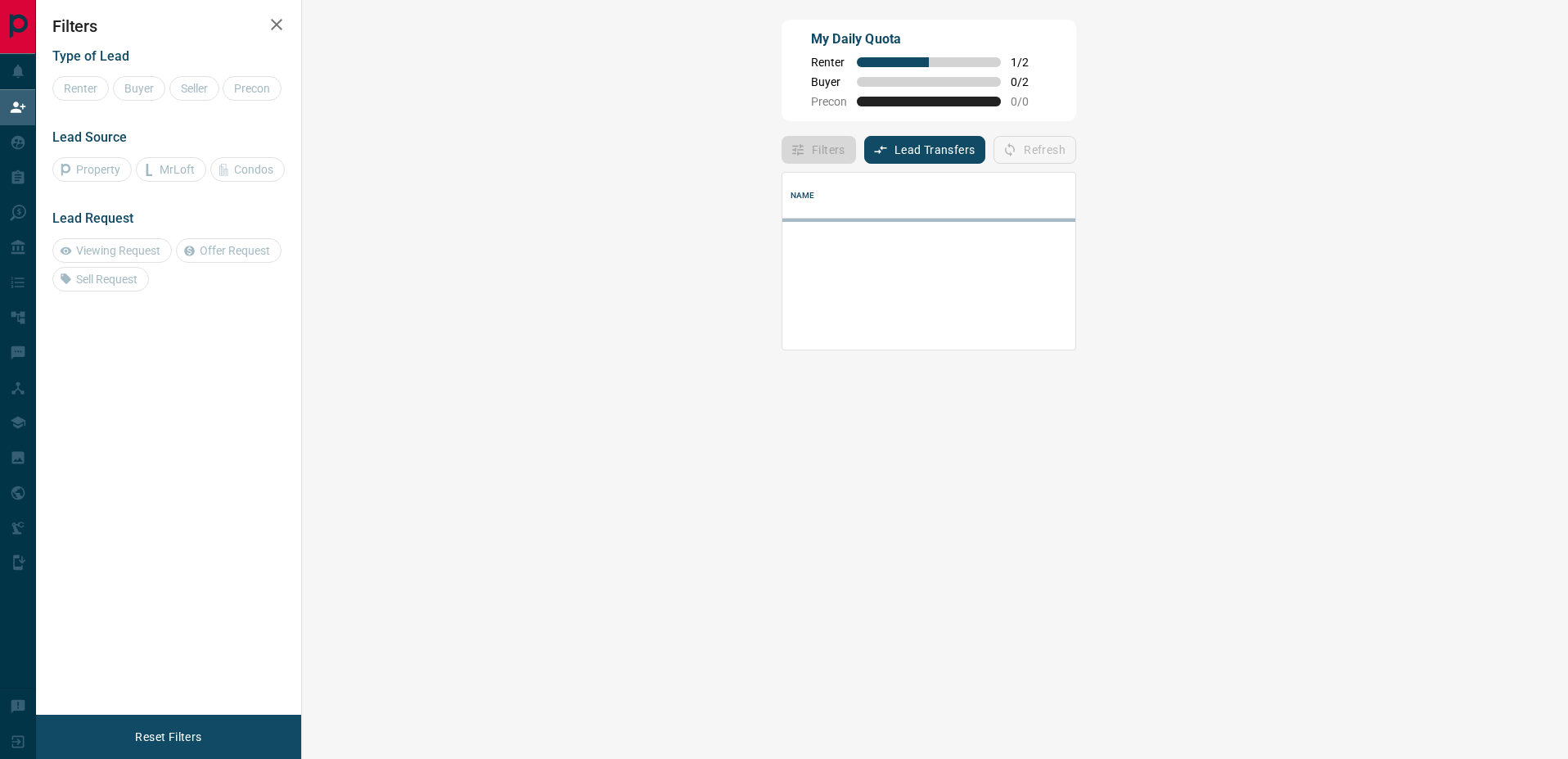 scroll, scrollTop: 0, scrollLeft: 0, axis: both 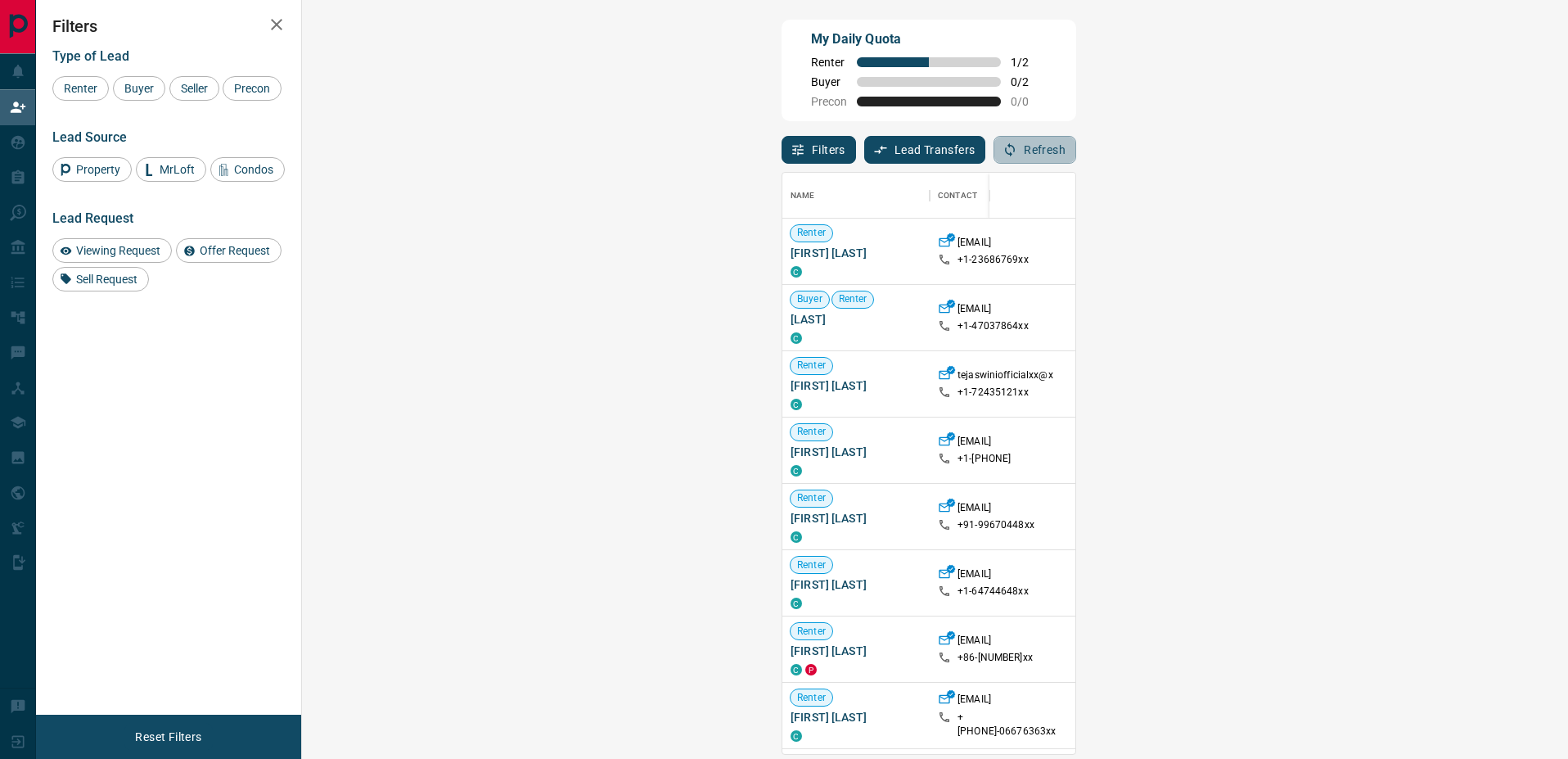 click 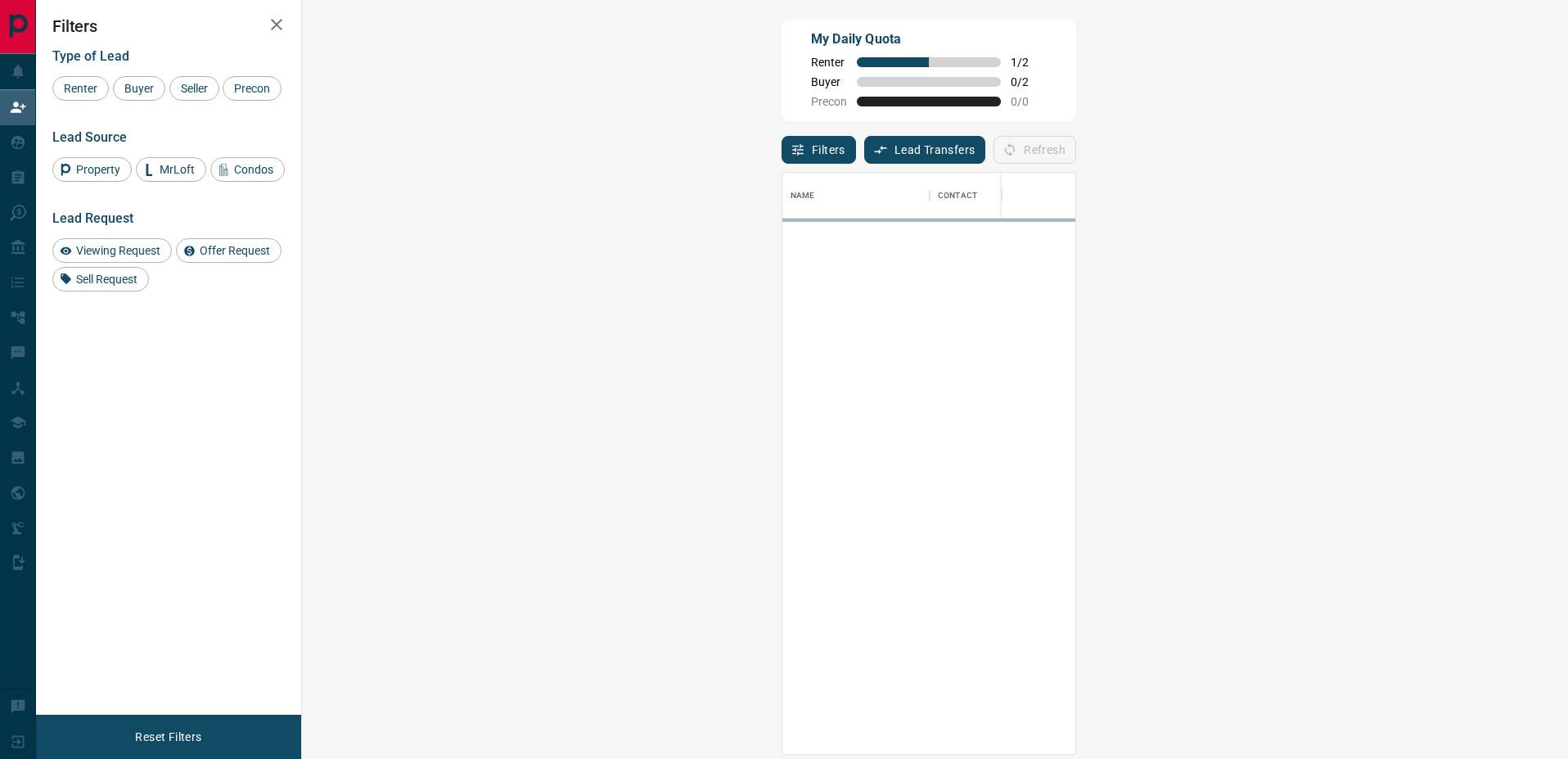 scroll, scrollTop: 13, scrollLeft: 13, axis: both 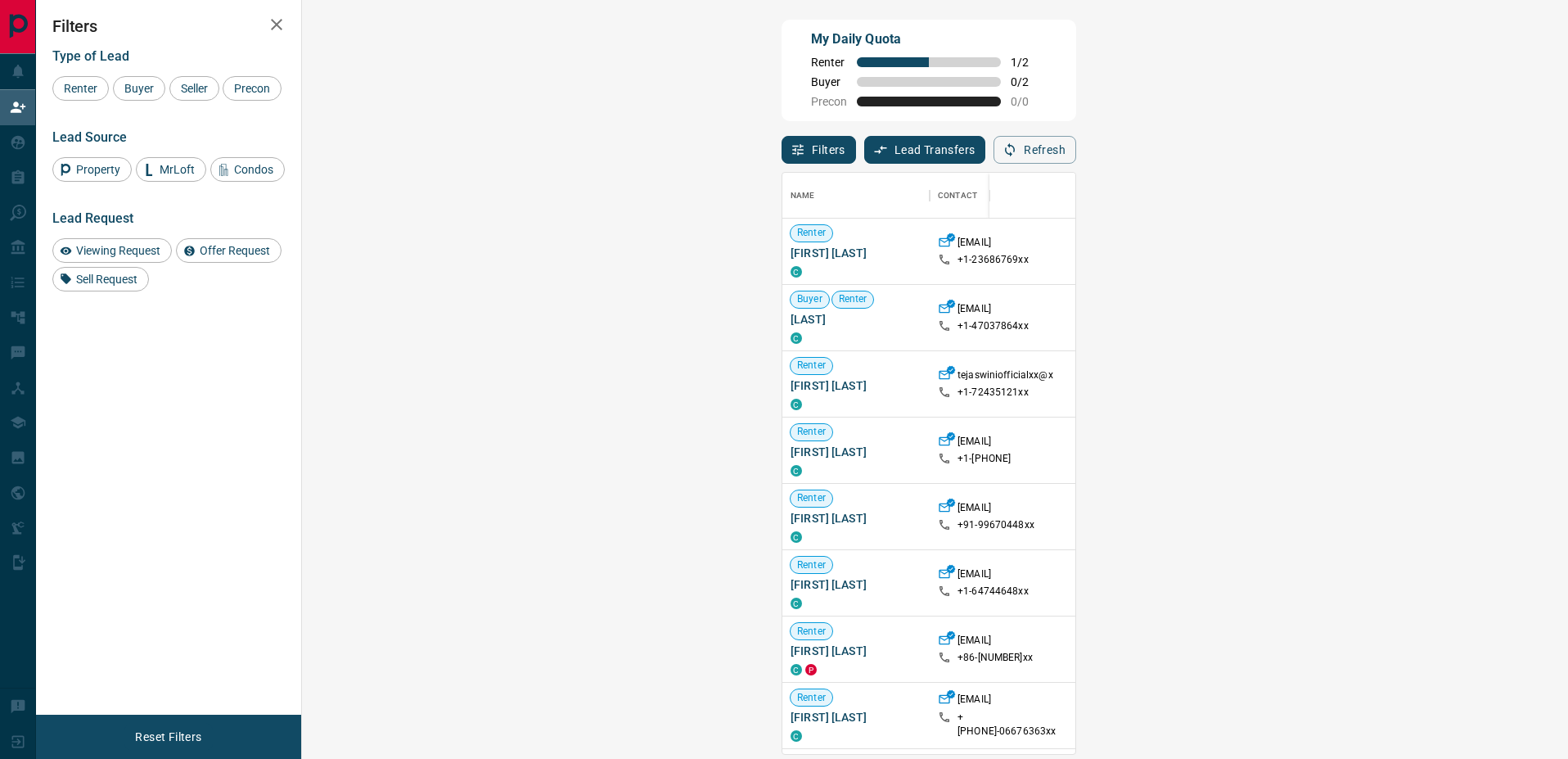 click on "Refresh" at bounding box center (1034, 150) 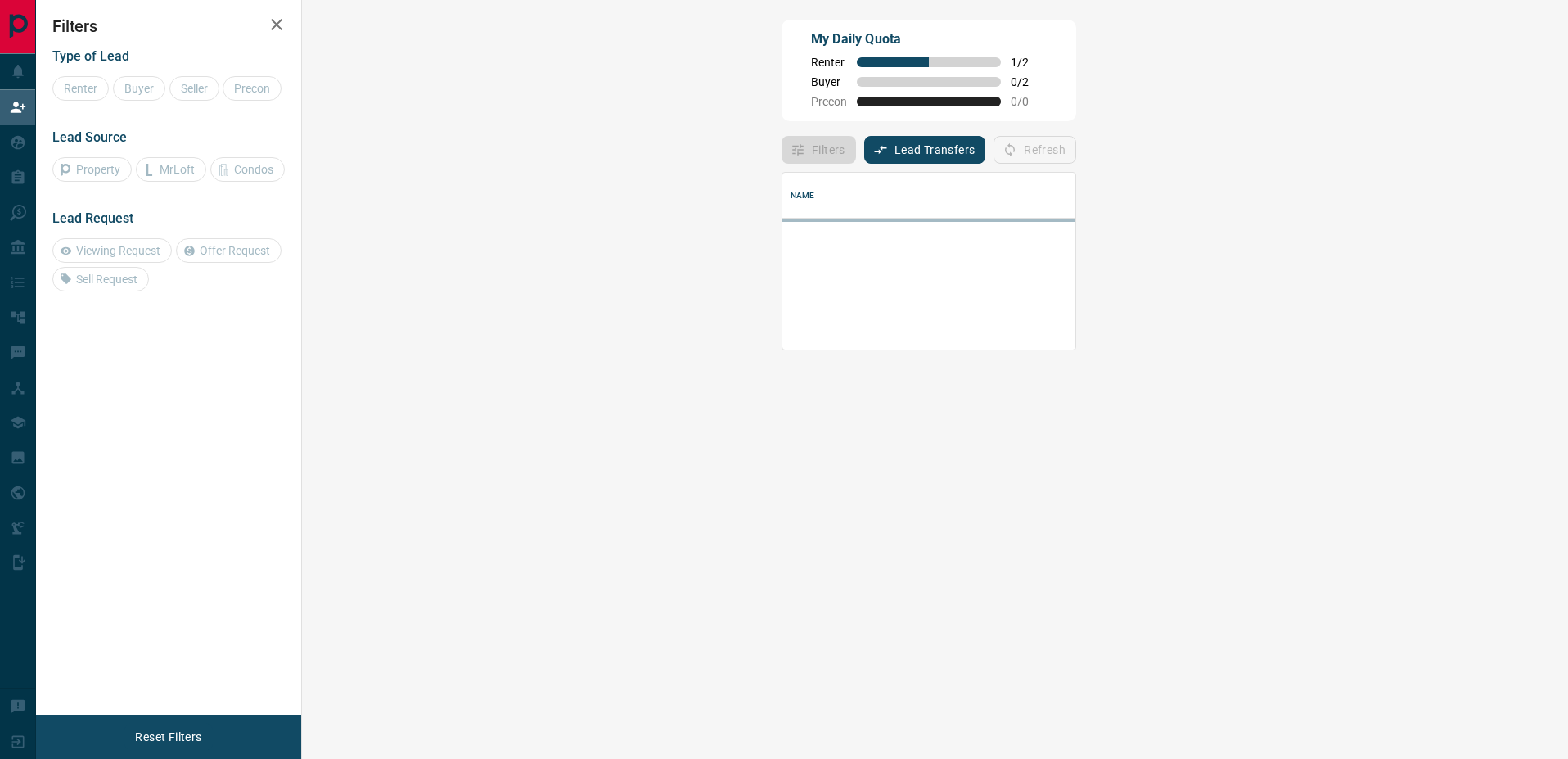 scroll, scrollTop: 13, scrollLeft: 13, axis: both 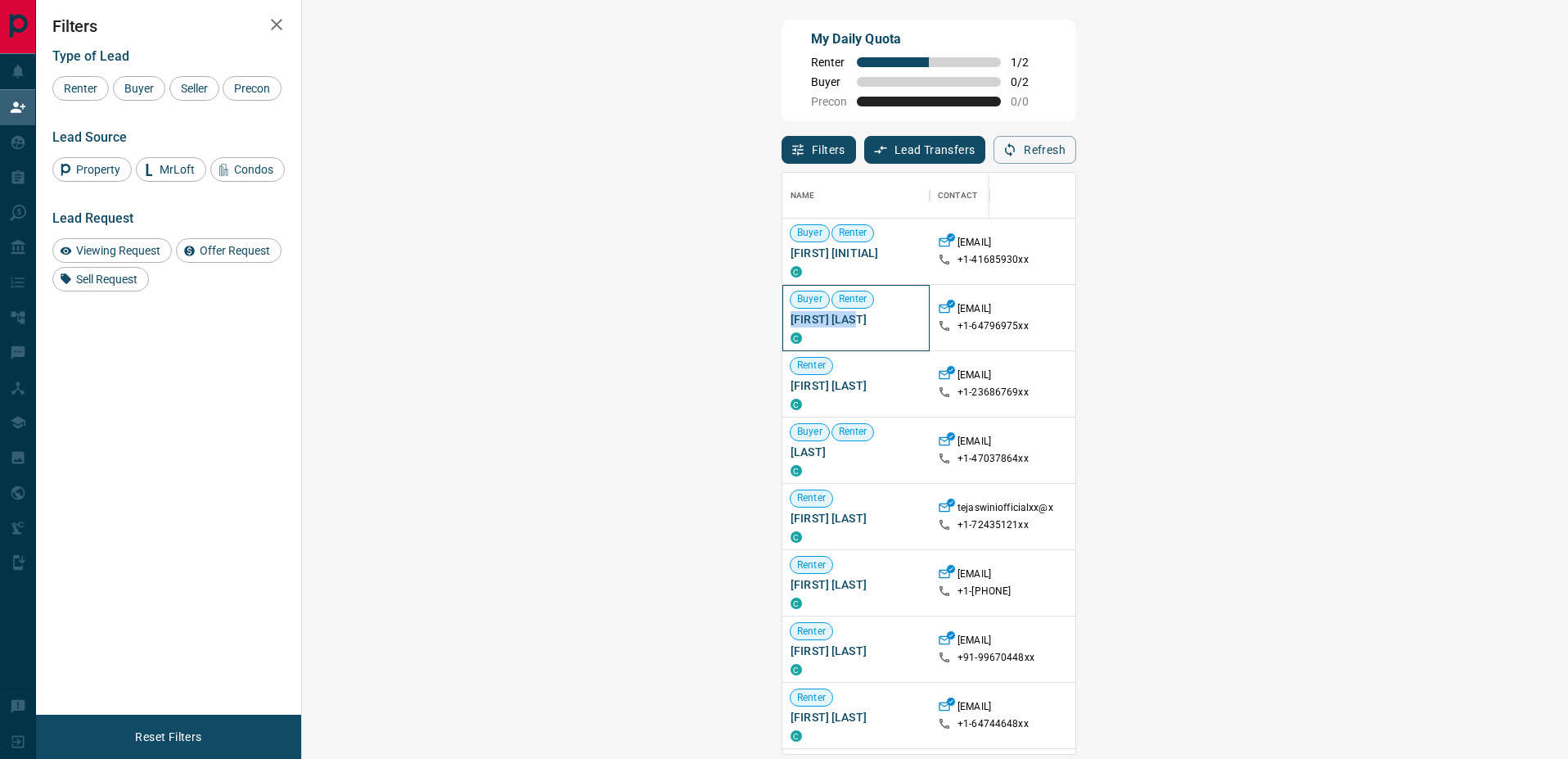 drag, startPoint x: 386, startPoint y: 315, endPoint x: 321, endPoint y: 314, distance: 65.00769 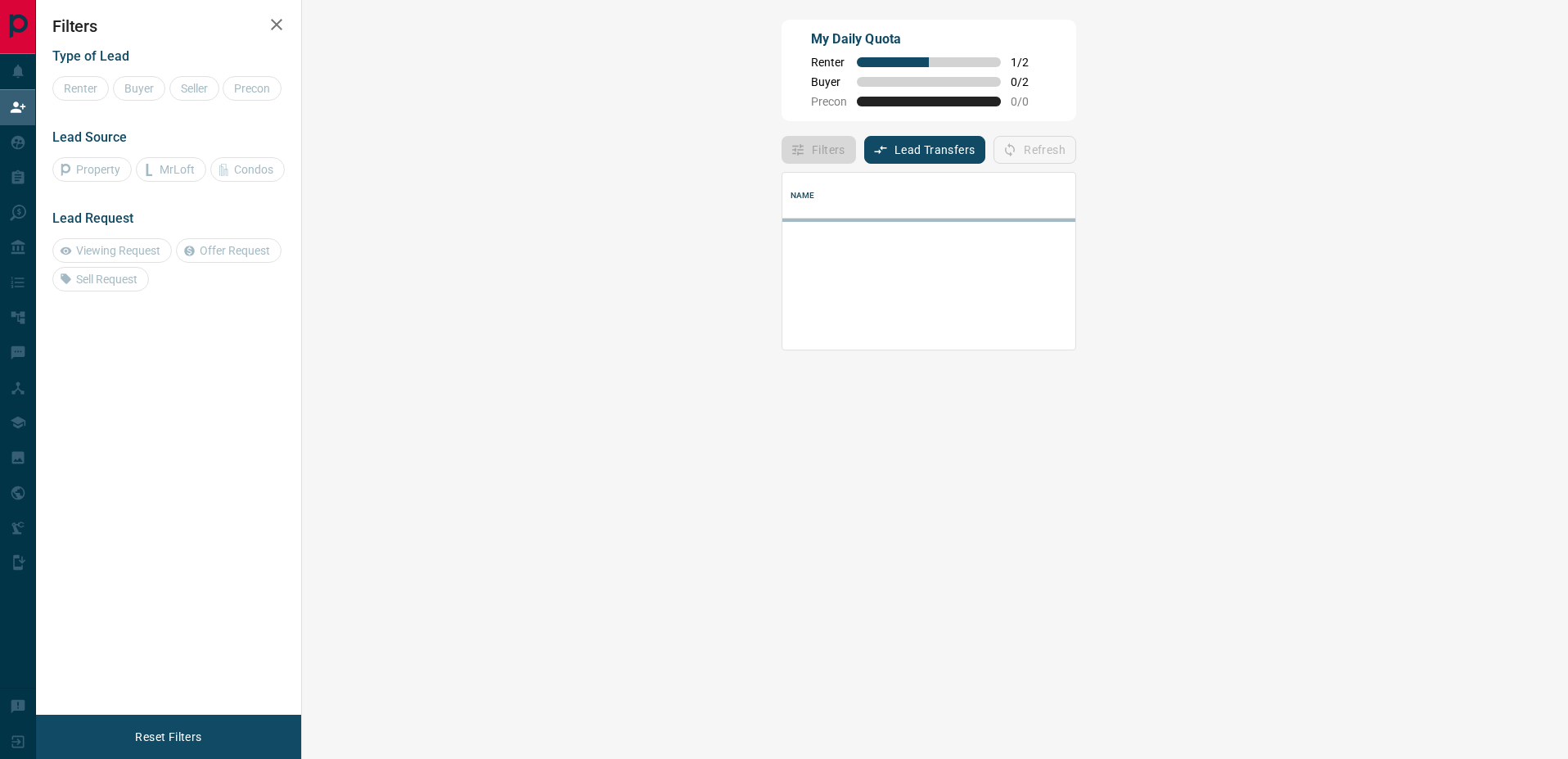 scroll, scrollTop: 13, scrollLeft: 13, axis: both 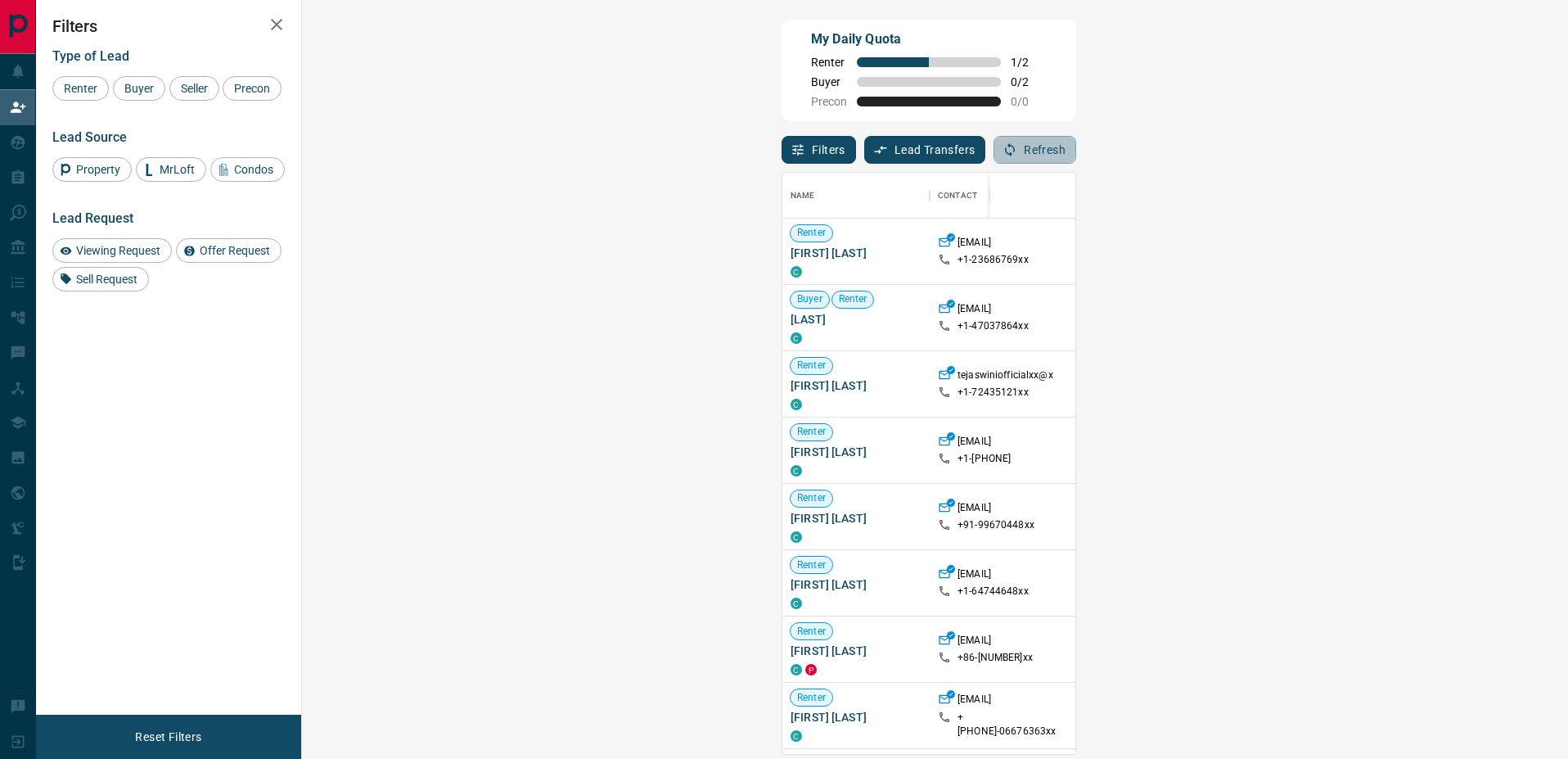 click 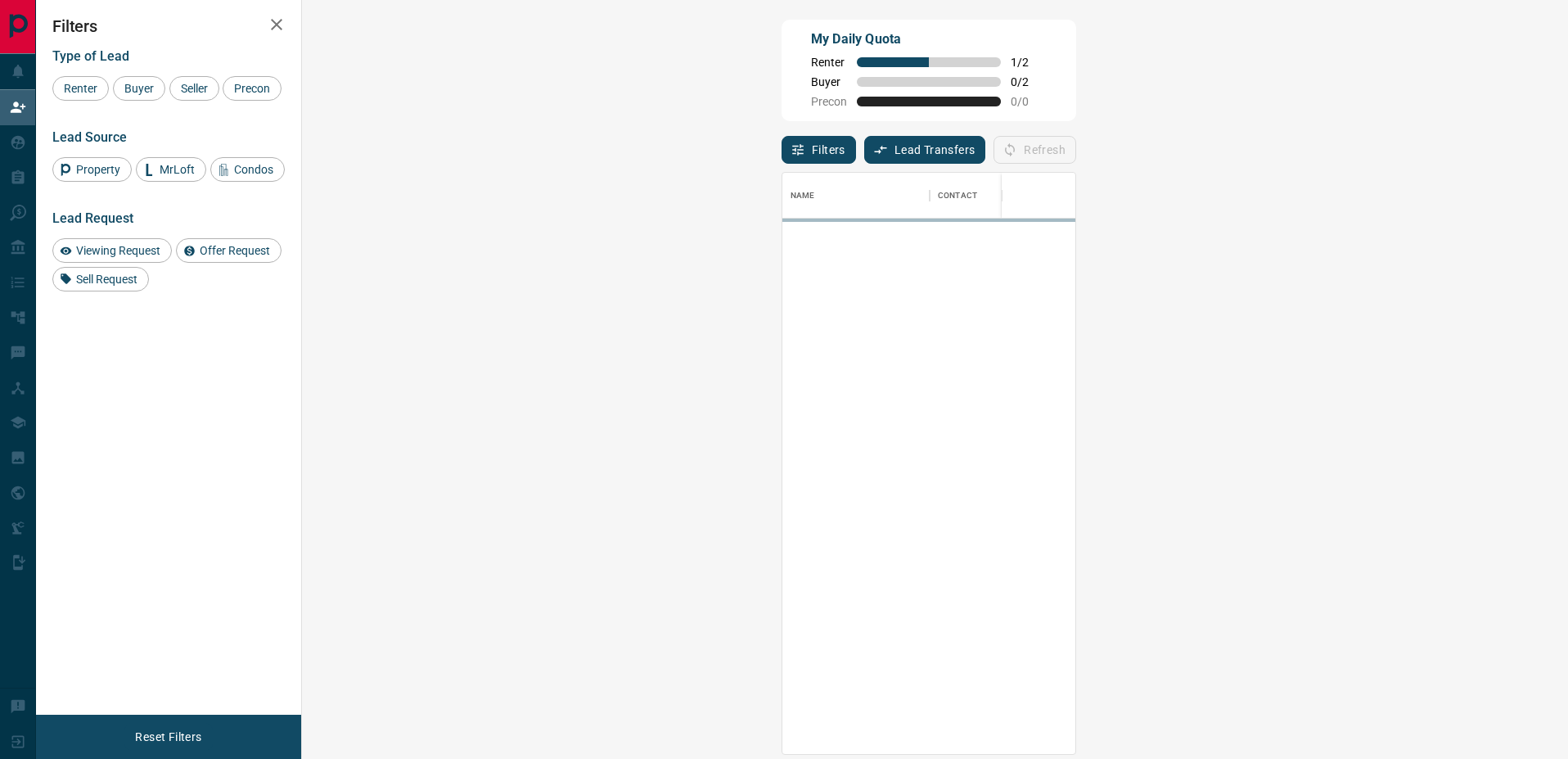 scroll, scrollTop: 13, scrollLeft: 13, axis: both 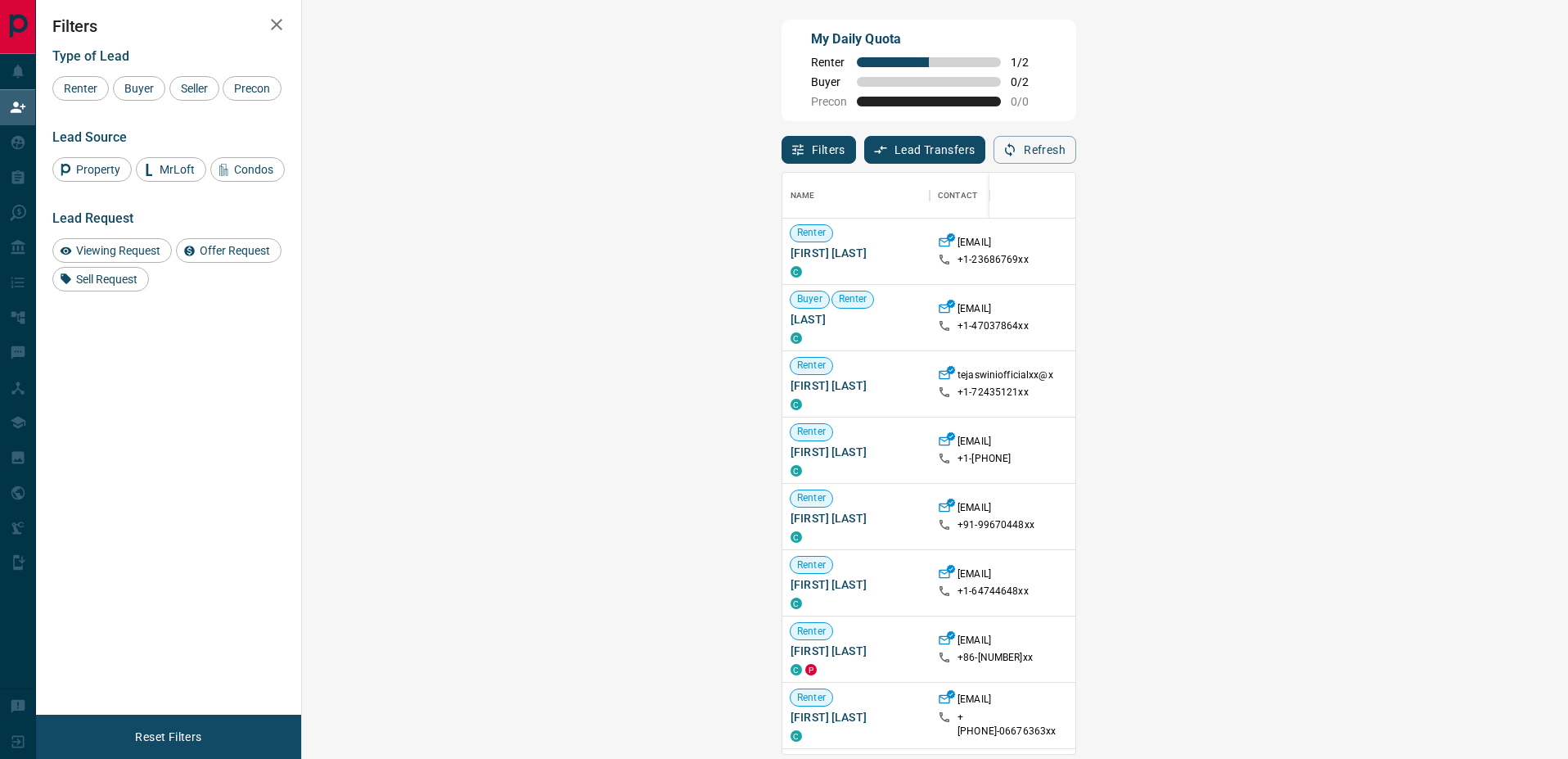 click on "Refresh" at bounding box center (1034, 150) 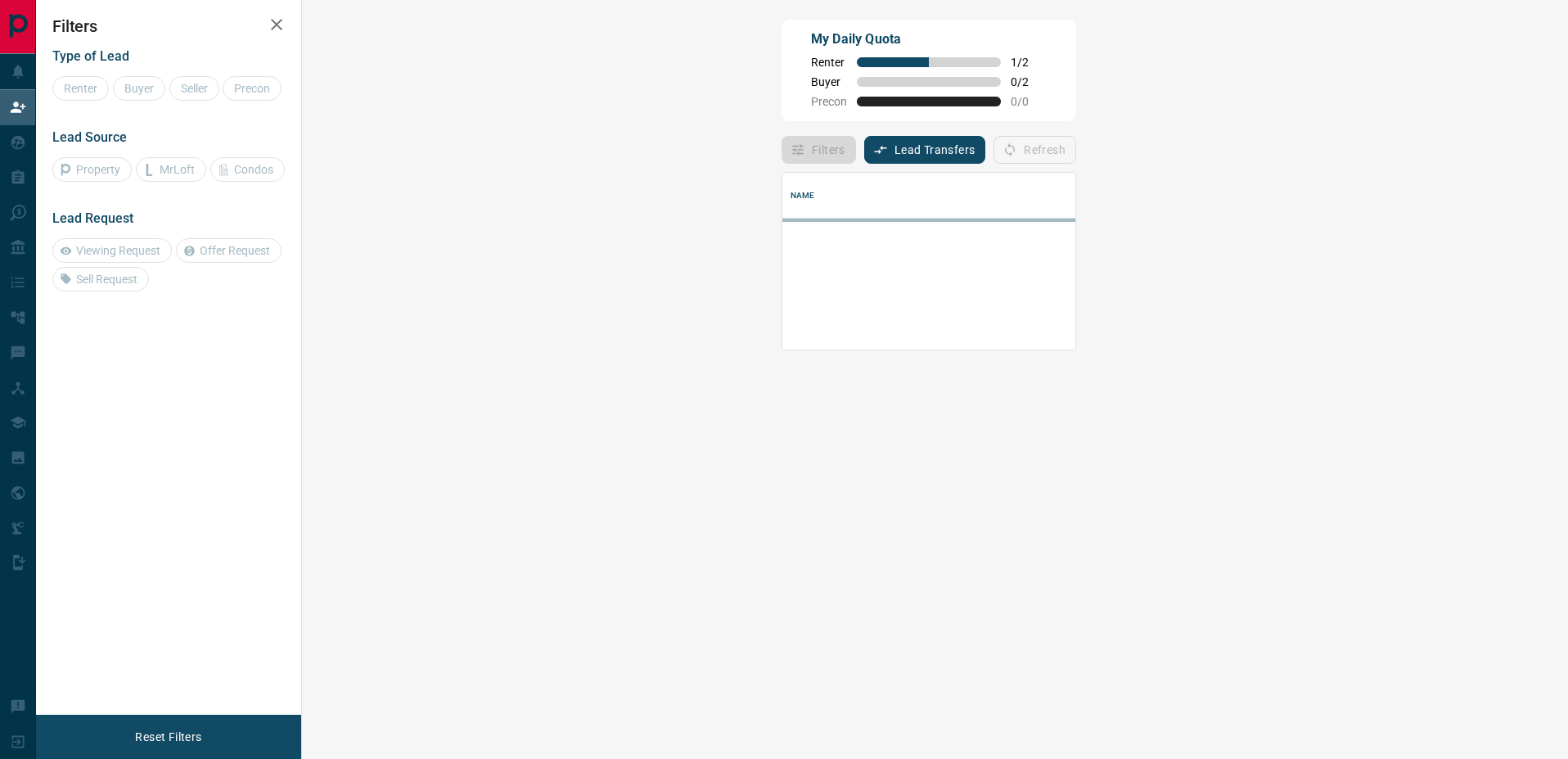 scroll, scrollTop: 13, scrollLeft: 13, axis: both 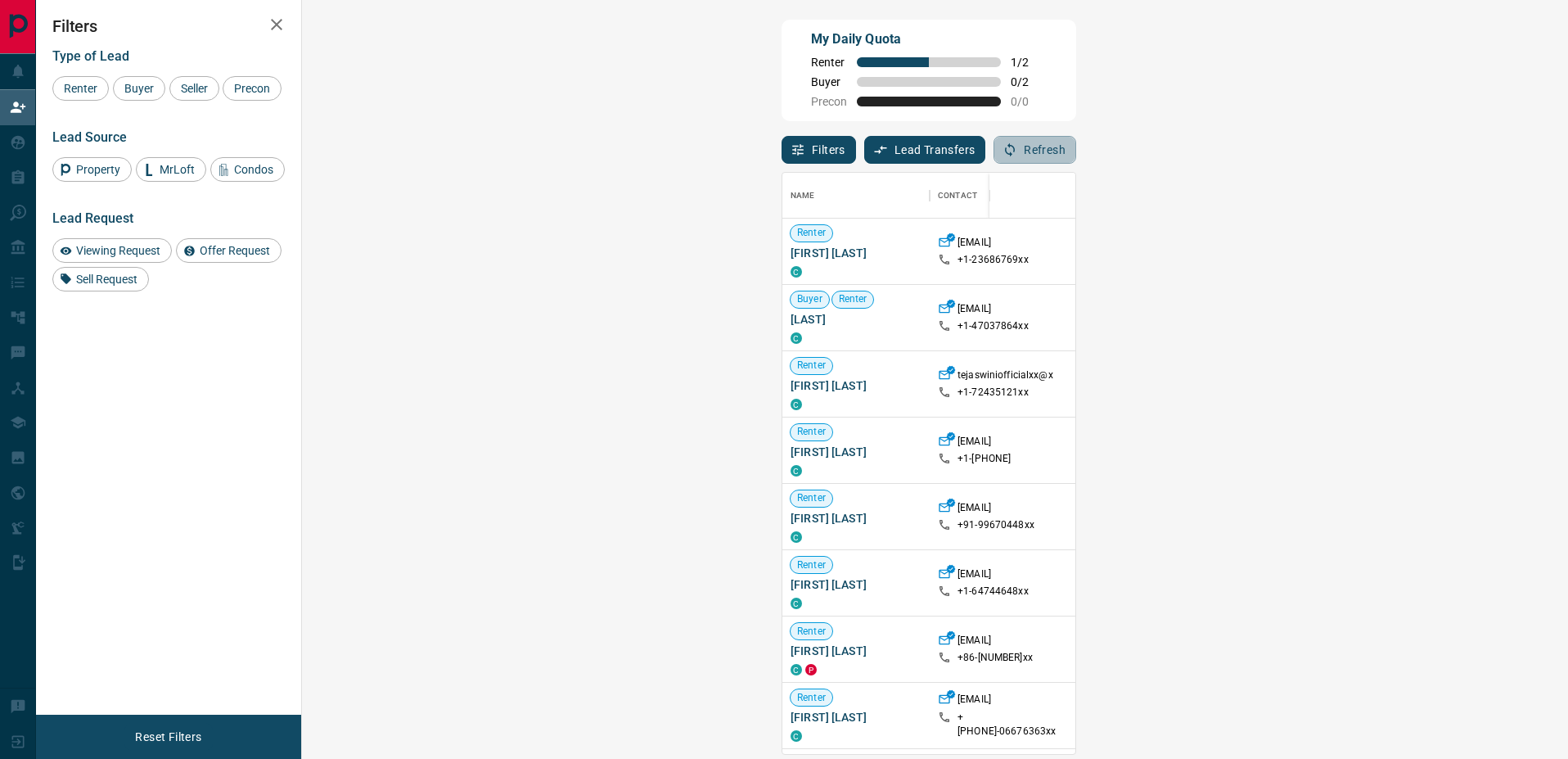 click on "Refresh" at bounding box center [1034, 150] 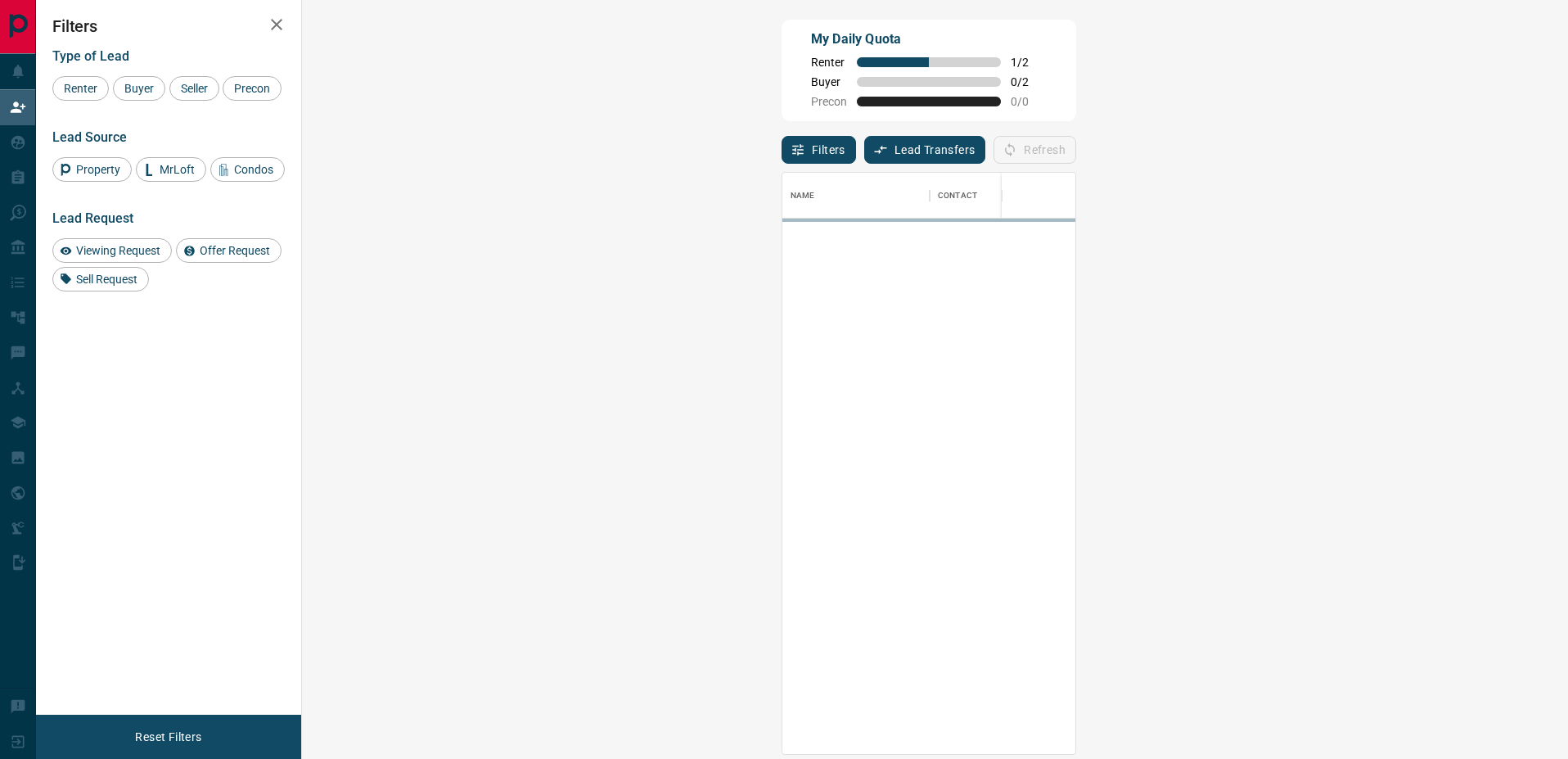 scroll, scrollTop: 13, scrollLeft: 13, axis: both 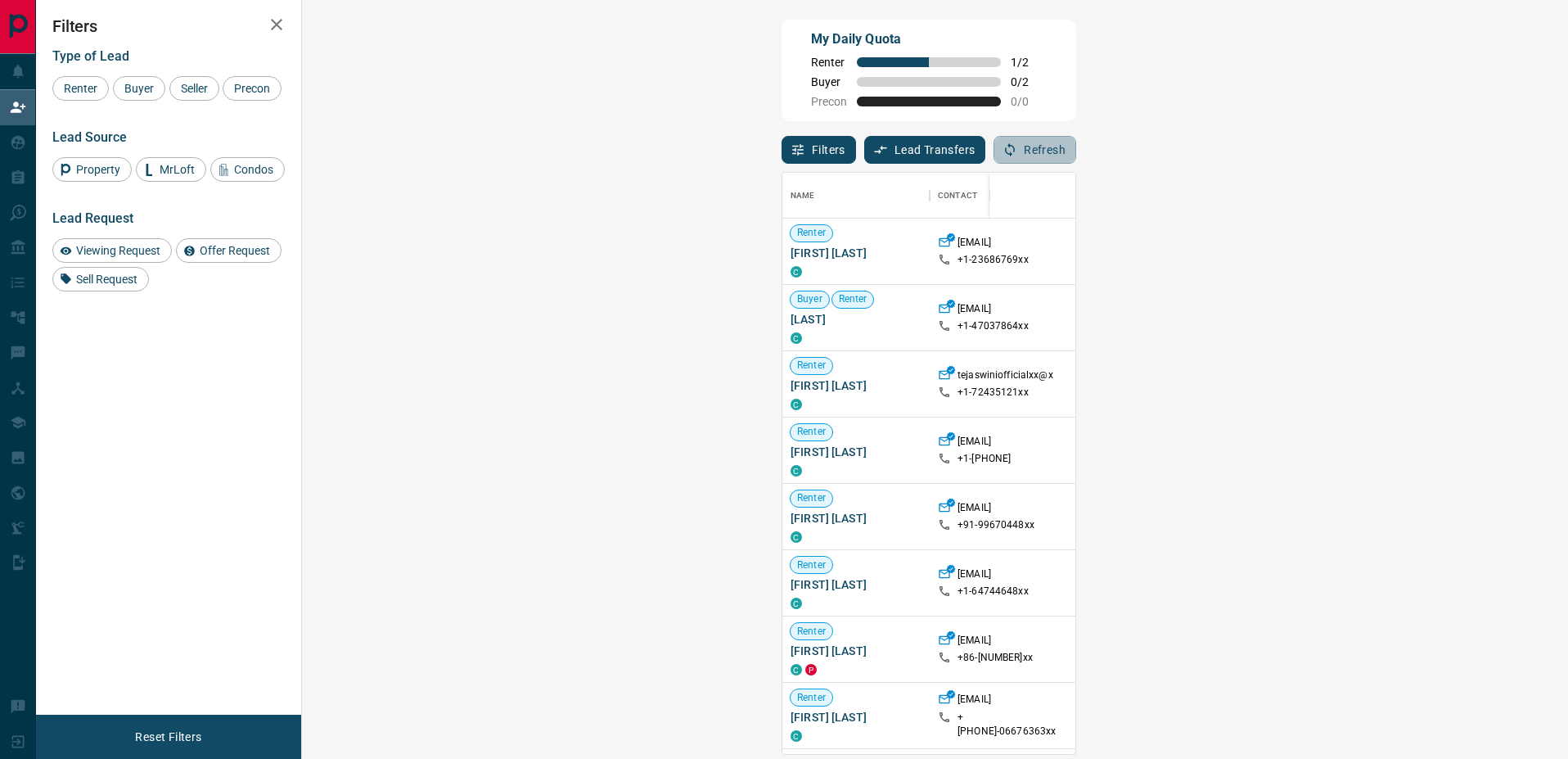 click on "Refresh" at bounding box center [1034, 150] 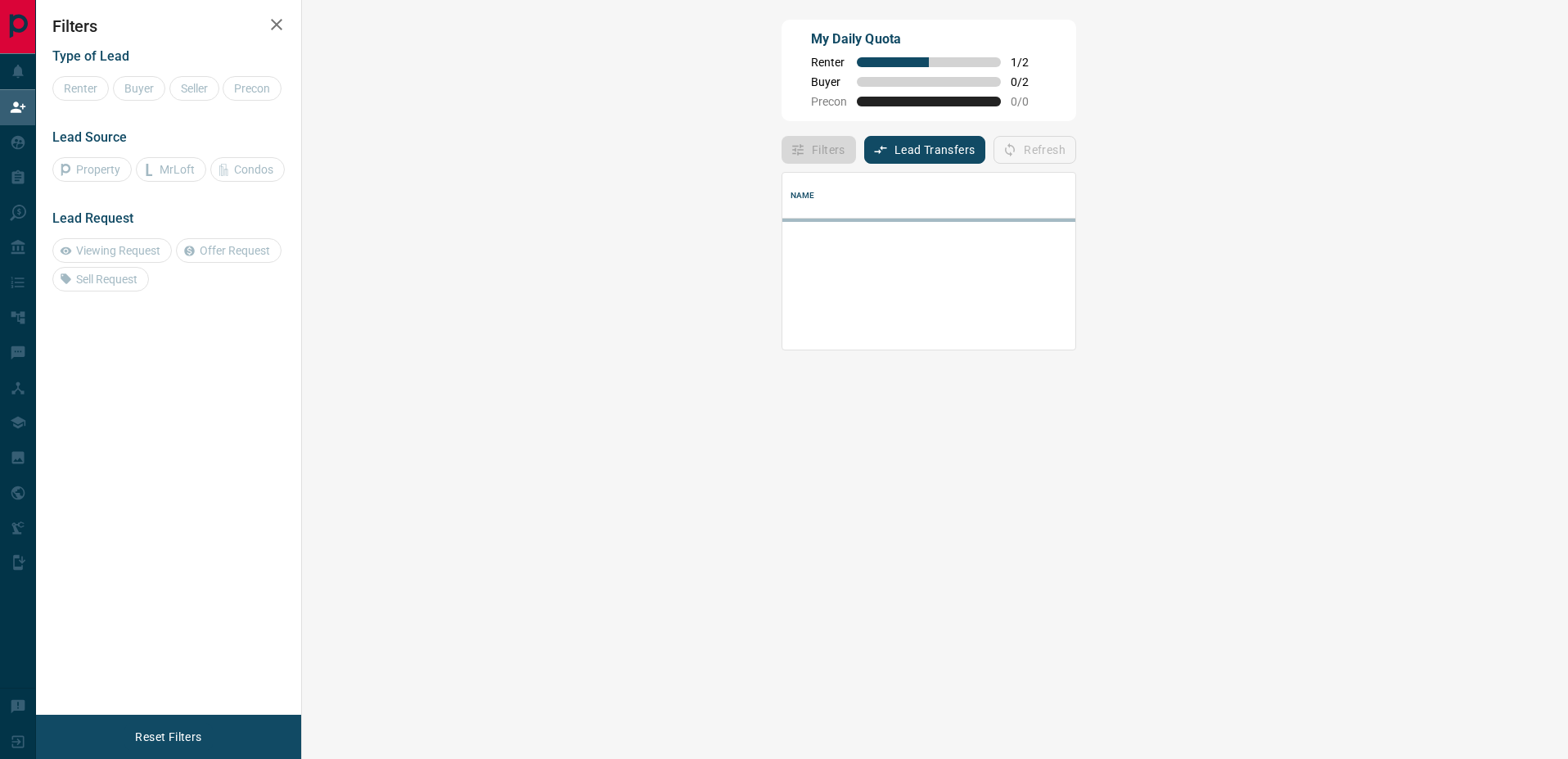 scroll, scrollTop: 13, scrollLeft: 13, axis: both 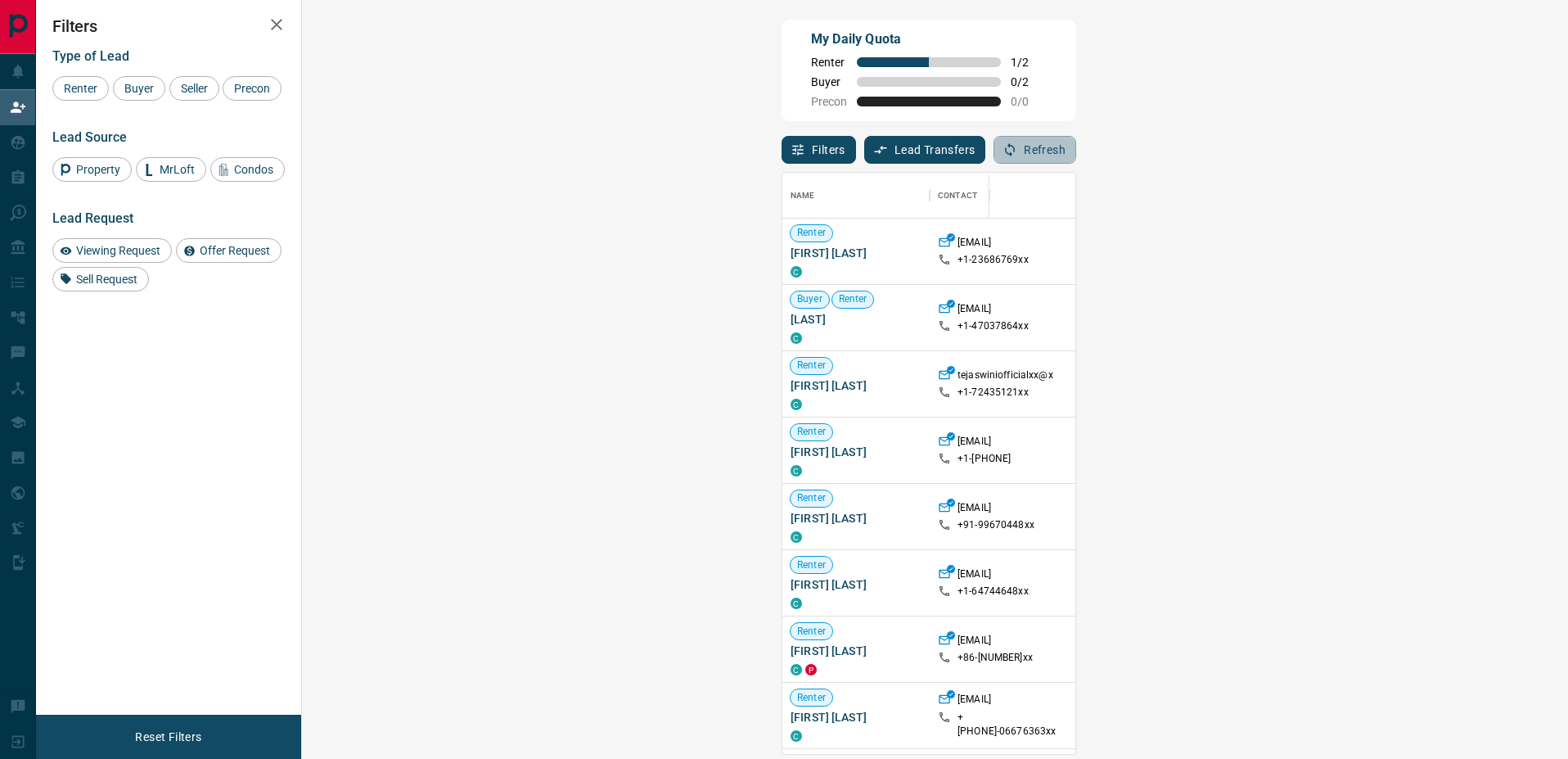 click on "Refresh" at bounding box center (1034, 150) 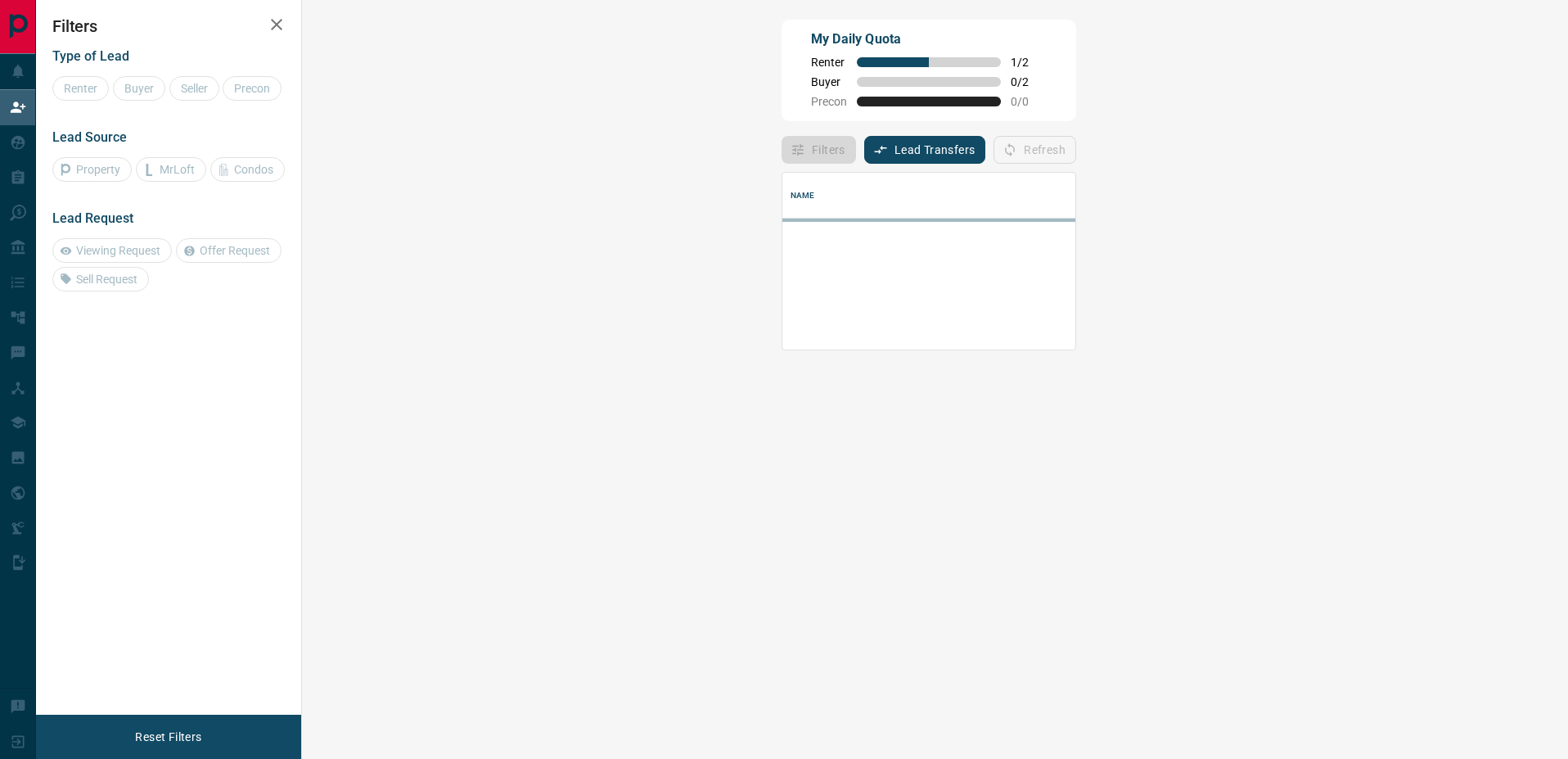 scroll, scrollTop: 13, scrollLeft: 13, axis: both 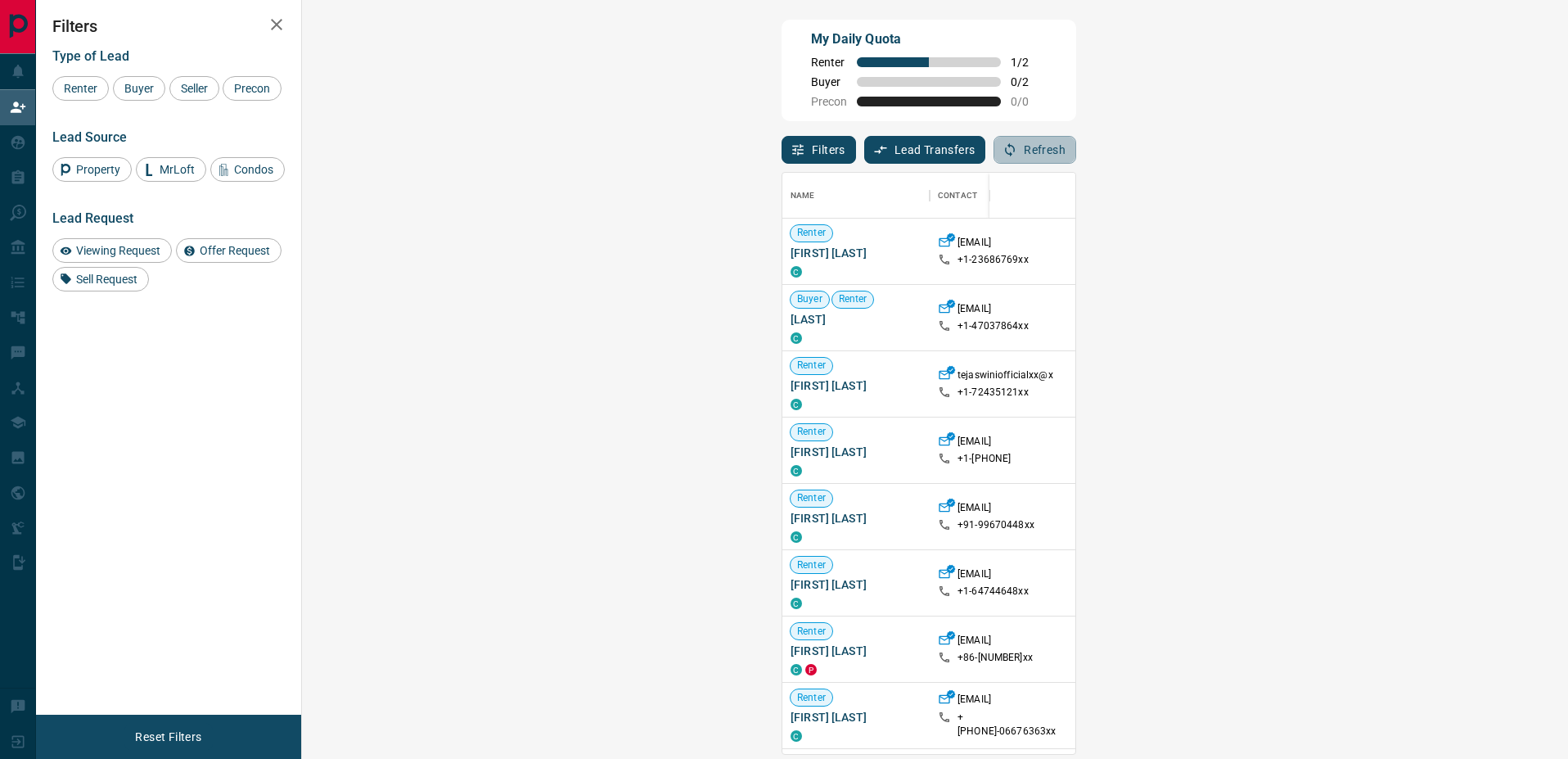 click on "Refresh" at bounding box center (1034, 150) 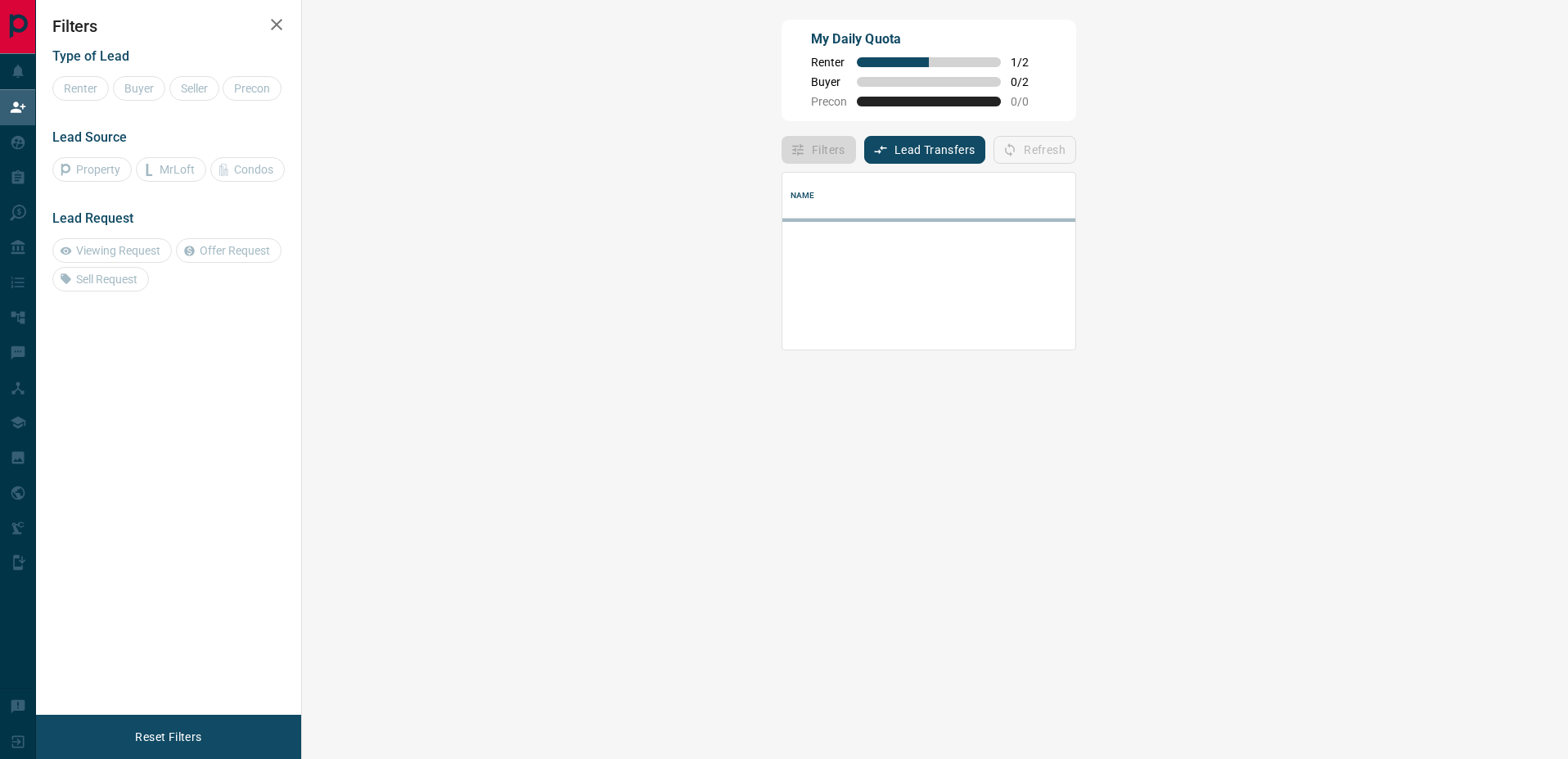 scroll, scrollTop: 0, scrollLeft: 0, axis: both 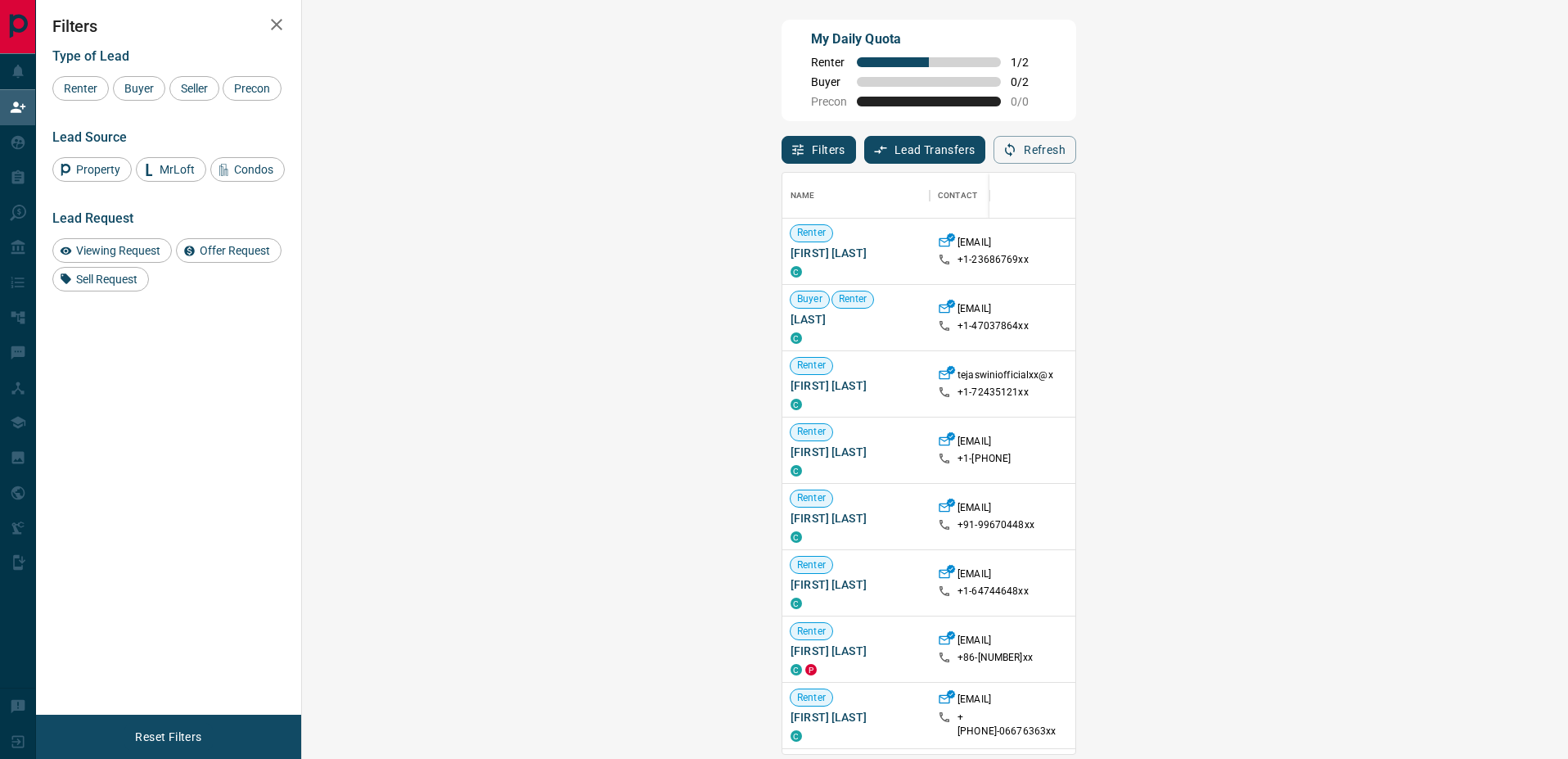 click on "Refresh" at bounding box center (1034, 150) 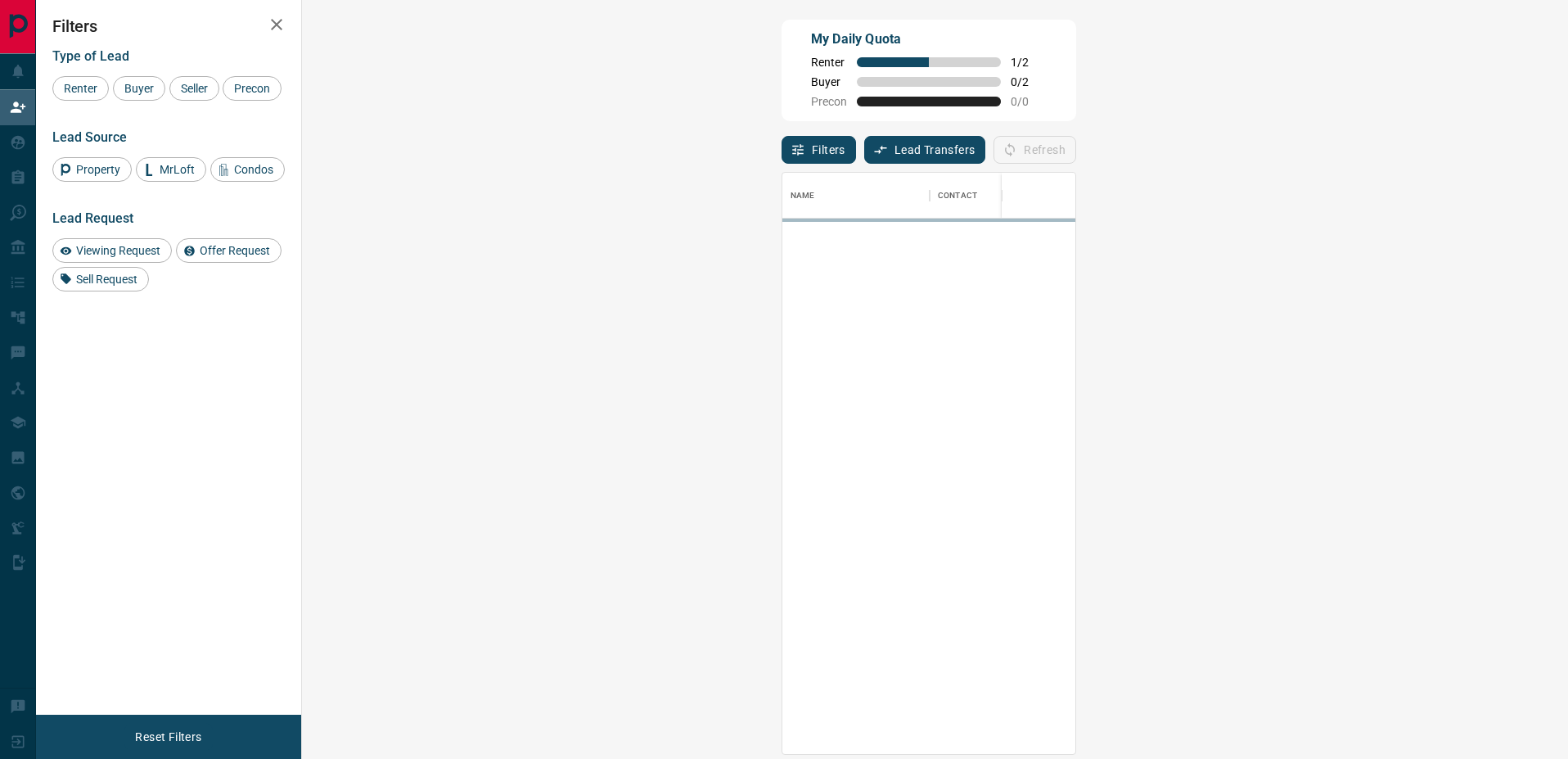 scroll, scrollTop: 13, scrollLeft: 13, axis: both 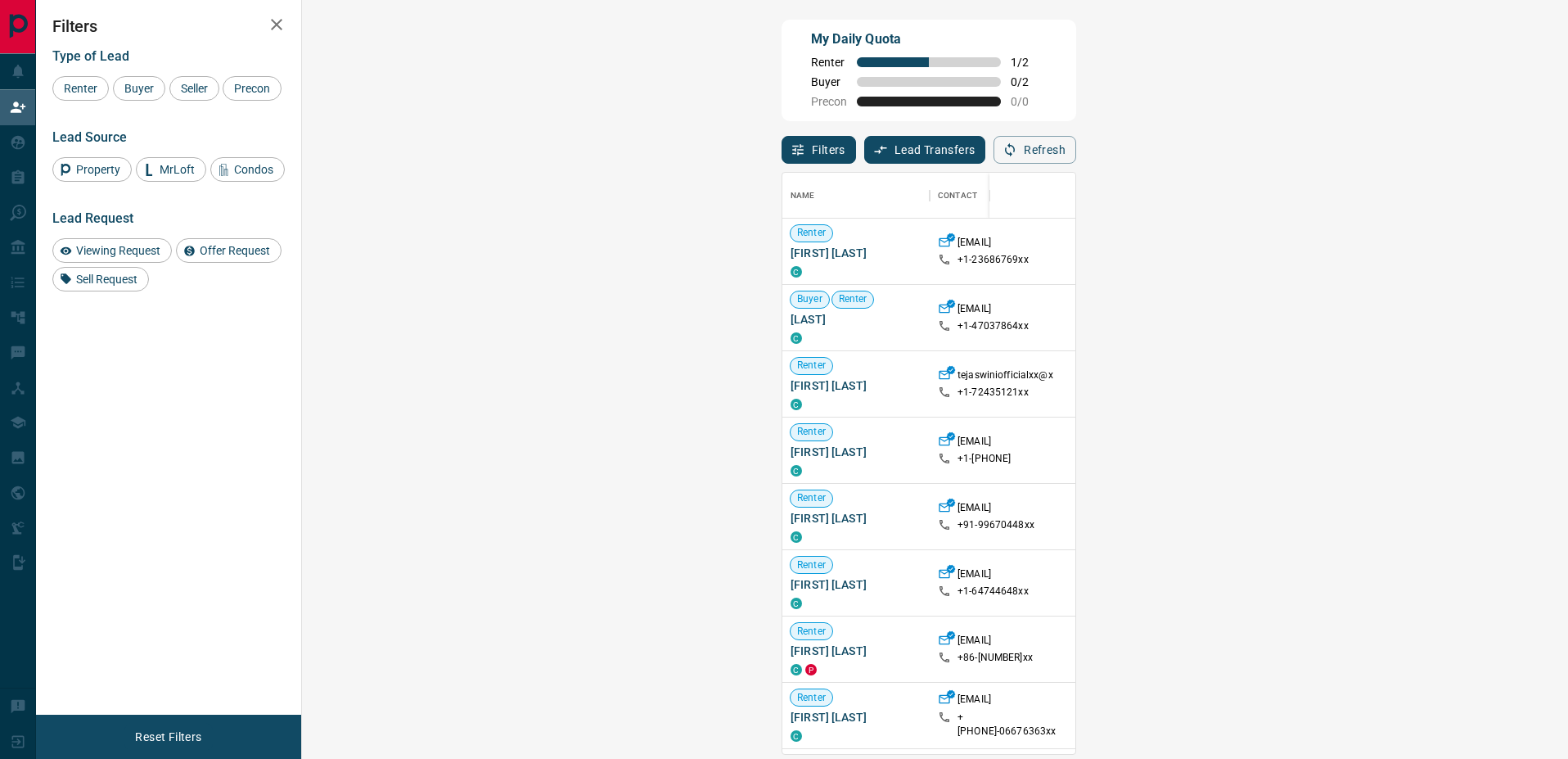 click on "Refresh" at bounding box center [1034, 150] 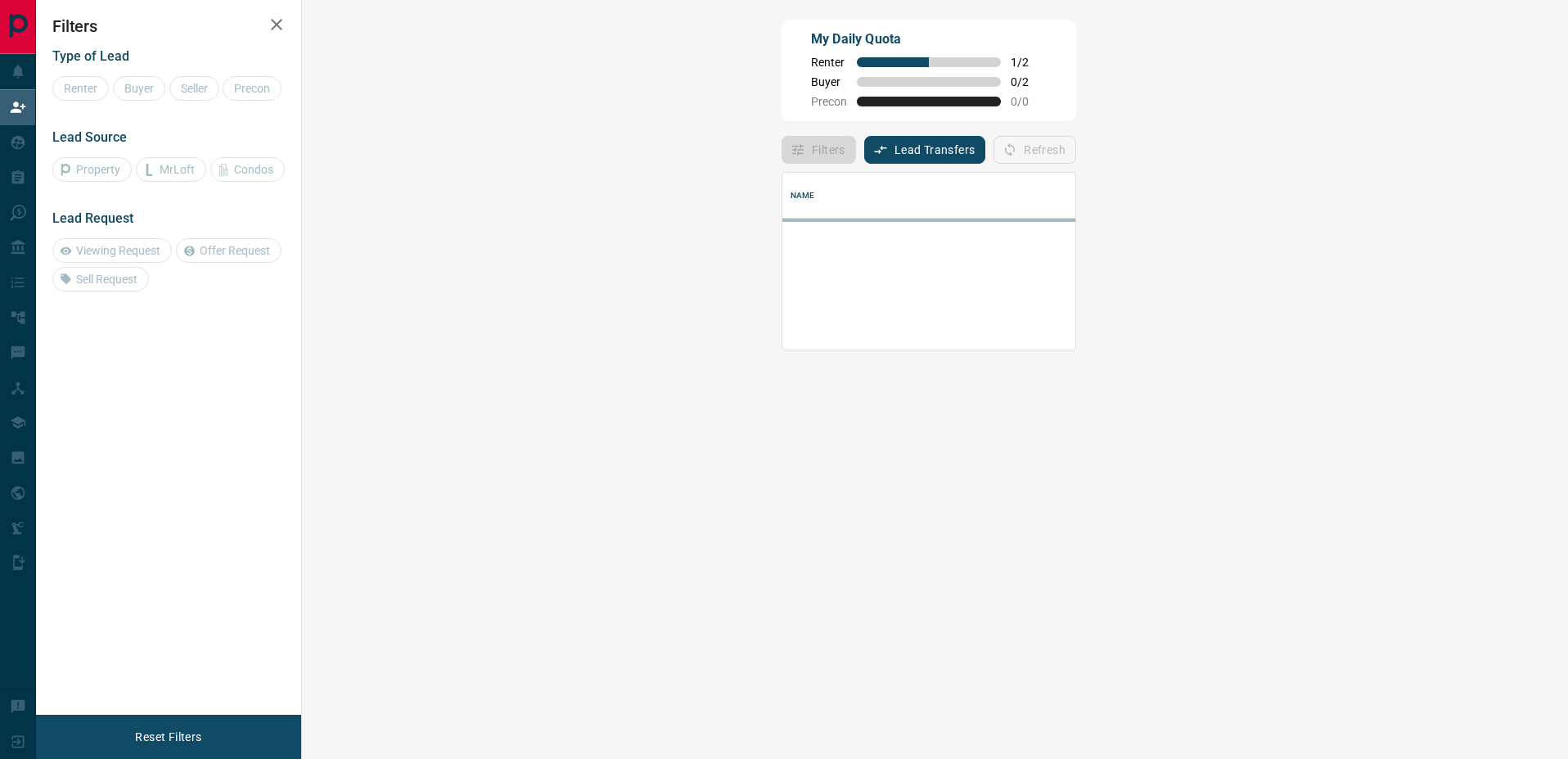 scroll, scrollTop: 0, scrollLeft: 0, axis: both 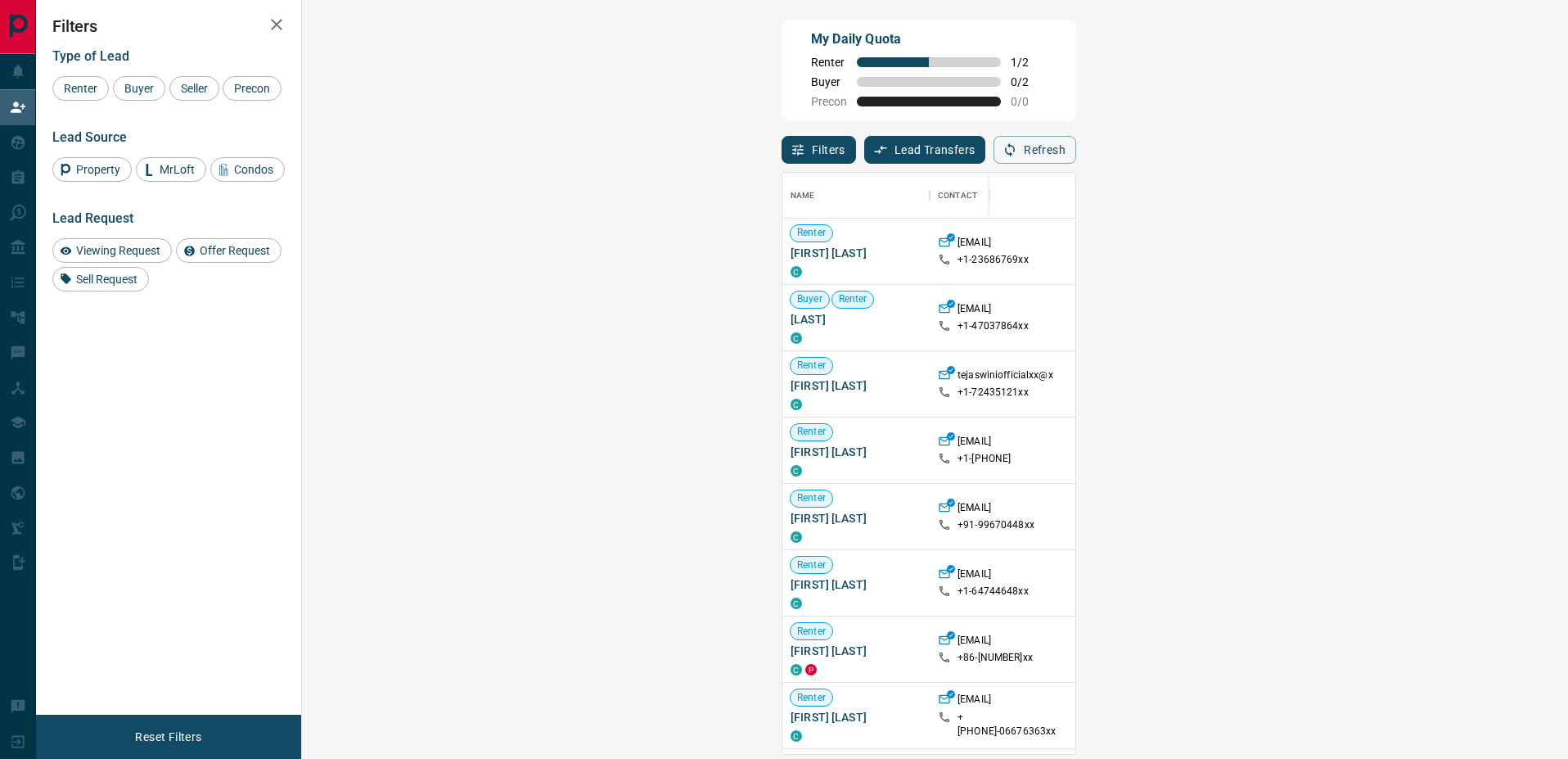 click on "Refresh" at bounding box center [1034, 150] 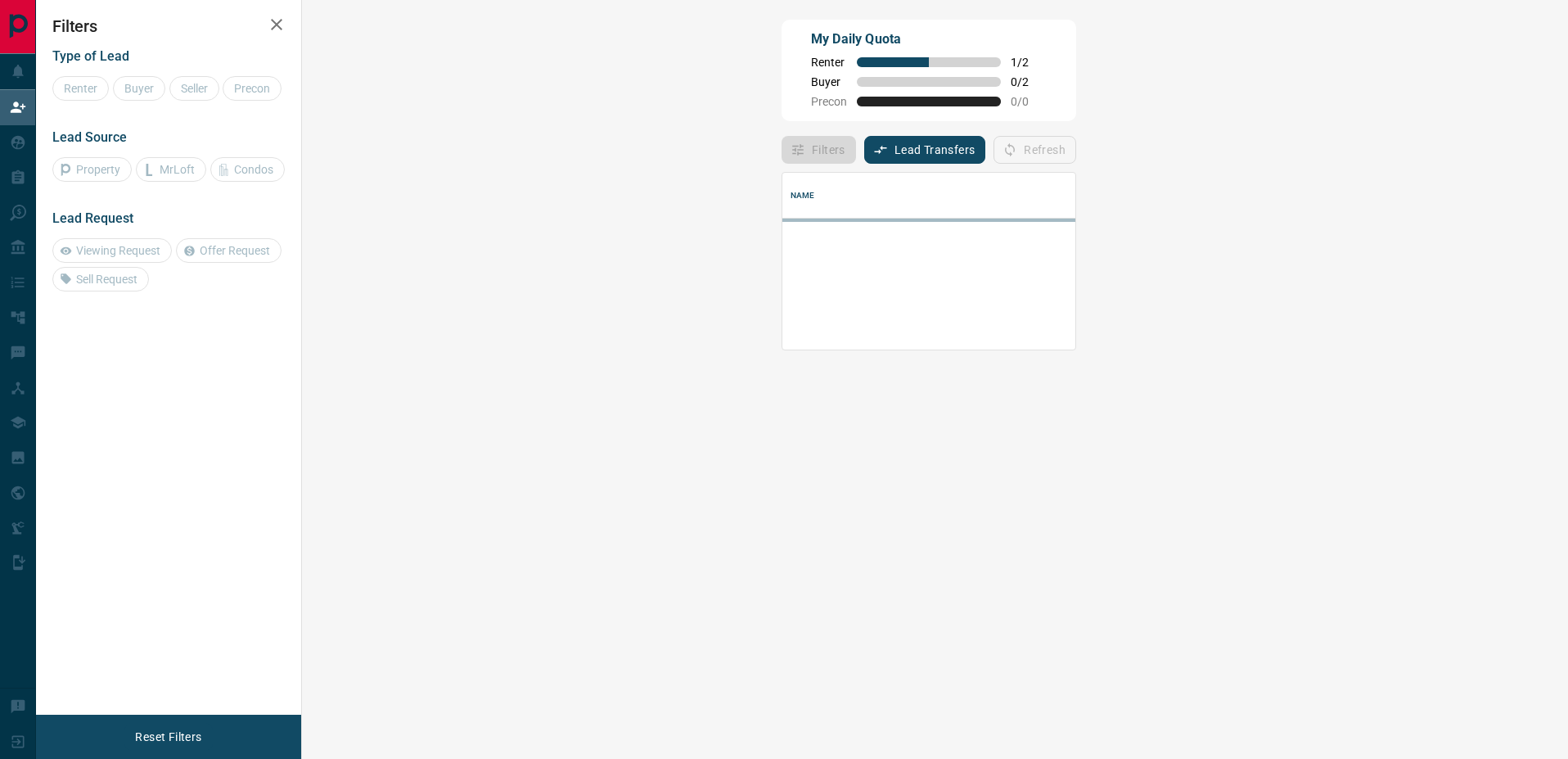 scroll, scrollTop: 13, scrollLeft: 13, axis: both 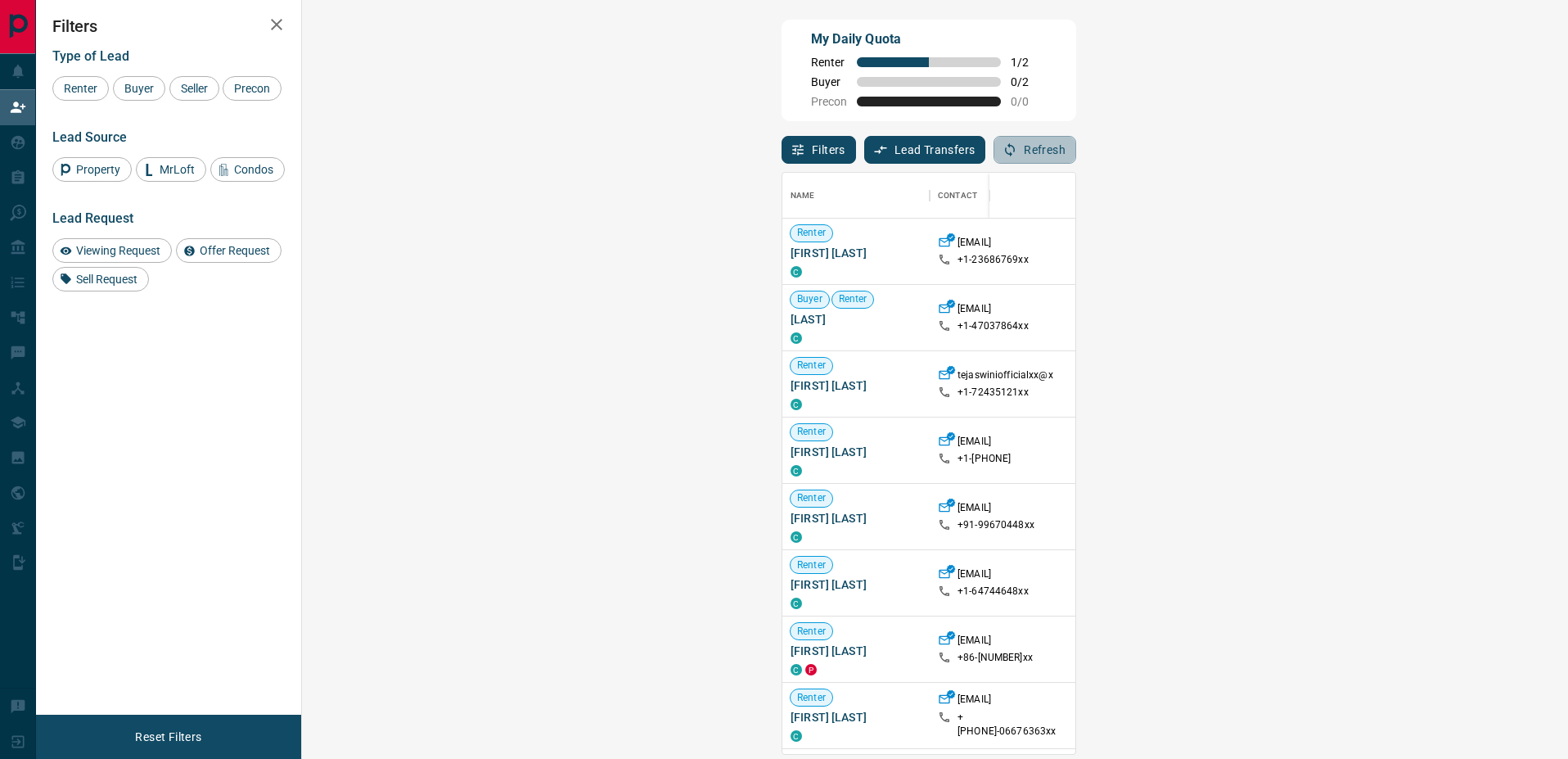 click on "Refresh" at bounding box center [1034, 150] 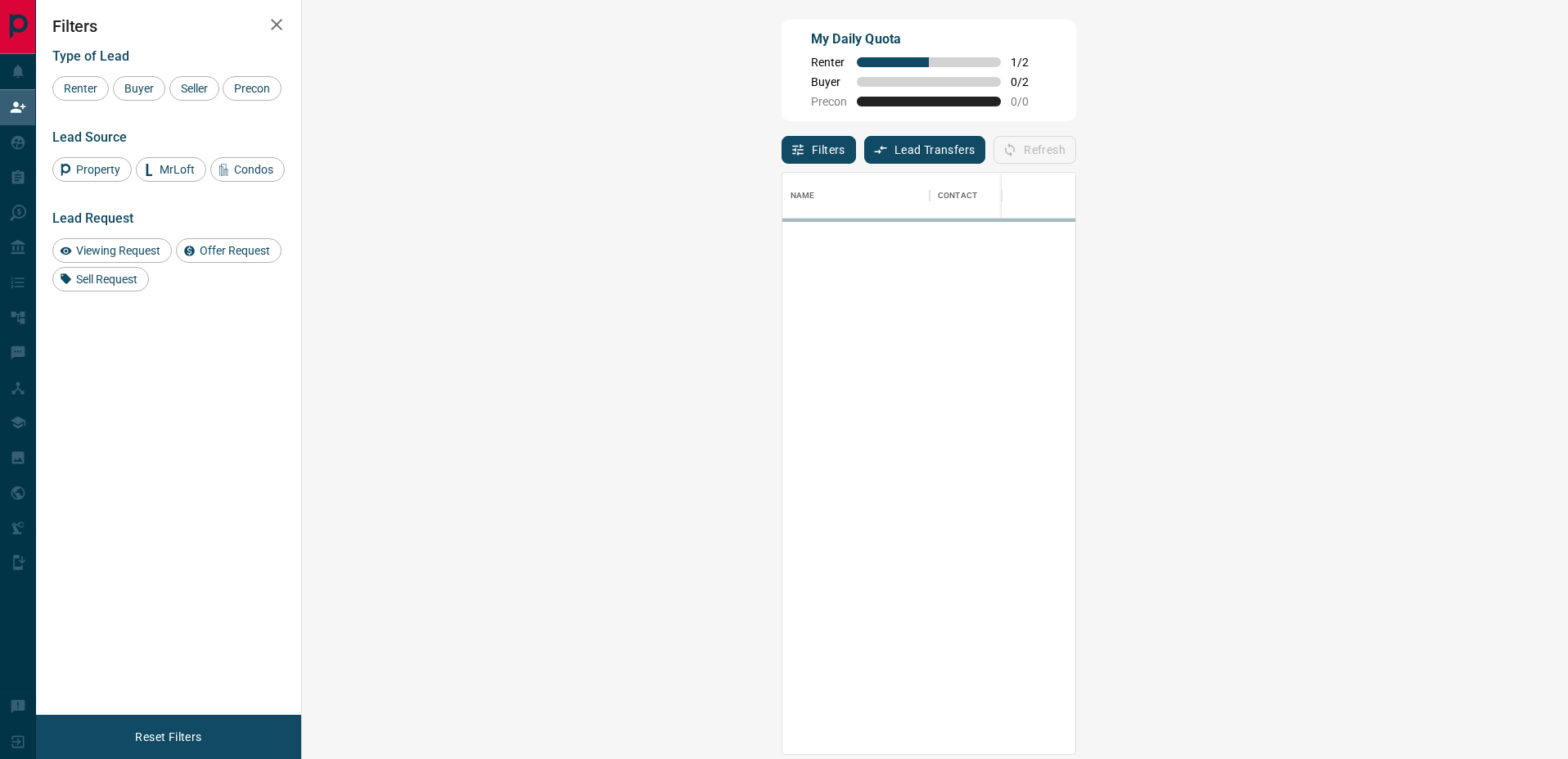 scroll, scrollTop: 13, scrollLeft: 13, axis: both 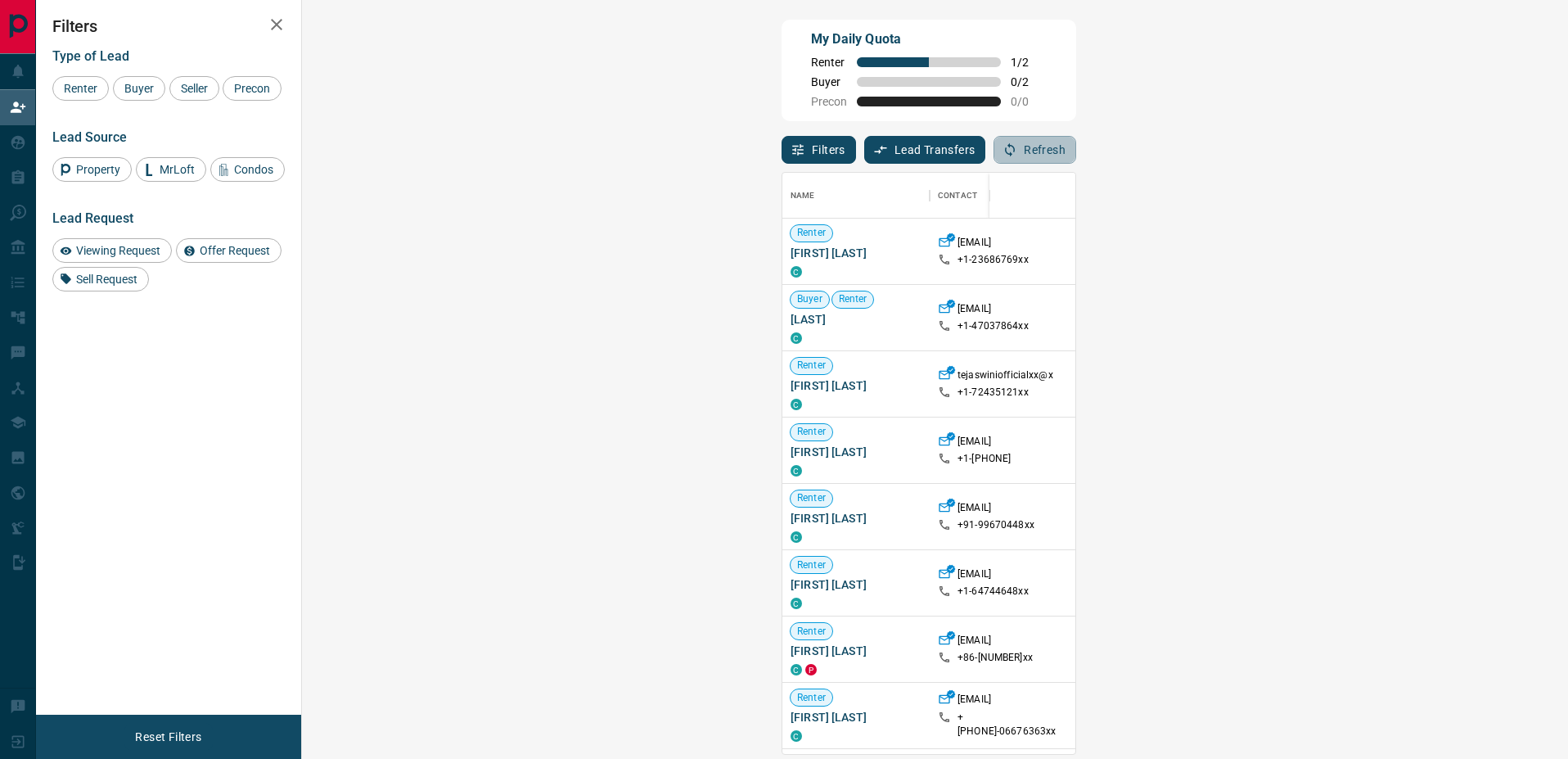 click on "Refresh" at bounding box center [1034, 150] 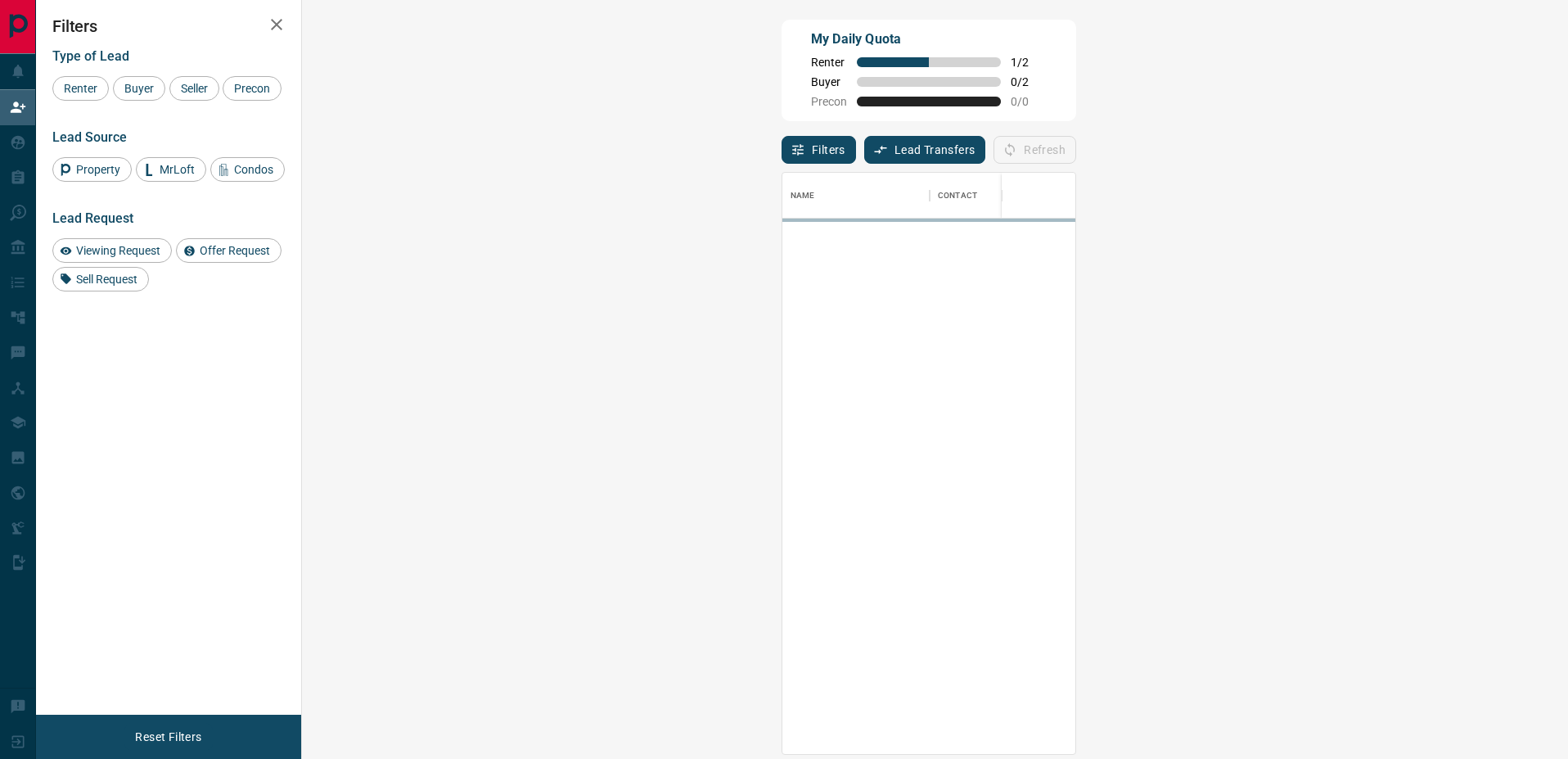 scroll, scrollTop: 13, scrollLeft: 13, axis: both 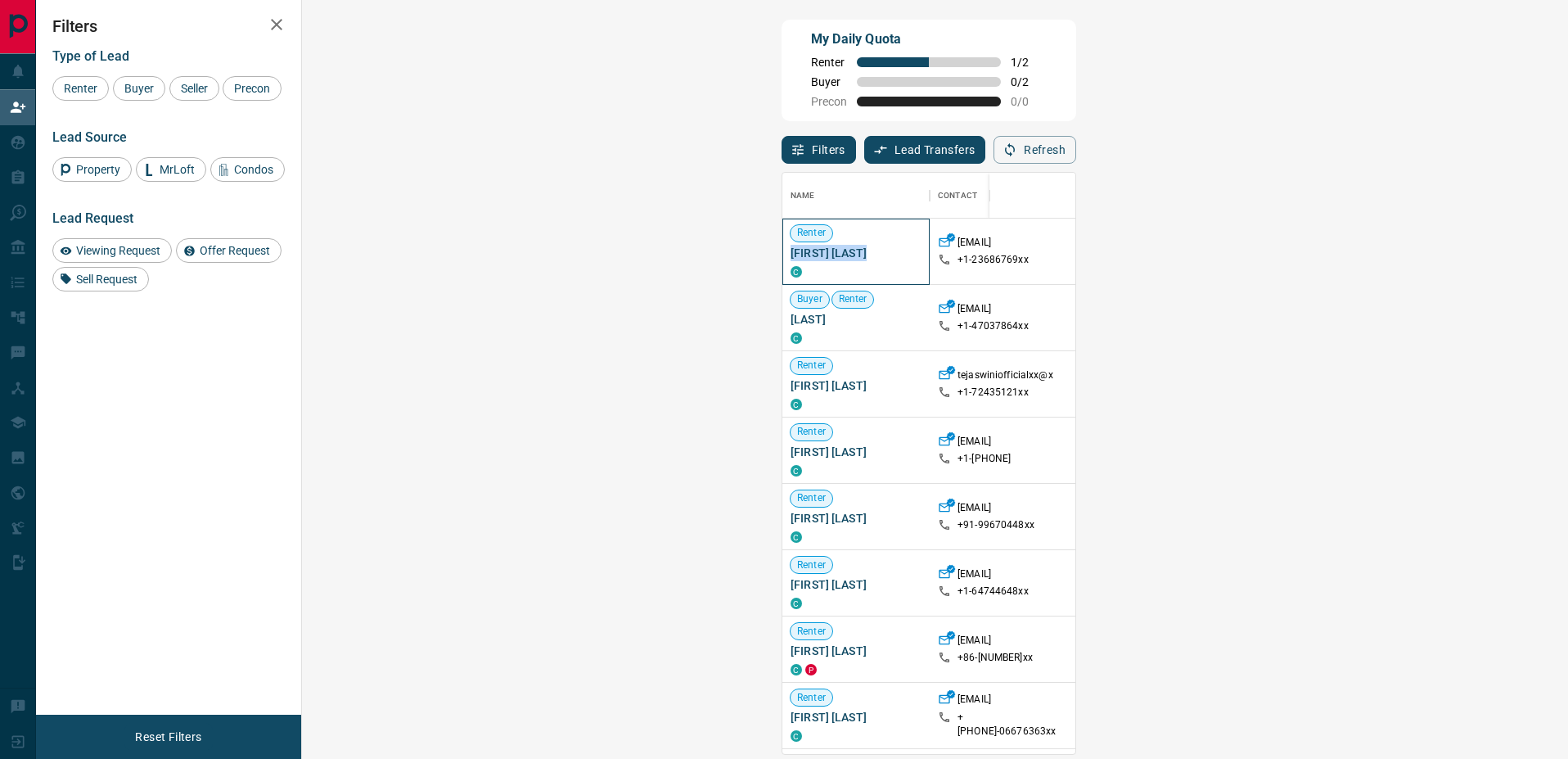 drag, startPoint x: 322, startPoint y: 254, endPoint x: 408, endPoint y: 250, distance: 86.09297 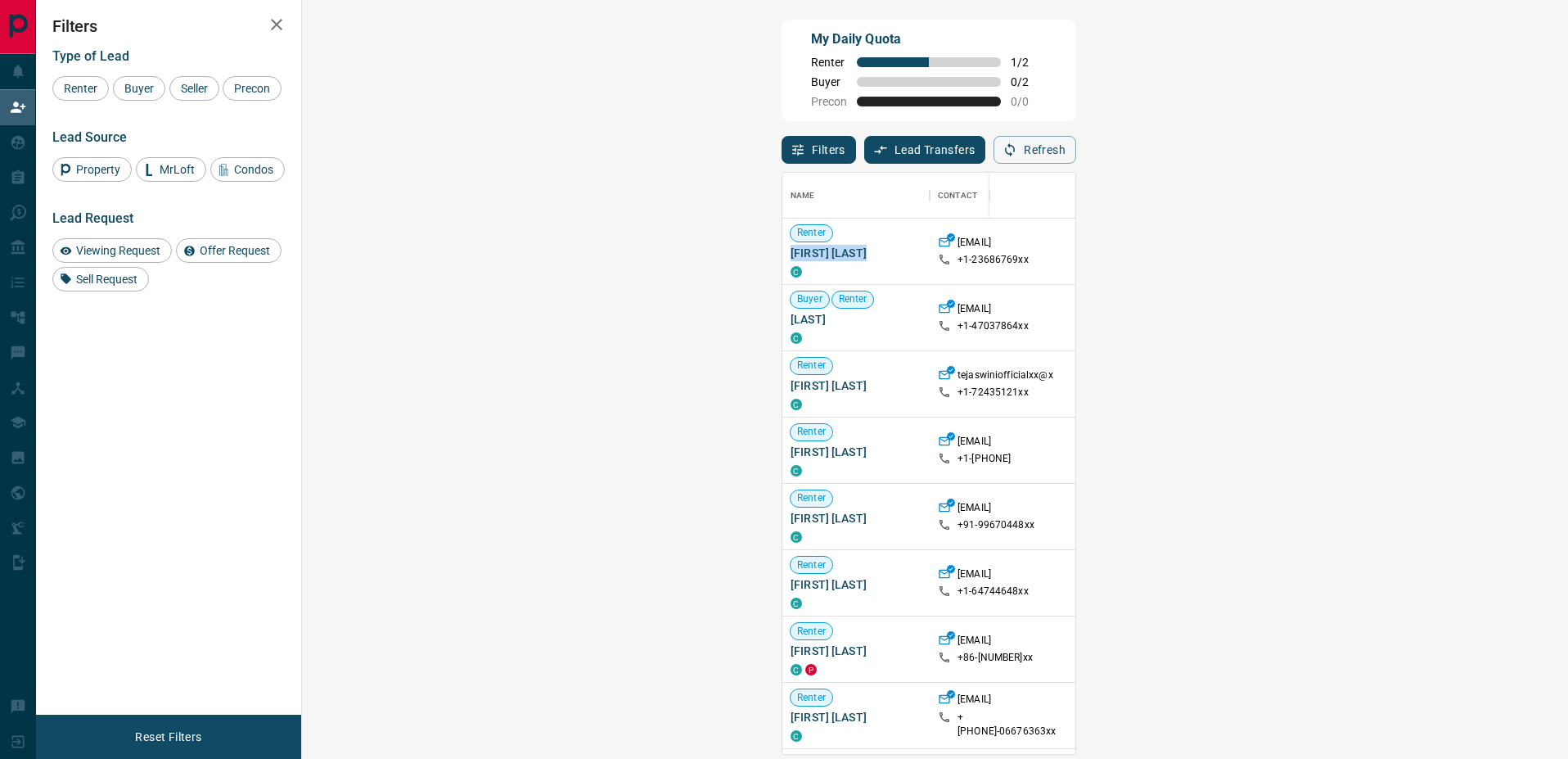 click on "Refresh" at bounding box center [1034, 150] 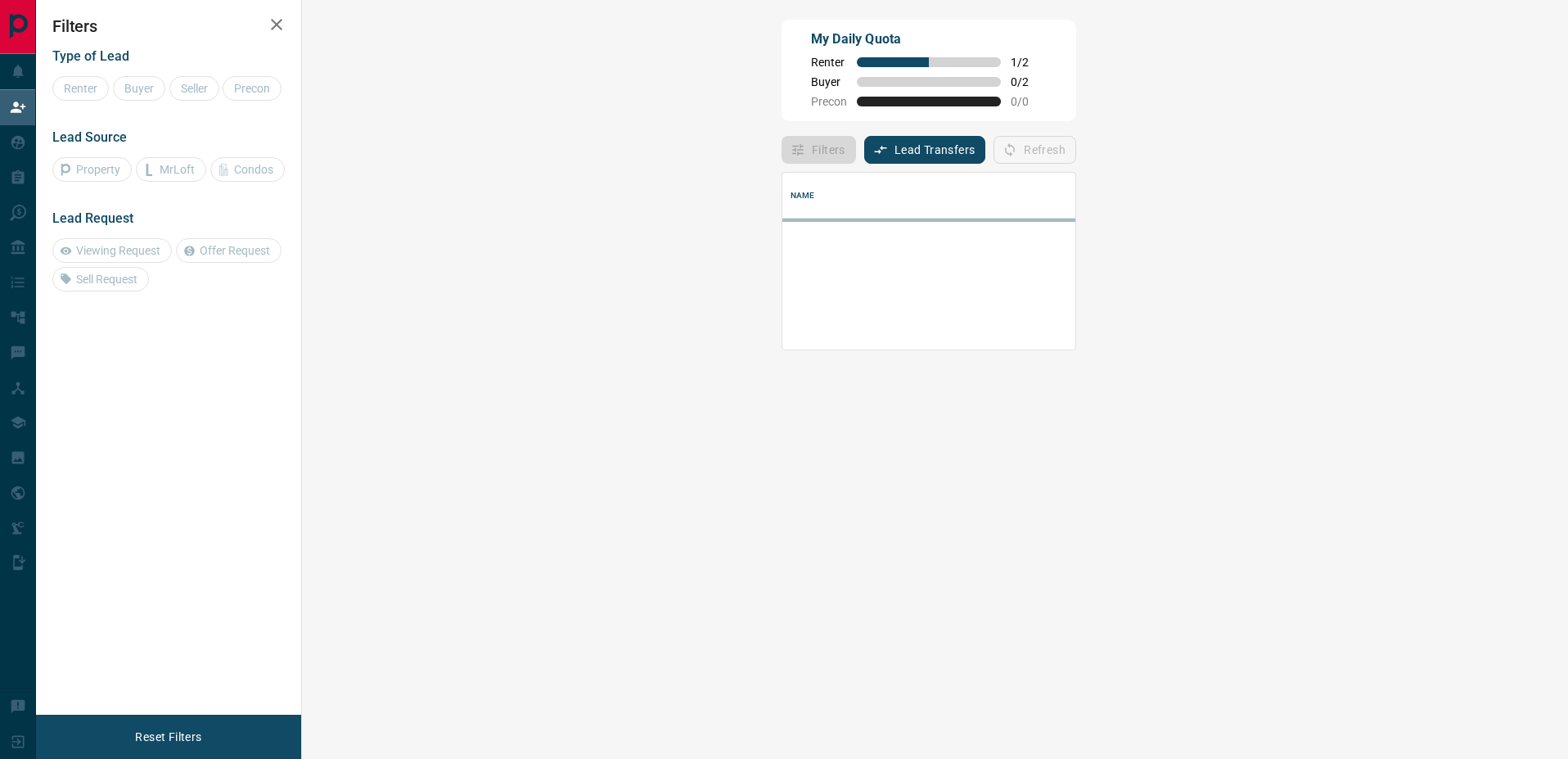 scroll, scrollTop: 0, scrollLeft: 0, axis: both 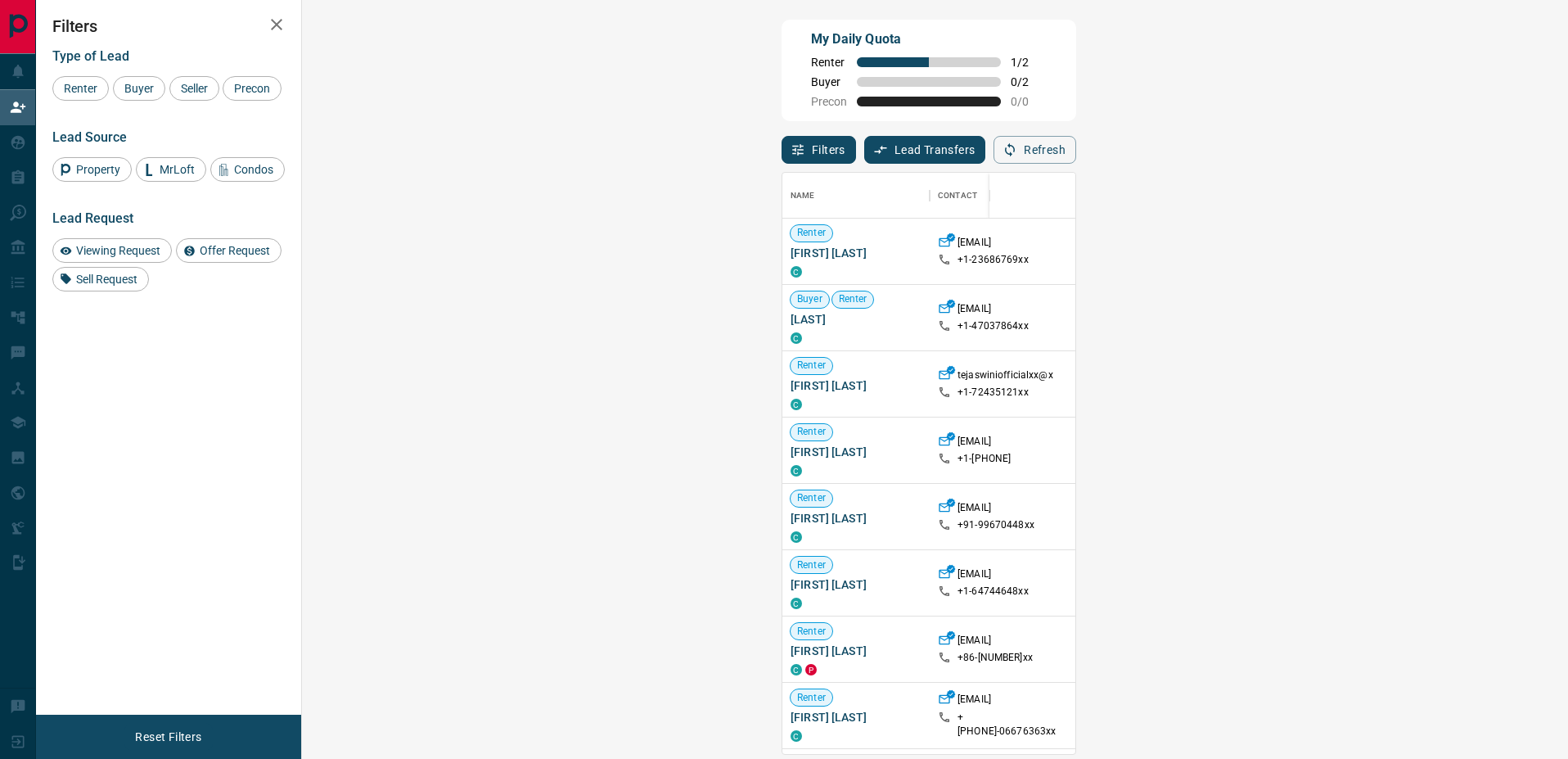 click on "Refresh" at bounding box center (1034, 150) 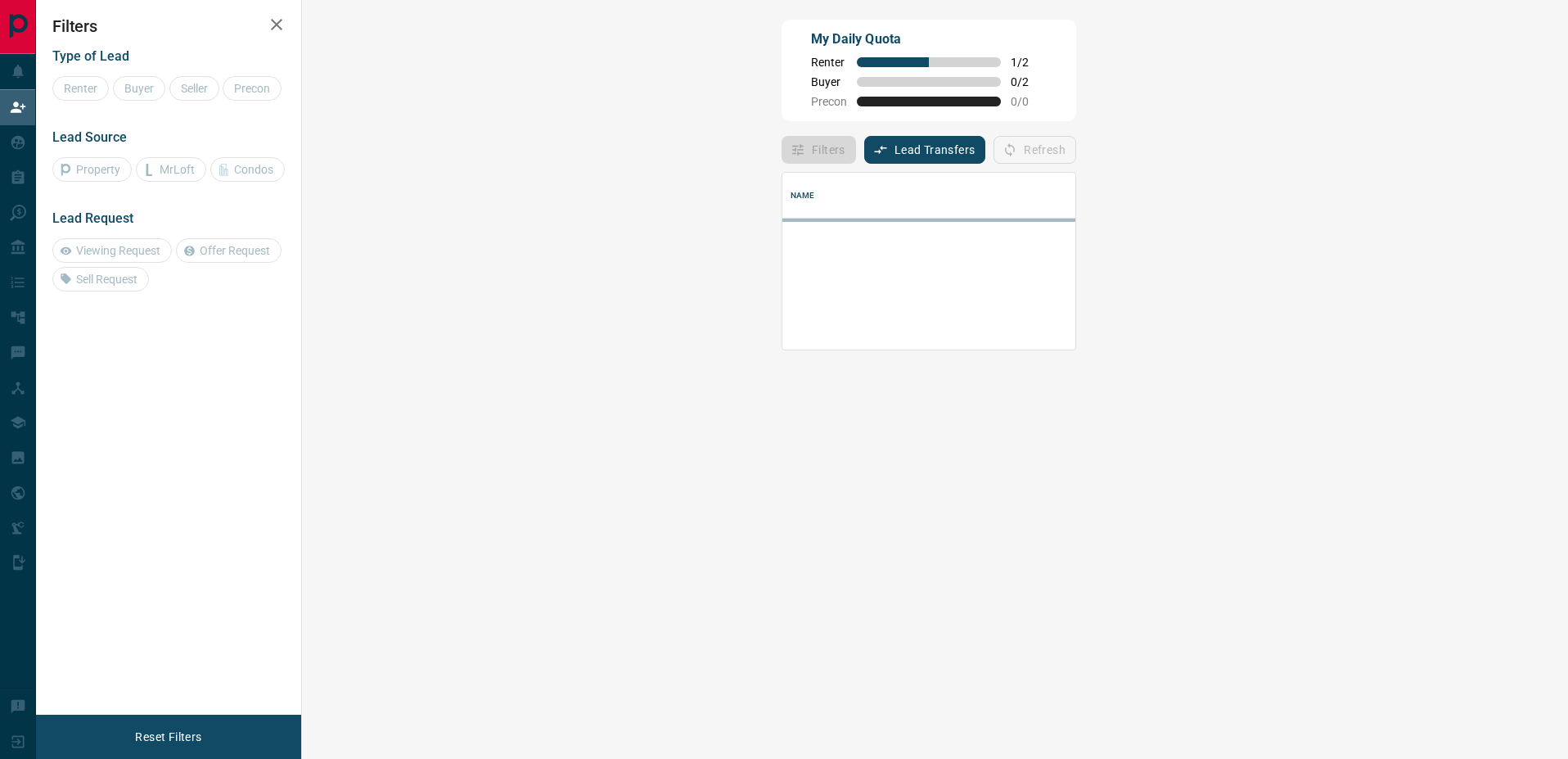 scroll, scrollTop: 0, scrollLeft: 0, axis: both 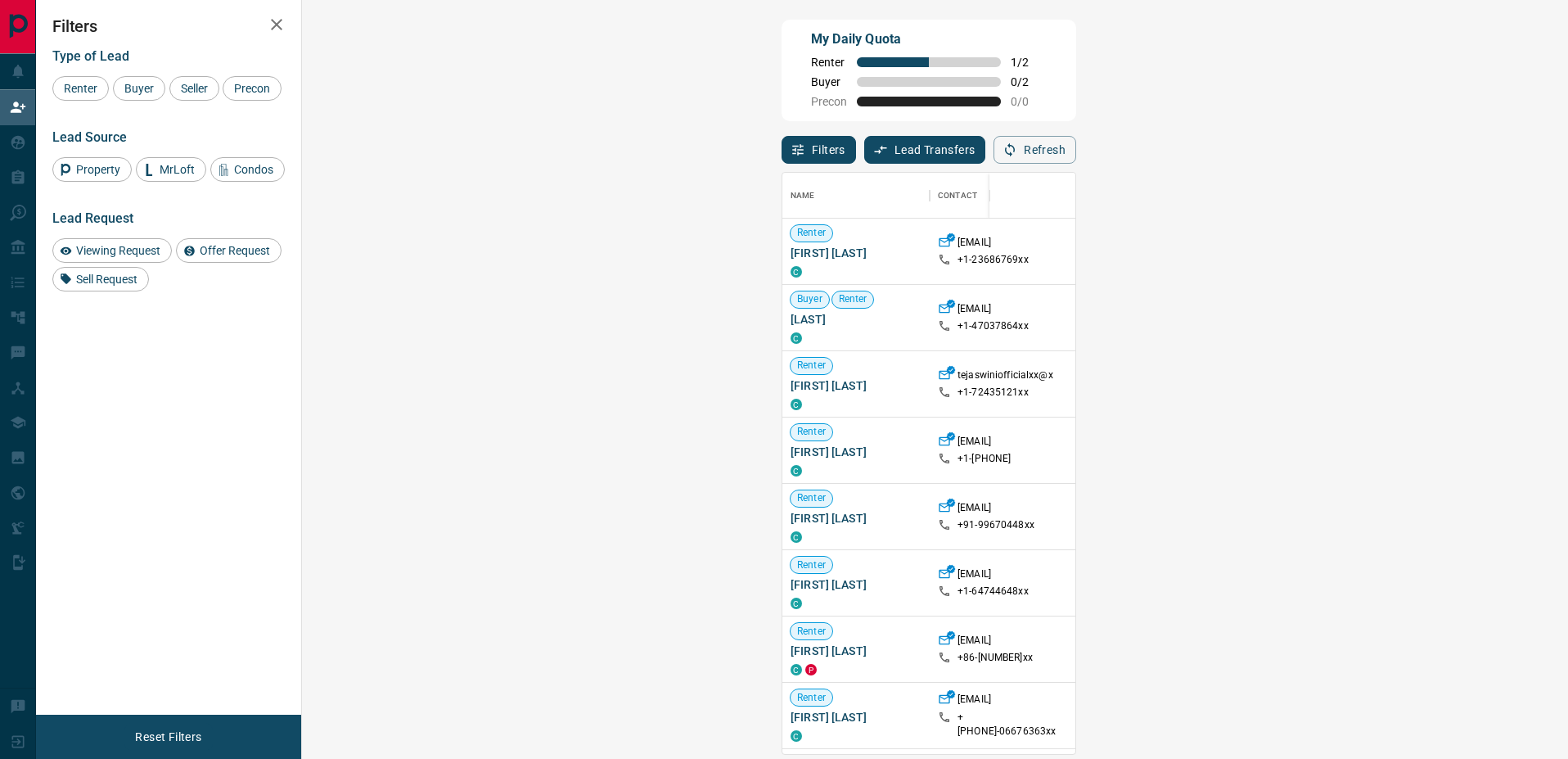 click on "Refresh" at bounding box center (1034, 150) 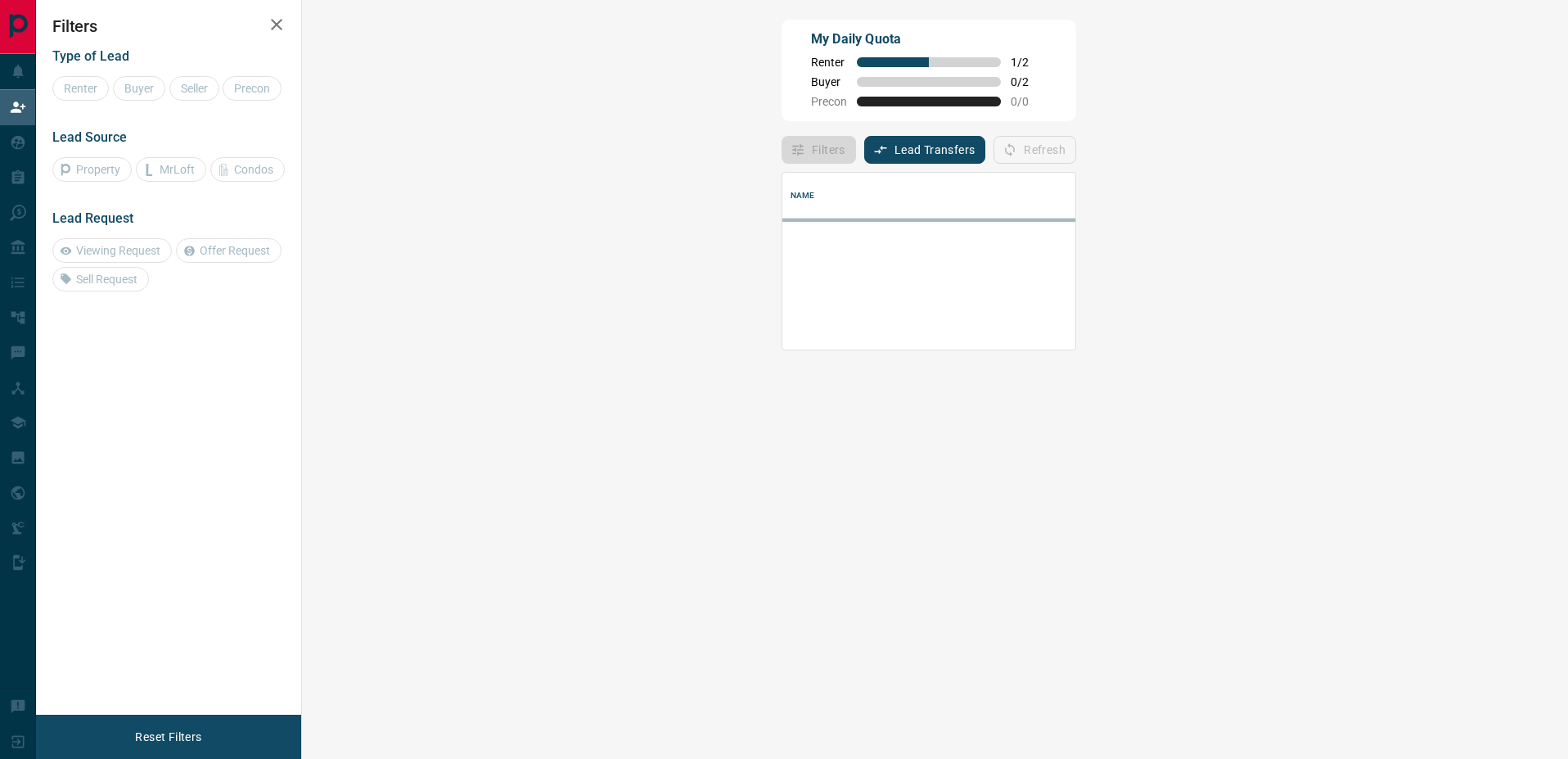 scroll, scrollTop: 13, scrollLeft: 13, axis: both 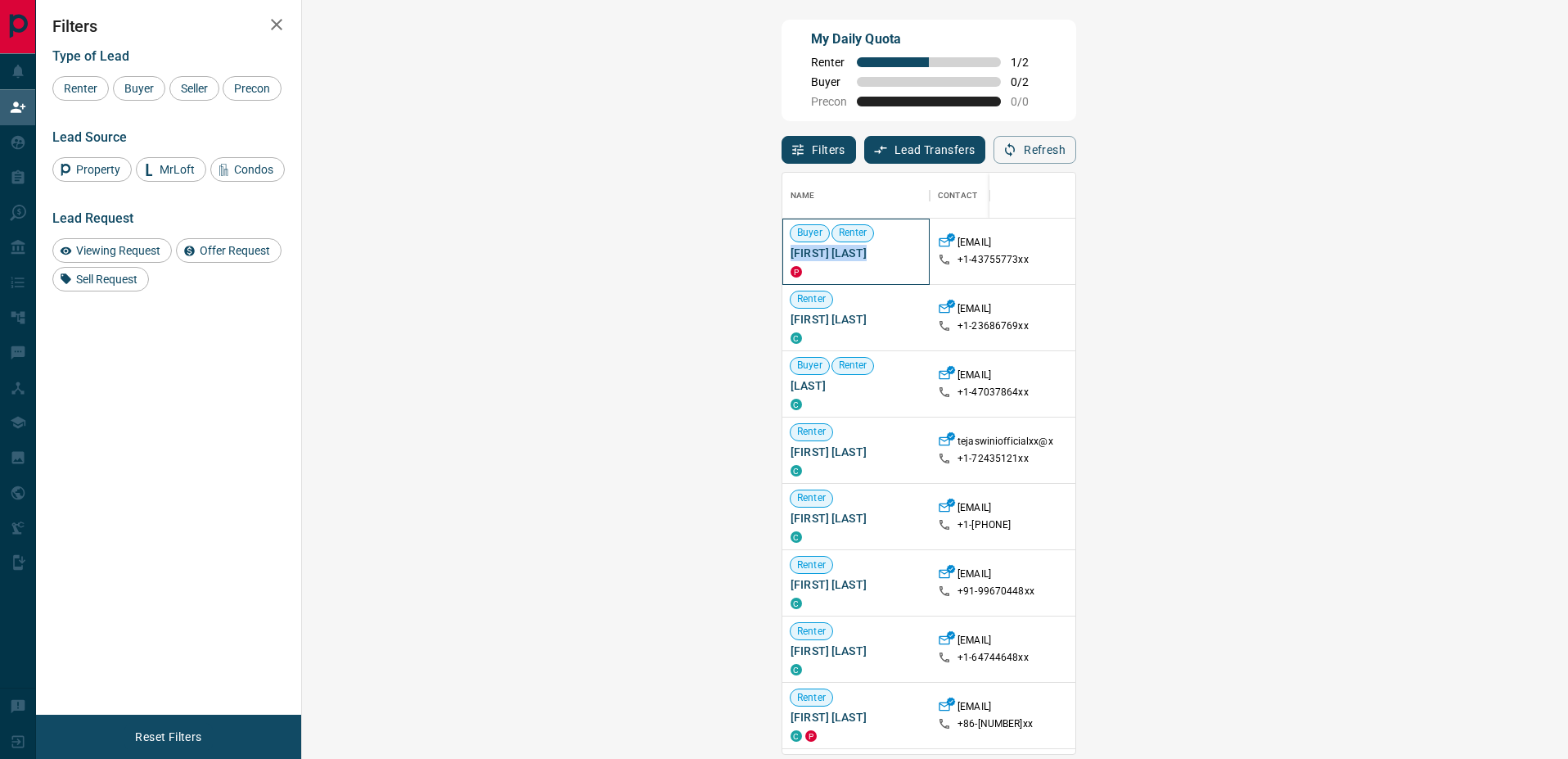 drag, startPoint x: 417, startPoint y: 254, endPoint x: 320, endPoint y: 252, distance: 97.020616 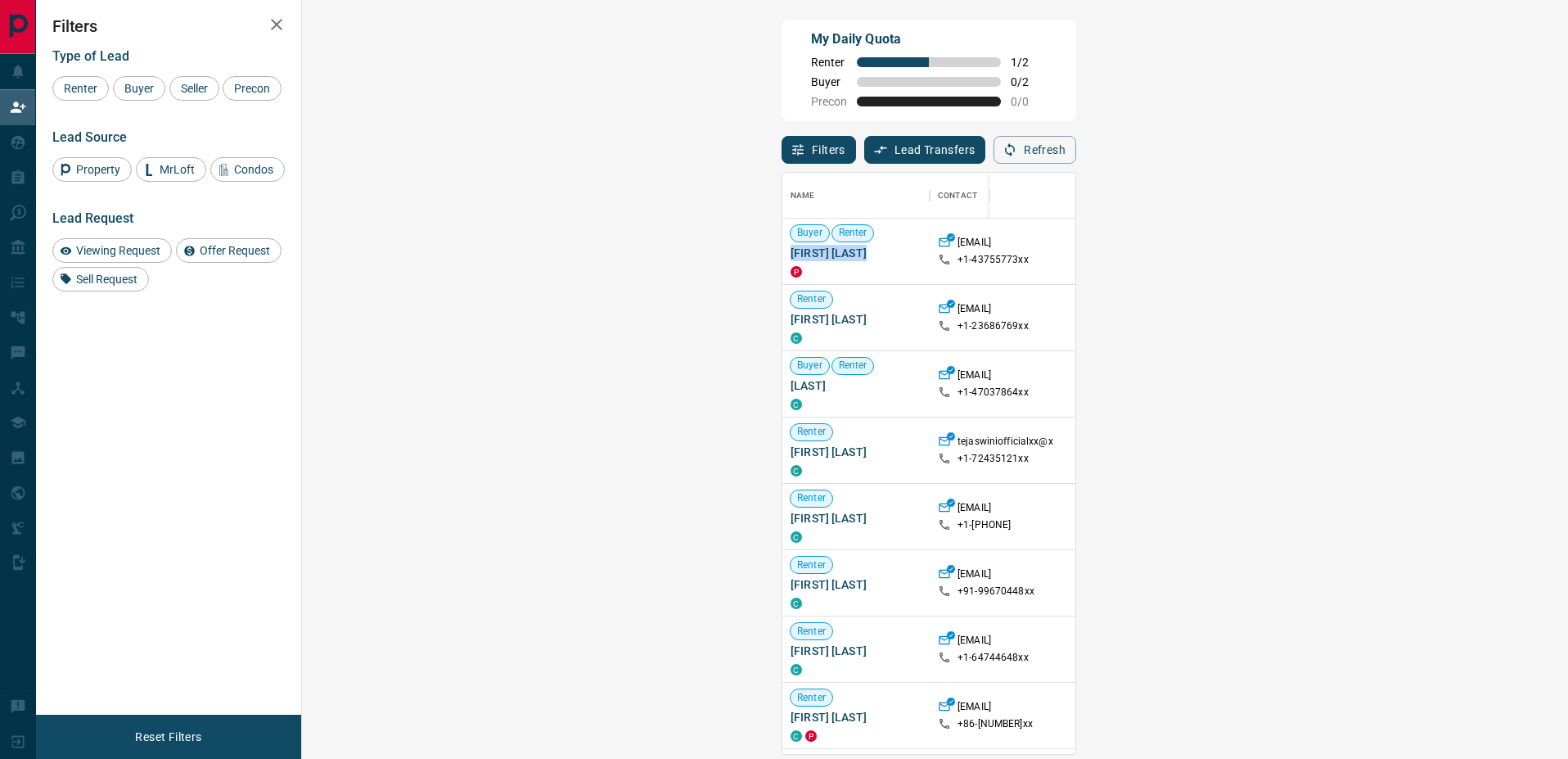 click on "Refresh" at bounding box center [1034, 150] 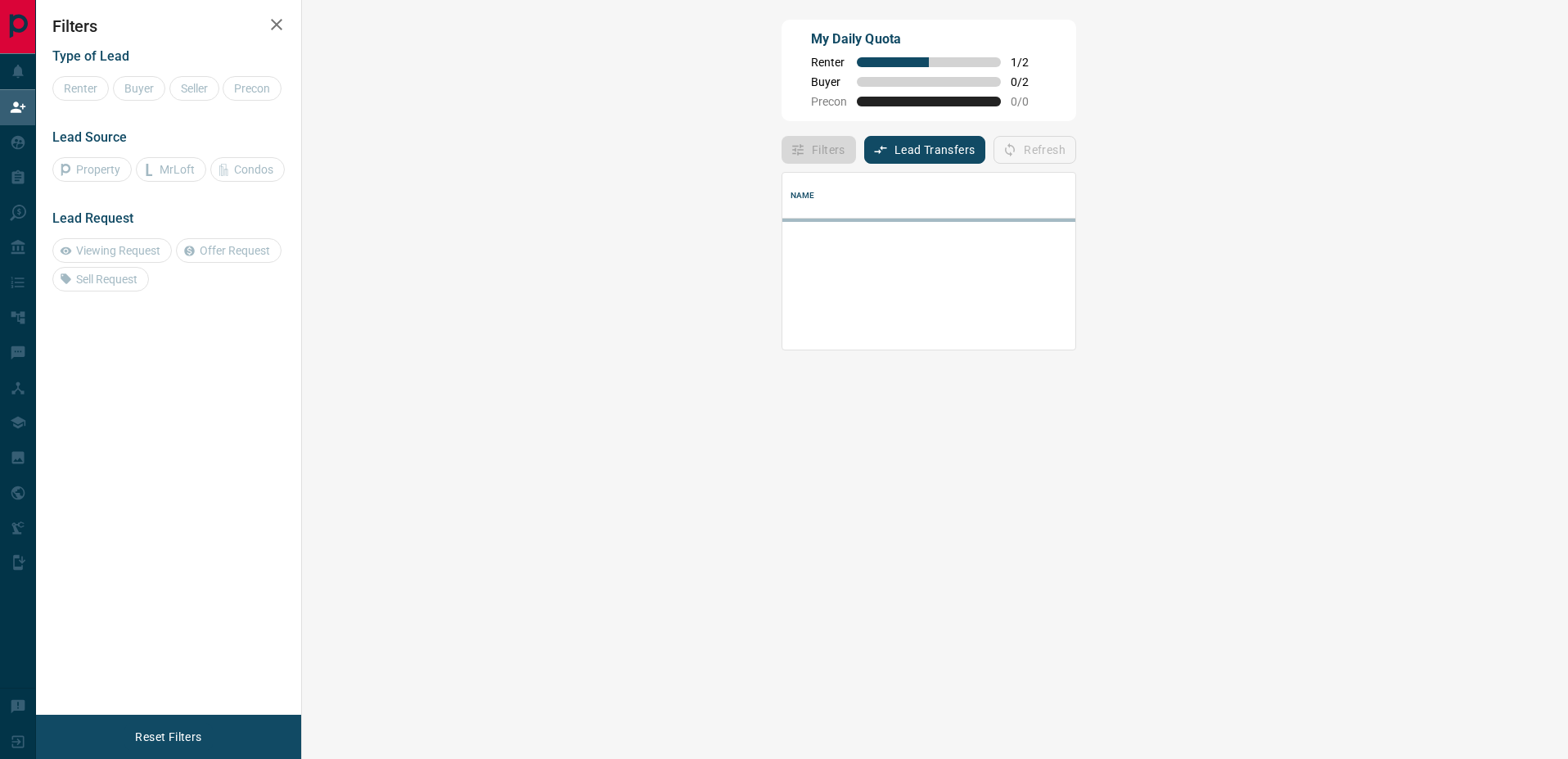 scroll, scrollTop: 0, scrollLeft: 0, axis: both 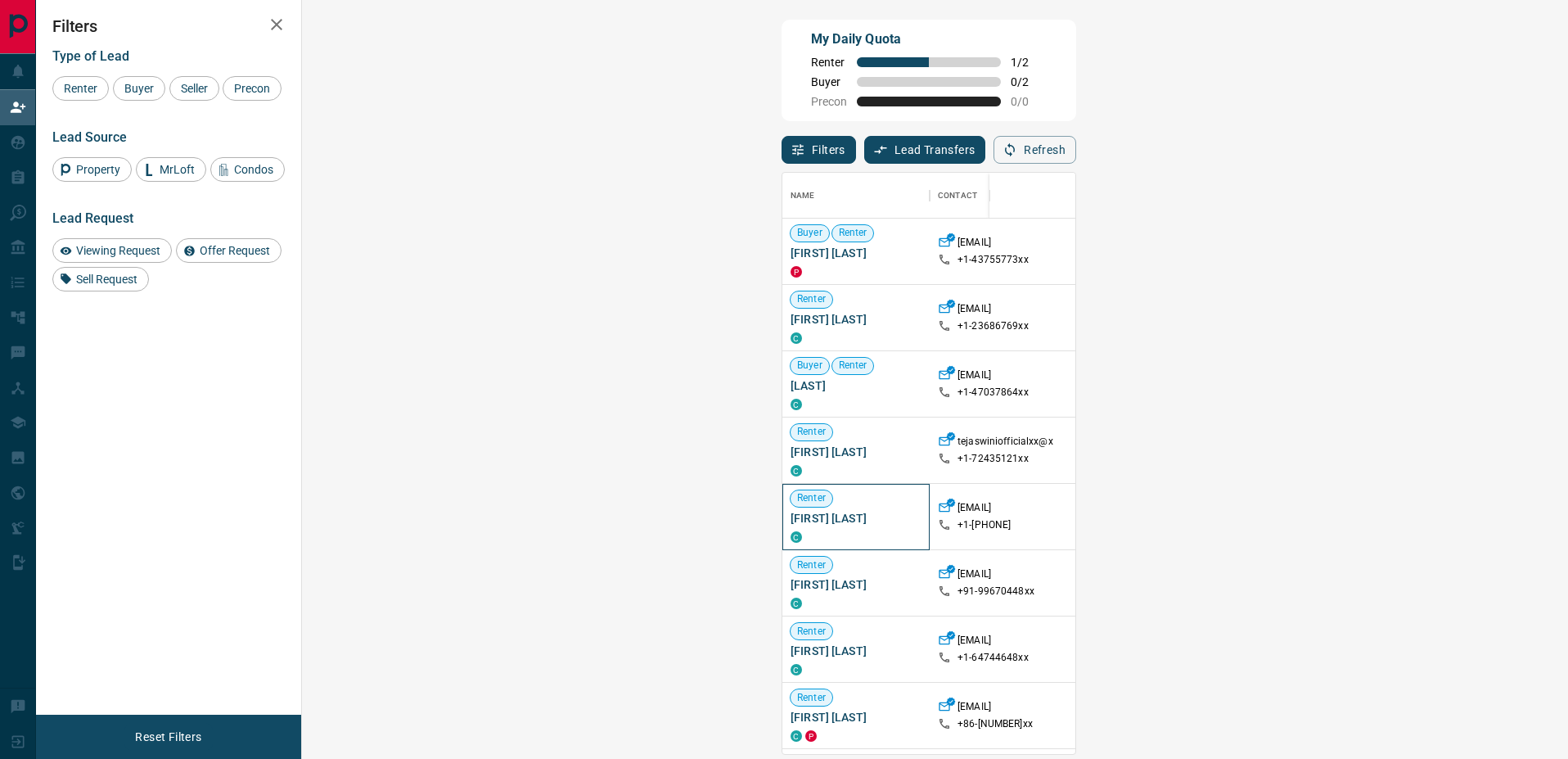 click on "[FIRST] [LAST]" at bounding box center [856, 518] 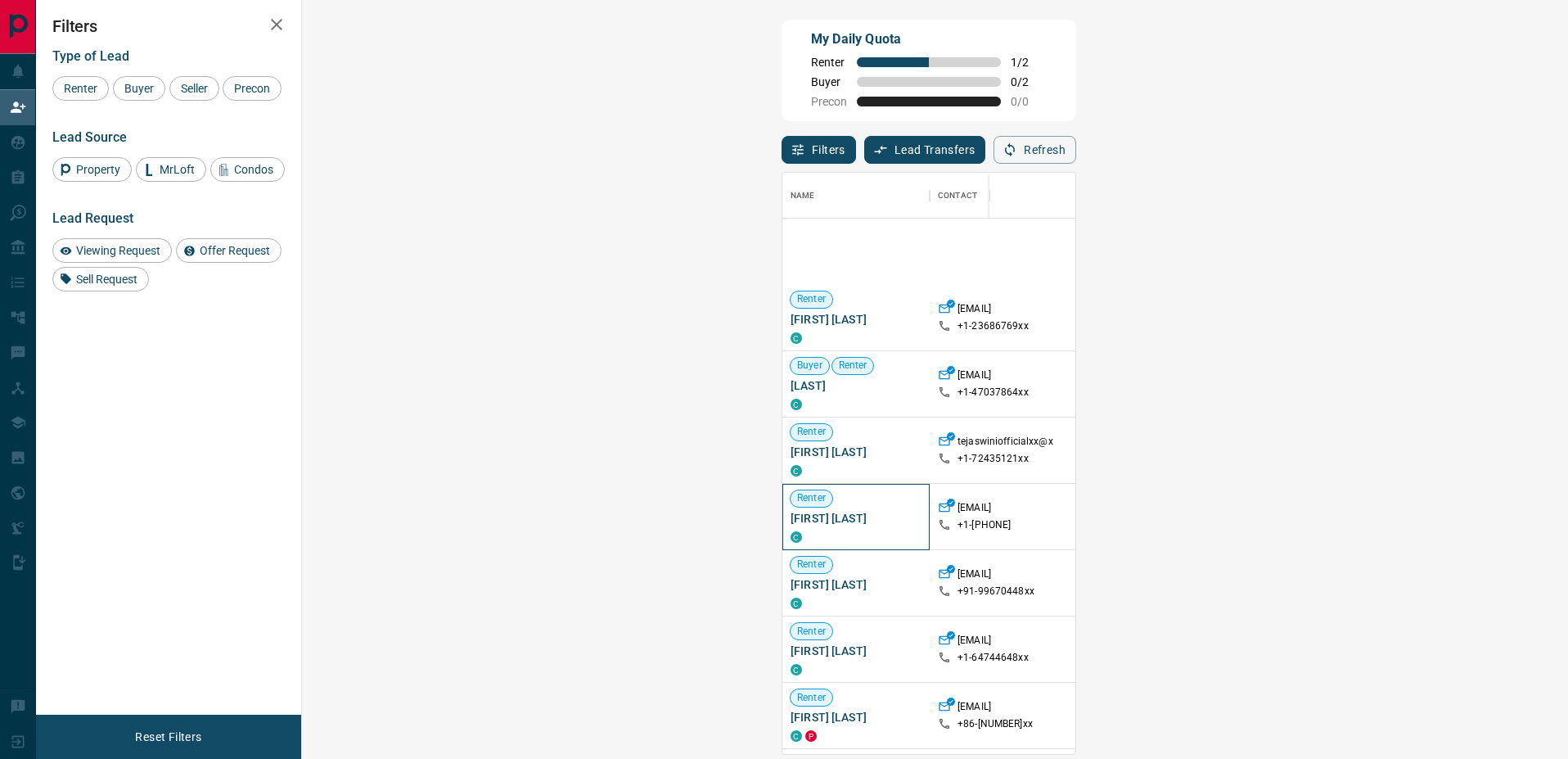 scroll, scrollTop: 355, scrollLeft: 0, axis: vertical 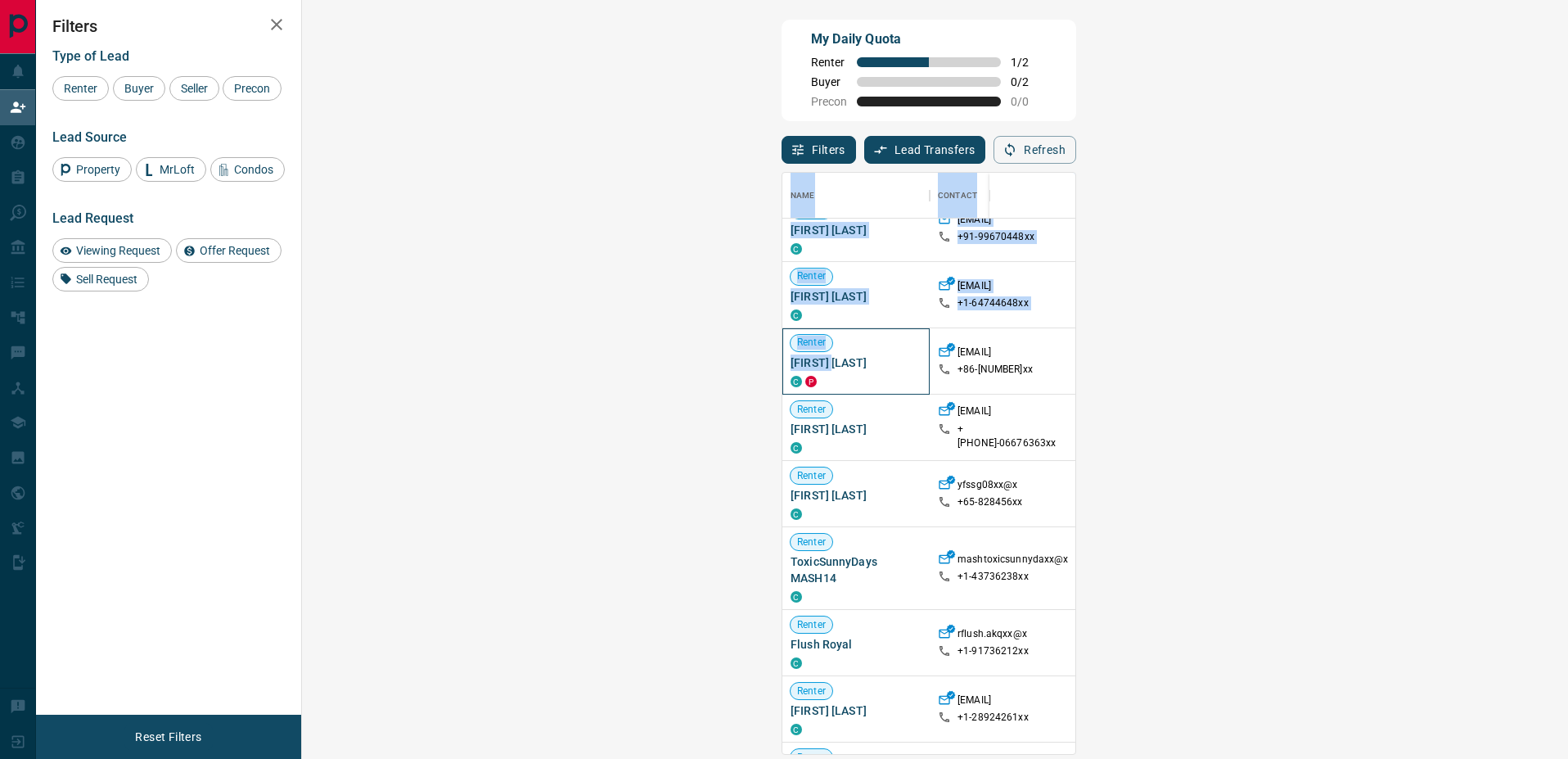 drag, startPoint x: 375, startPoint y: 364, endPoint x: 304, endPoint y: 363, distance: 71.007042 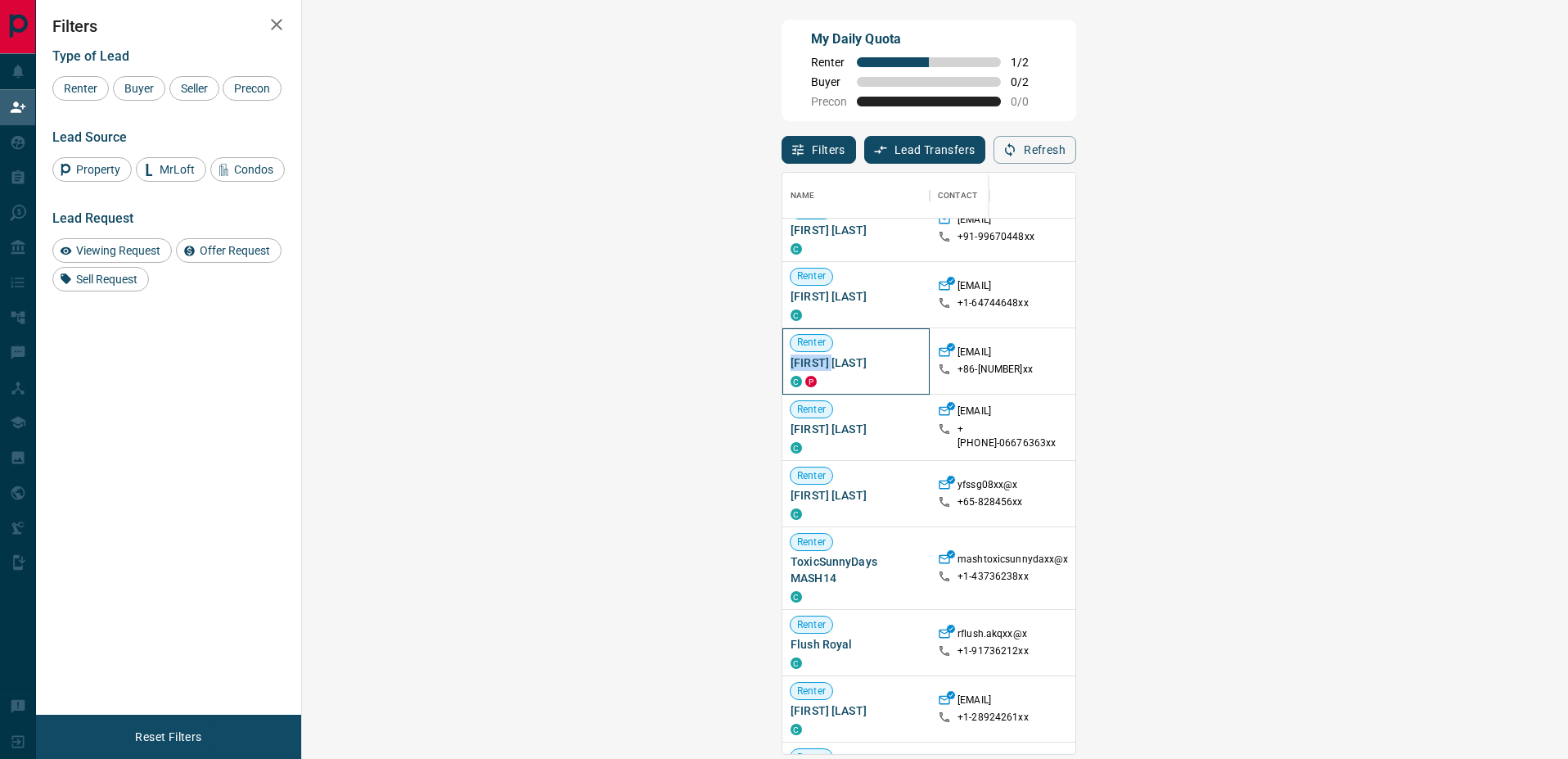 drag, startPoint x: 372, startPoint y: 364, endPoint x: 321, endPoint y: 359, distance: 51.244512 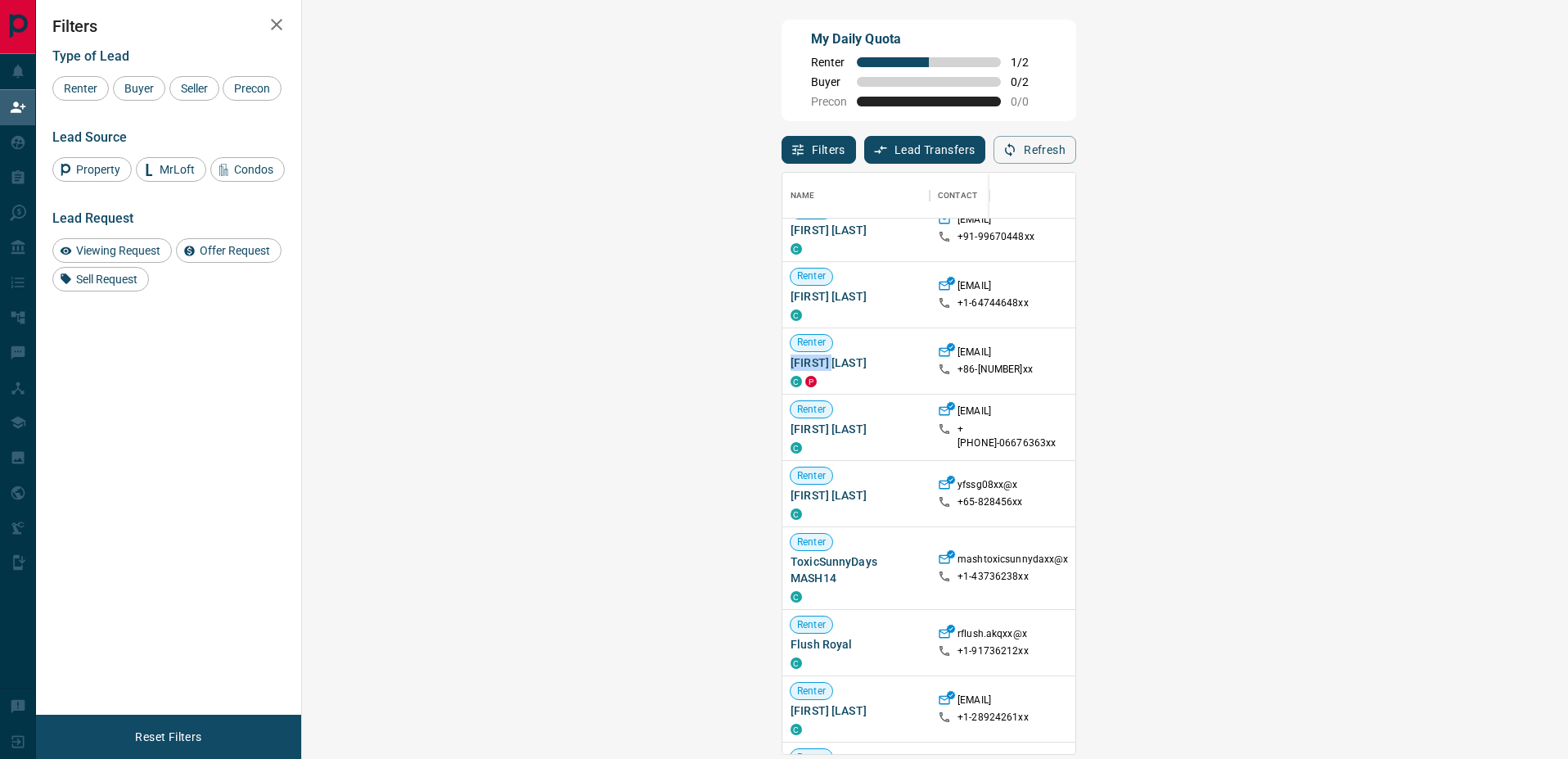 click on "Refresh" at bounding box center [1034, 150] 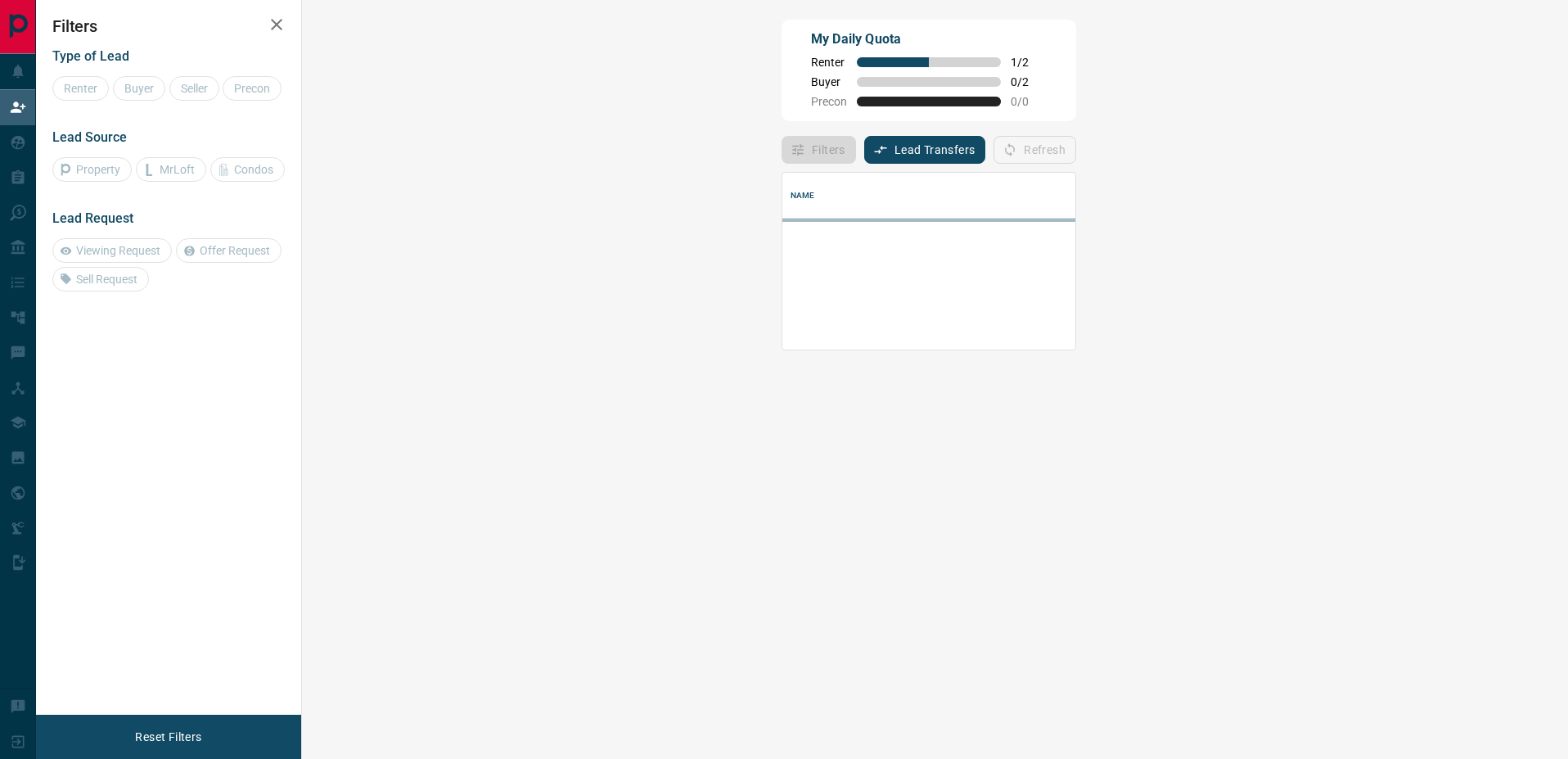 scroll, scrollTop: 13, scrollLeft: 13, axis: both 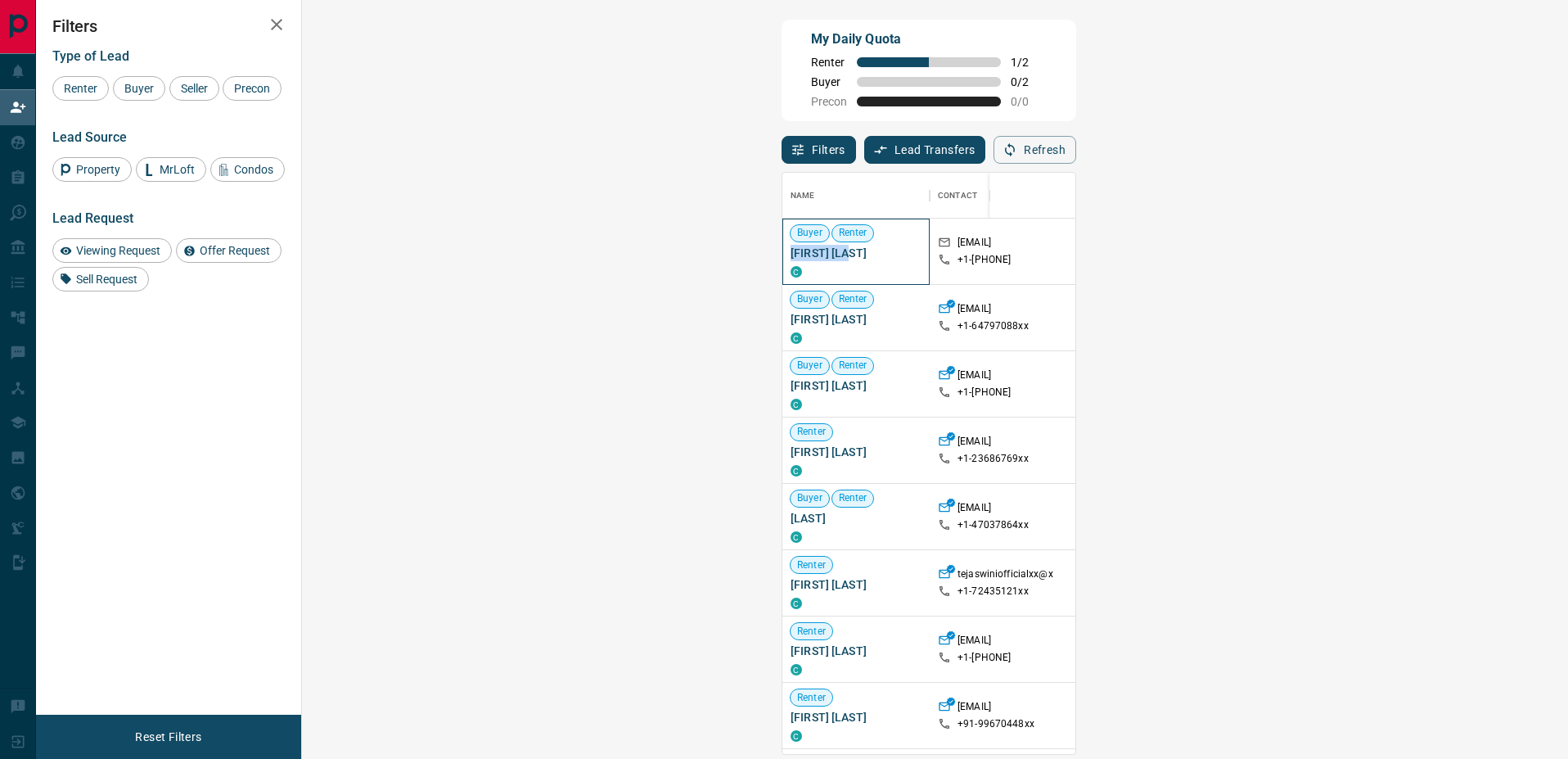 drag, startPoint x: 386, startPoint y: 251, endPoint x: 324, endPoint y: 251, distance: 62 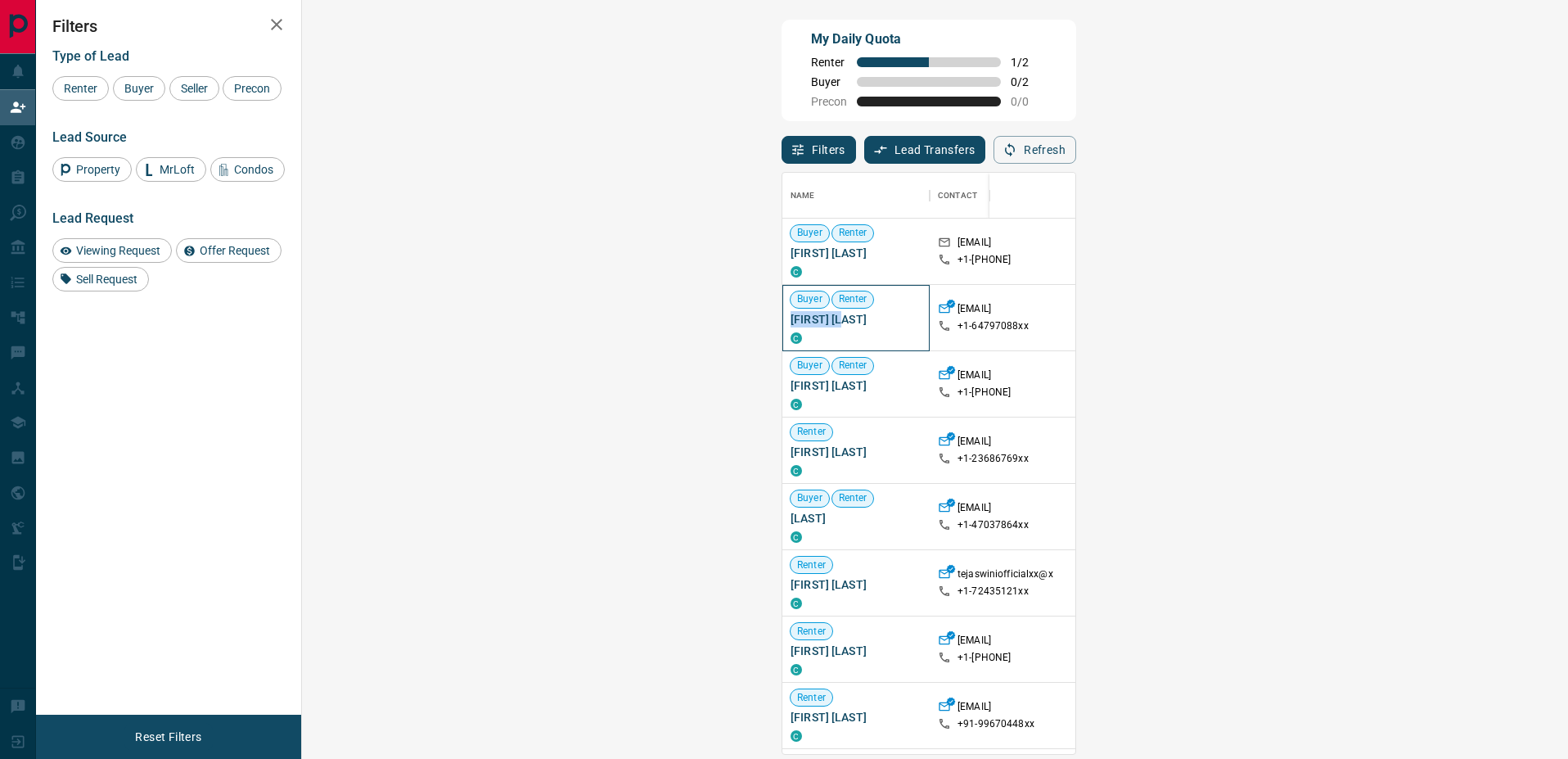 drag, startPoint x: 393, startPoint y: 322, endPoint x: 323, endPoint y: 322, distance: 70 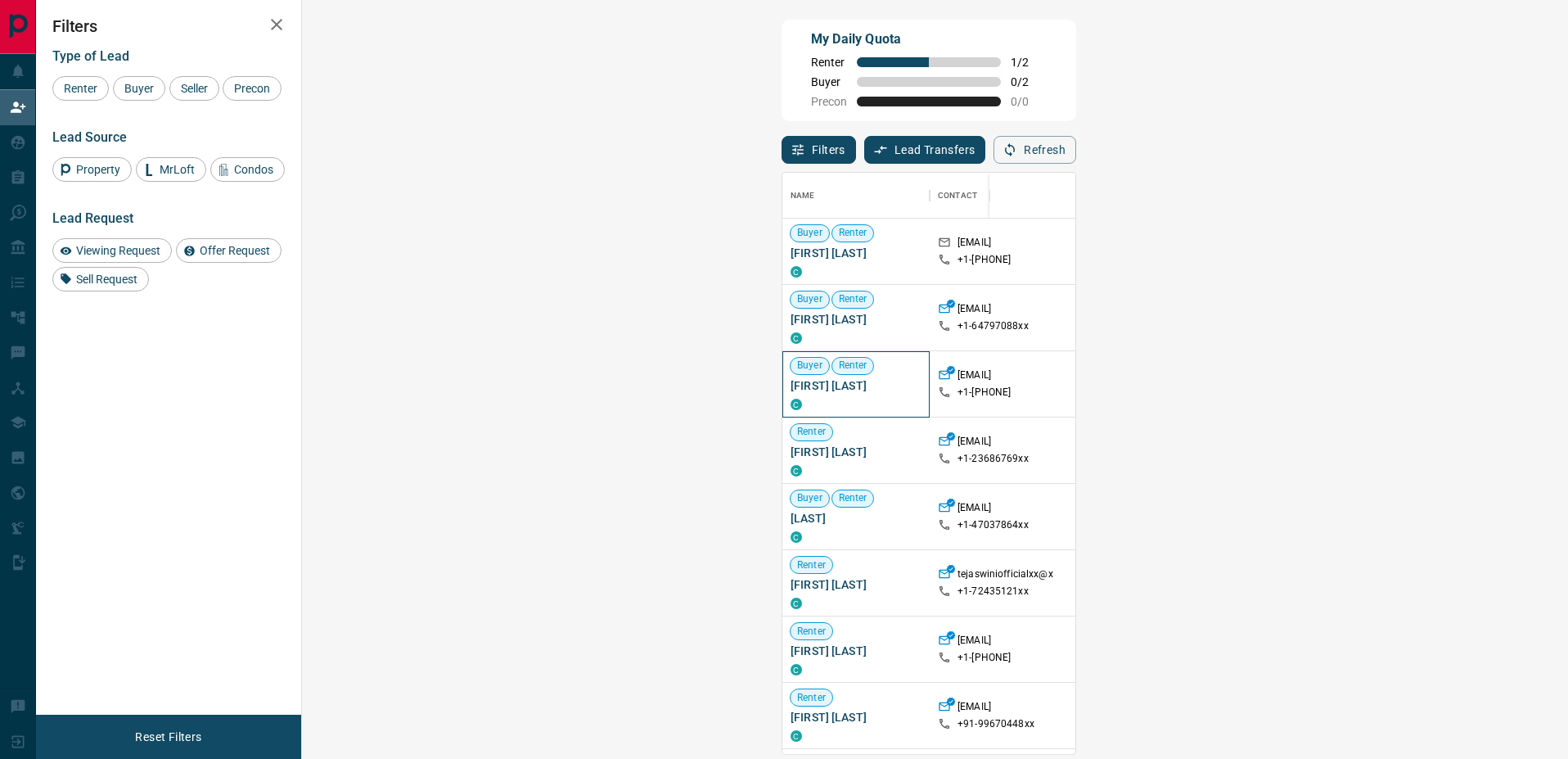 click on "[FIRST] [LAST]" at bounding box center (856, 386) 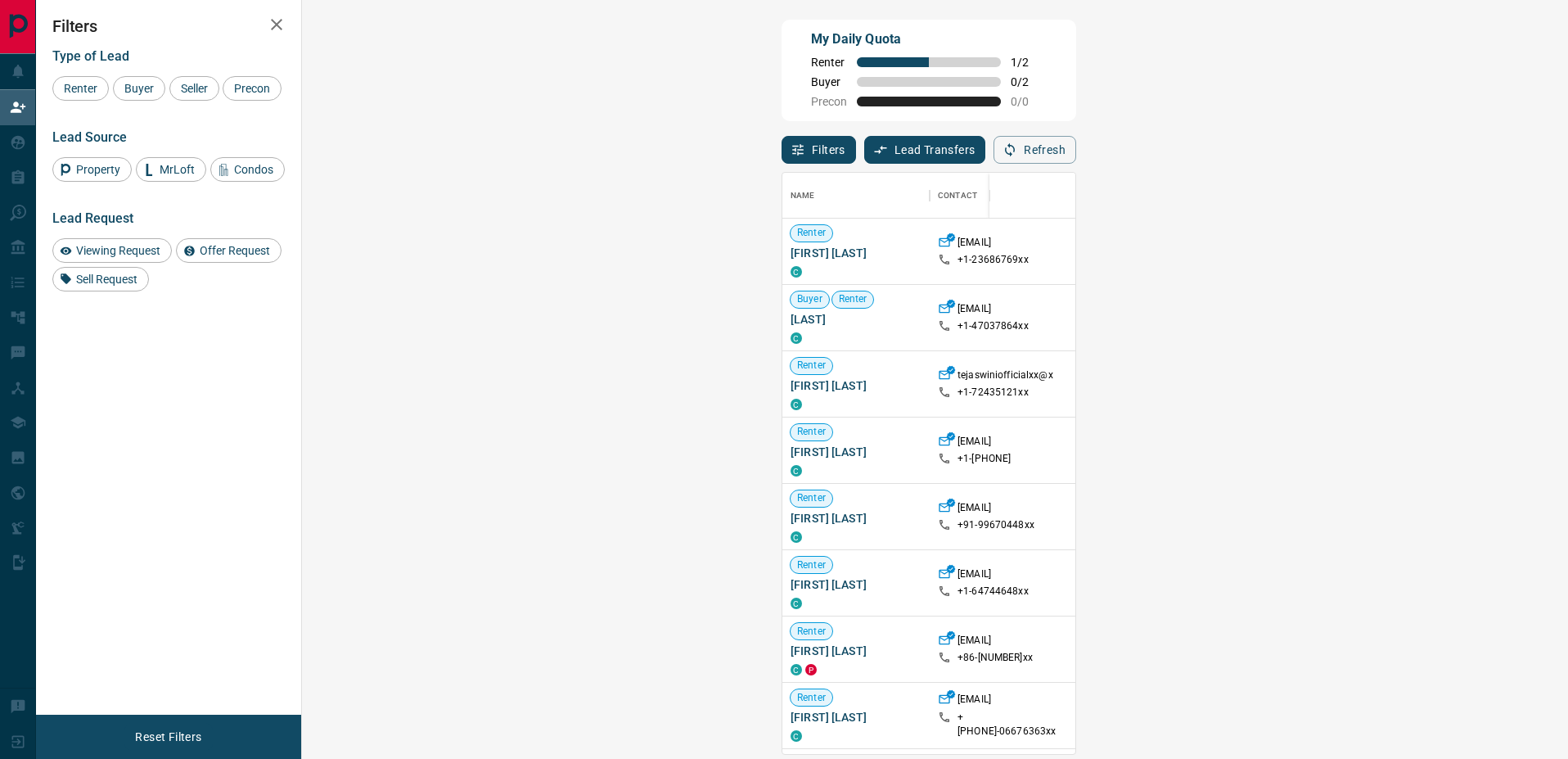 scroll, scrollTop: 13, scrollLeft: 13, axis: both 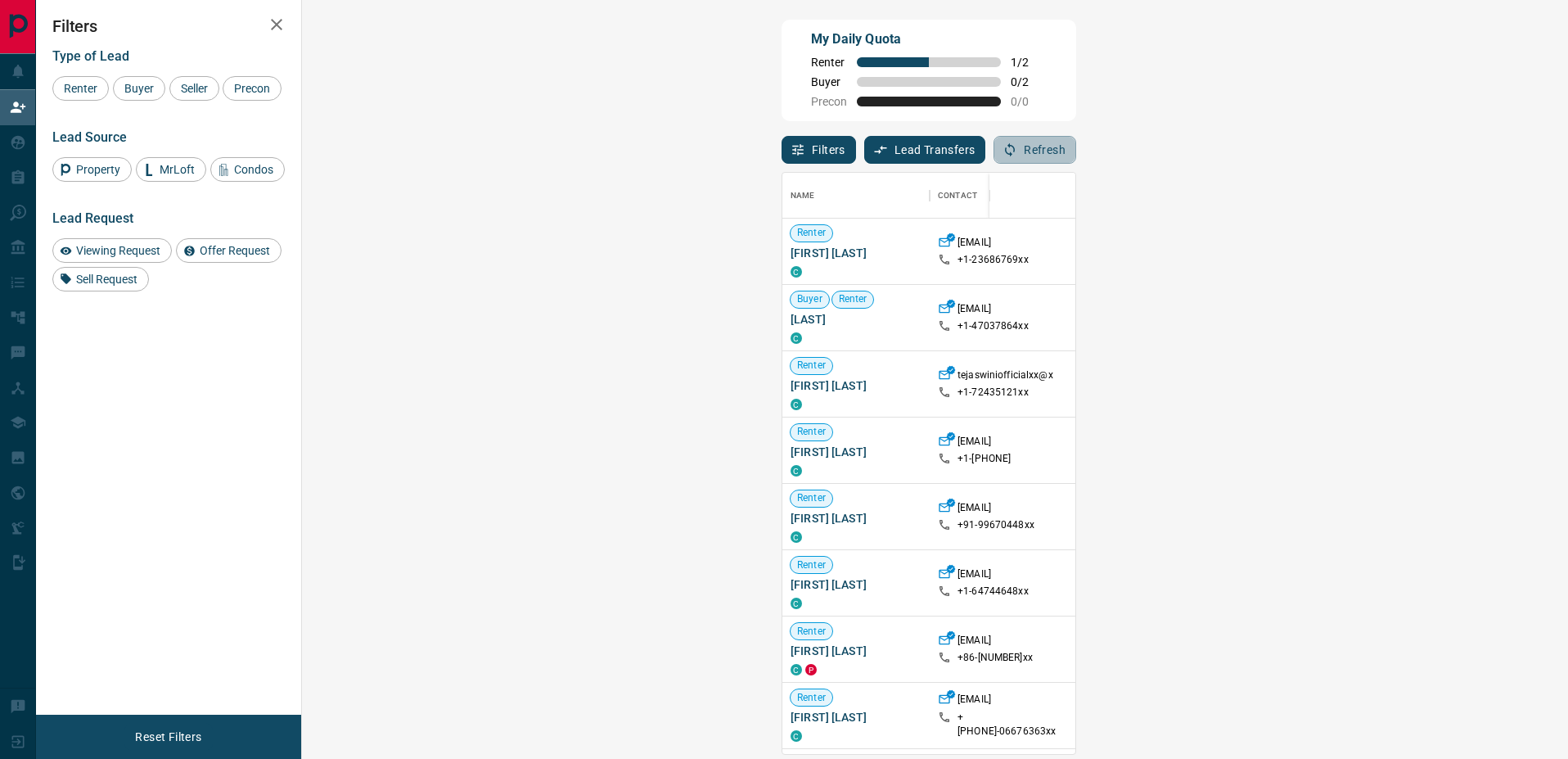 click on "Refresh" at bounding box center [1034, 150] 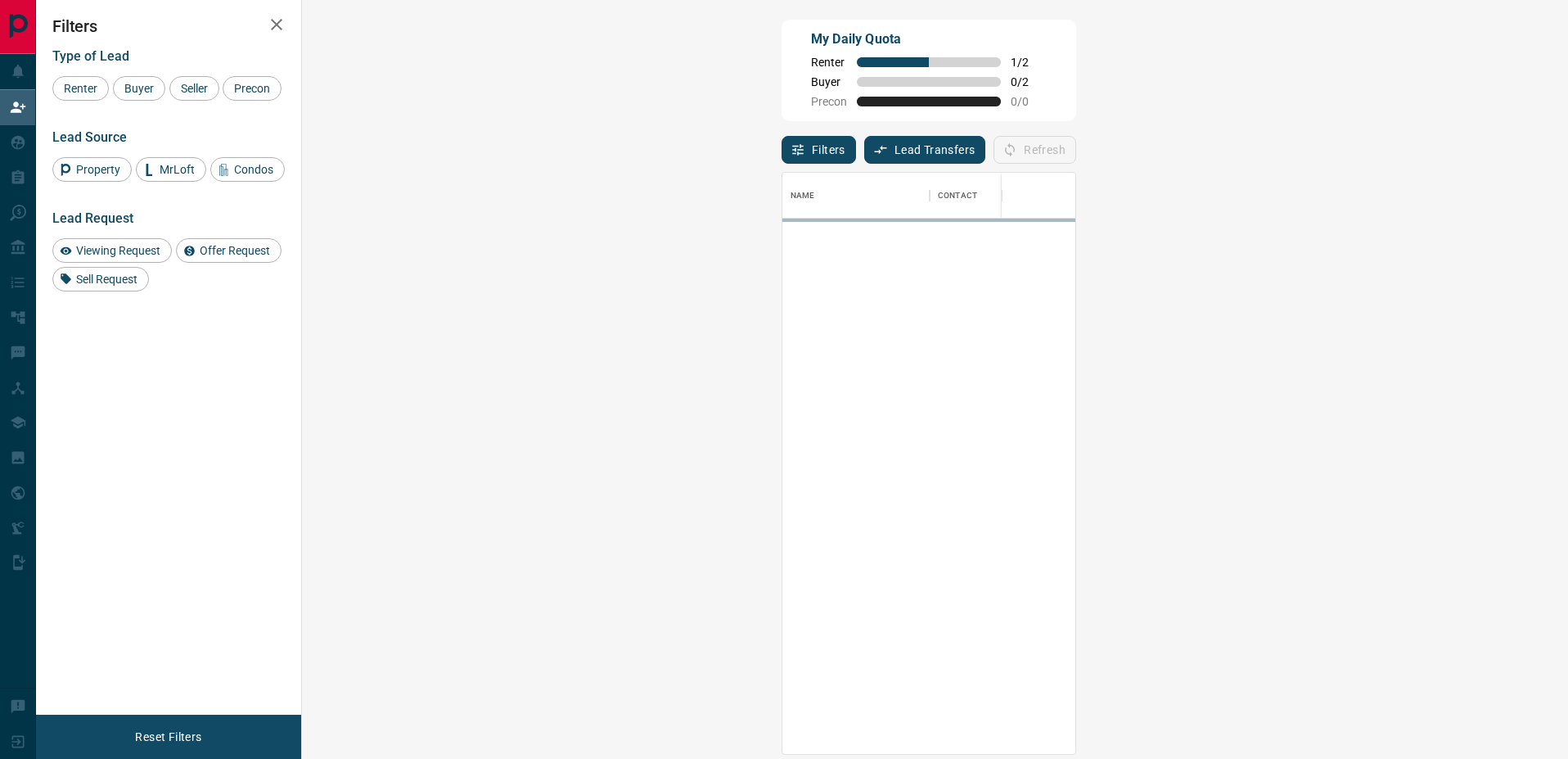 scroll, scrollTop: 13, scrollLeft: 13, axis: both 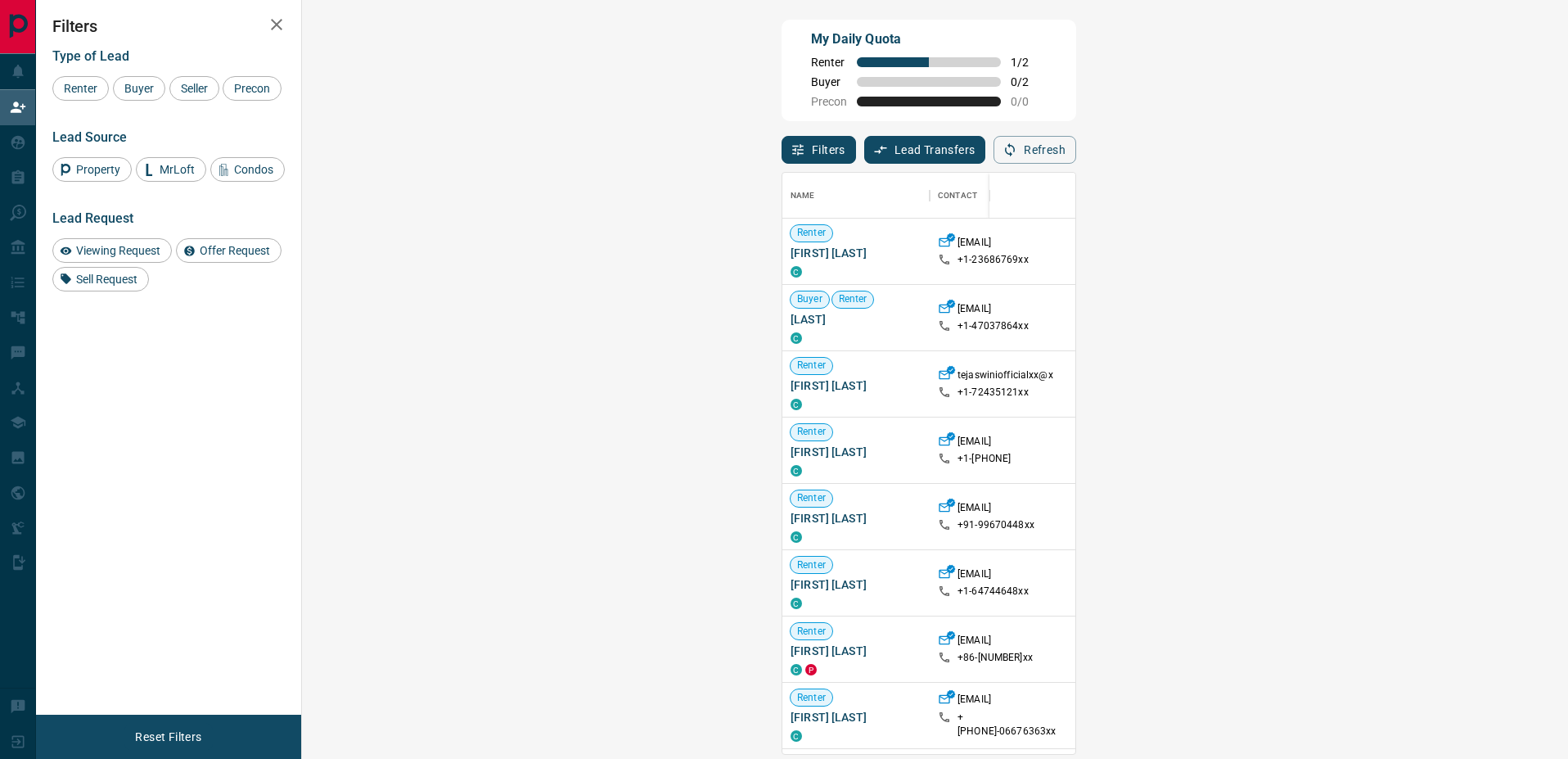 click on "Filters Lead Transfers 0 Refresh" at bounding box center [929, 142] 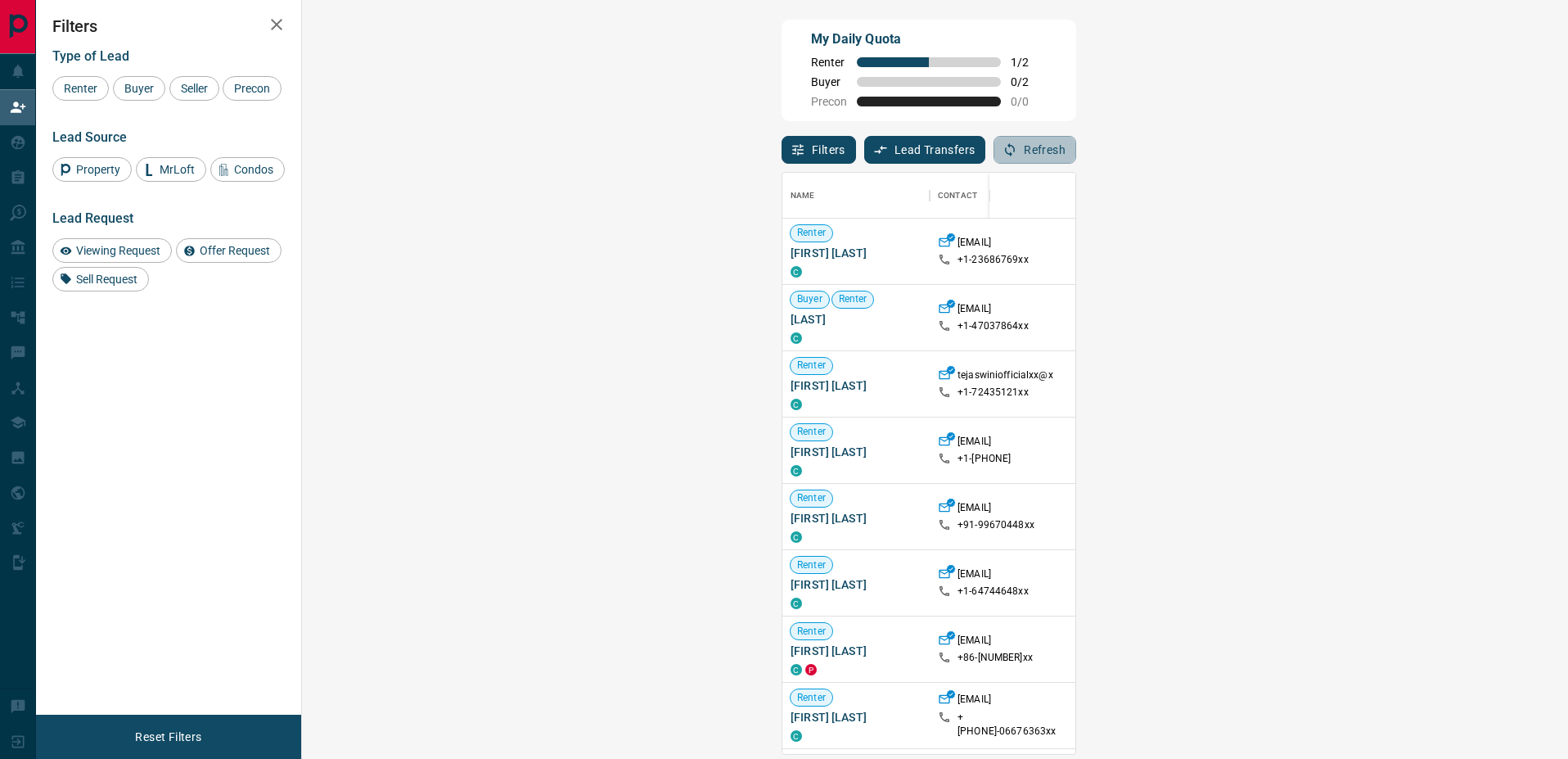click on "Refresh" at bounding box center [1034, 150] 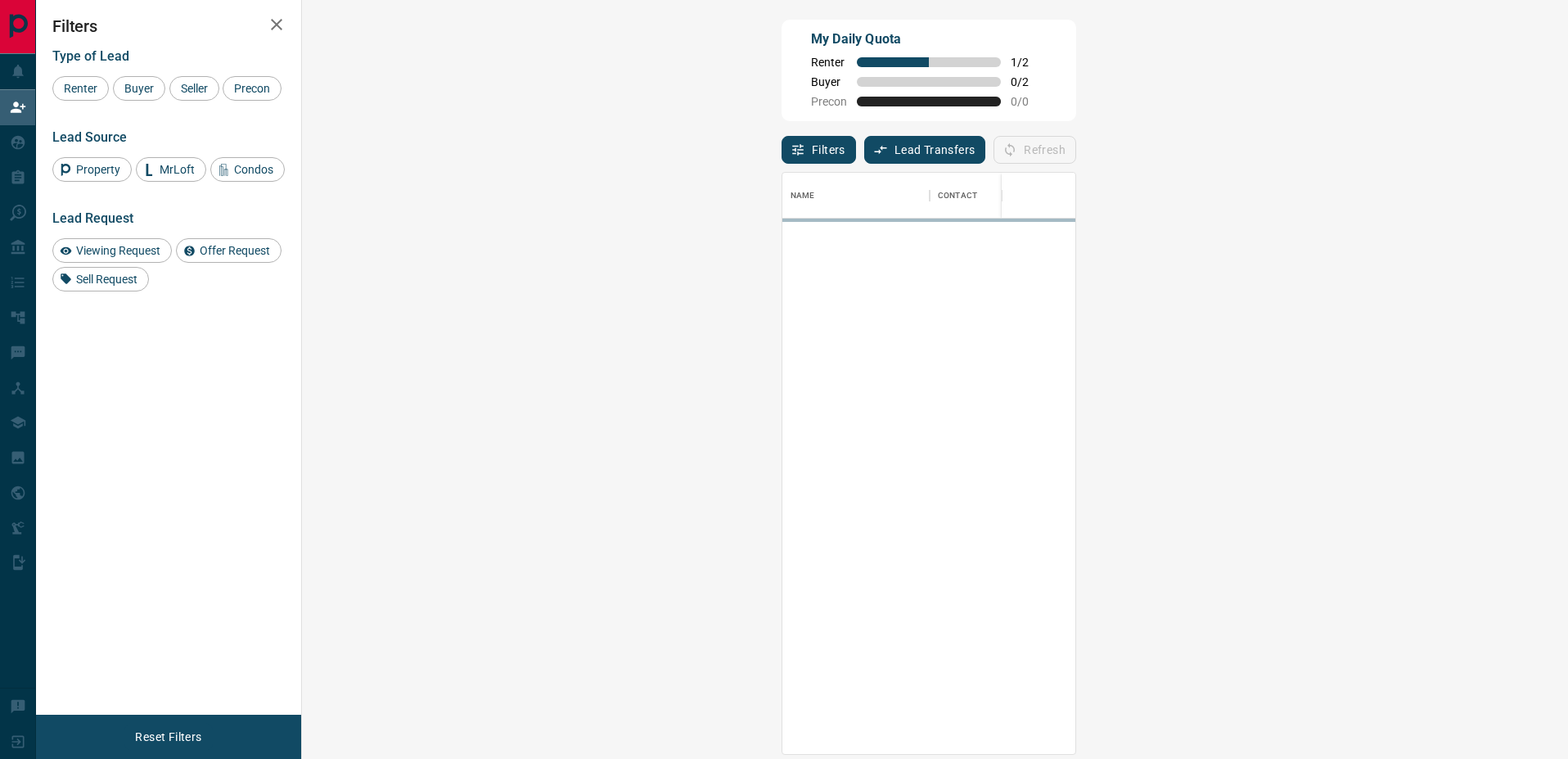 scroll, scrollTop: 13, scrollLeft: 13, axis: both 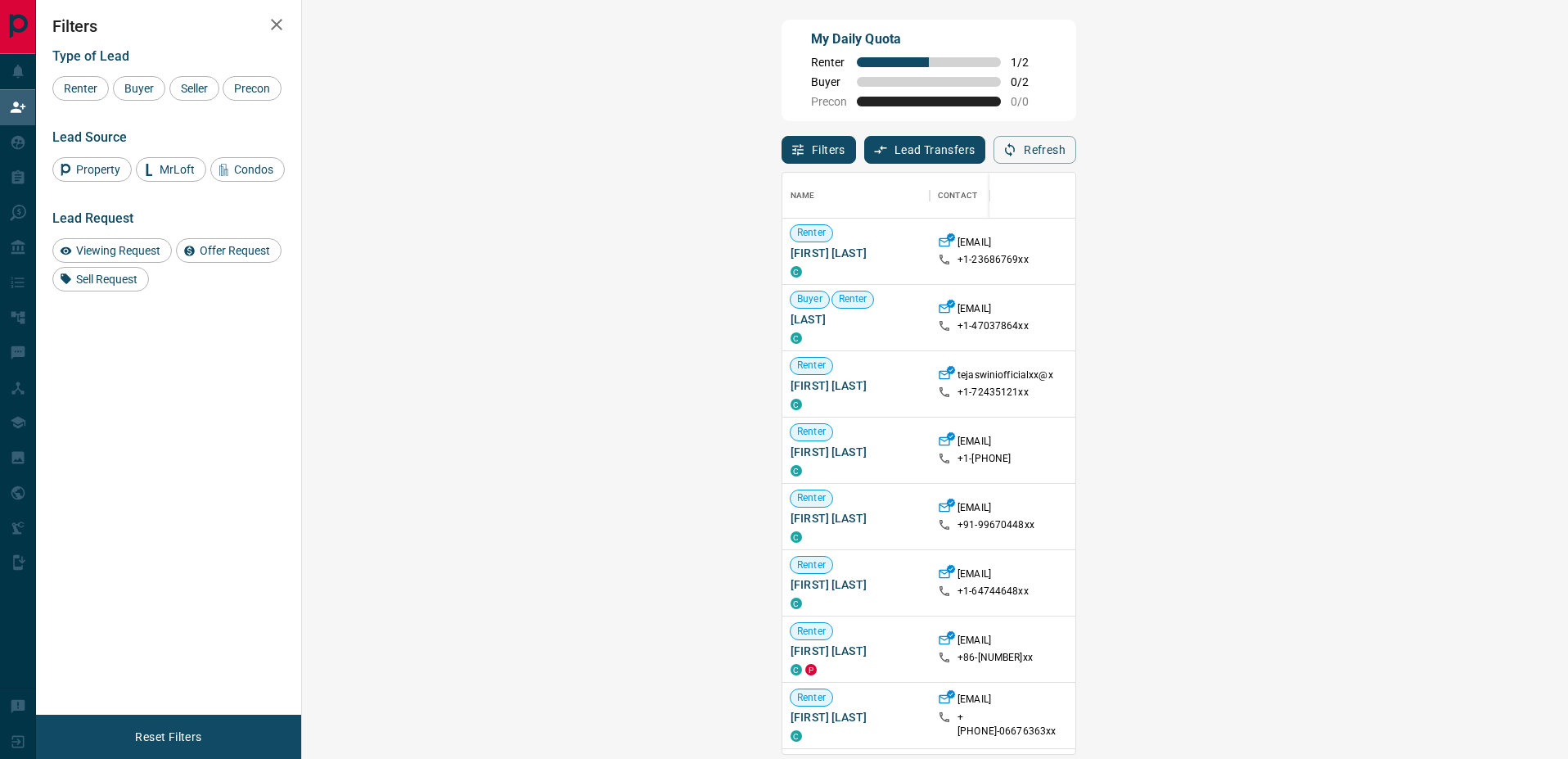click on "Refresh" at bounding box center (1034, 150) 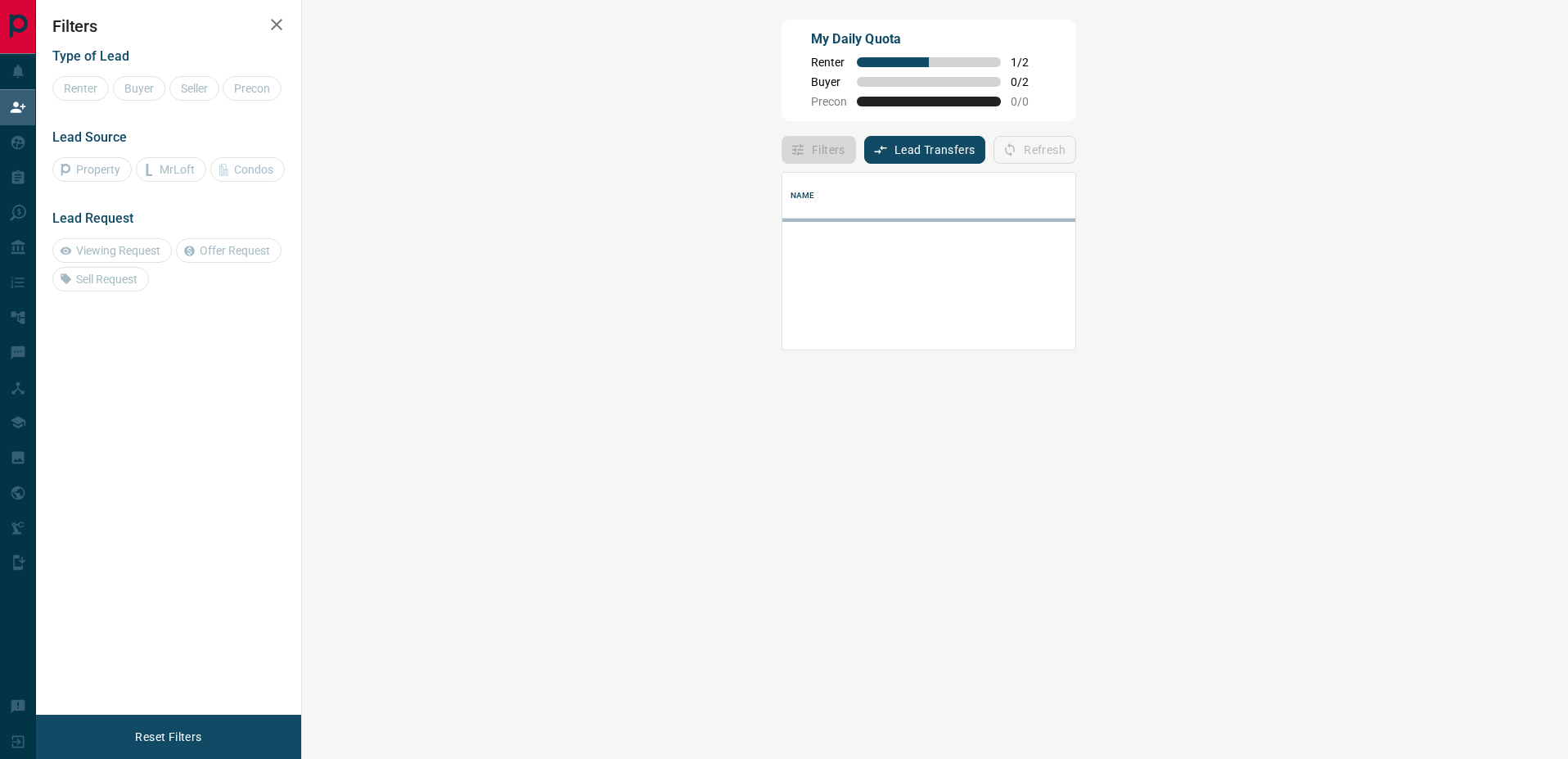 scroll, scrollTop: 13, scrollLeft: 13, axis: both 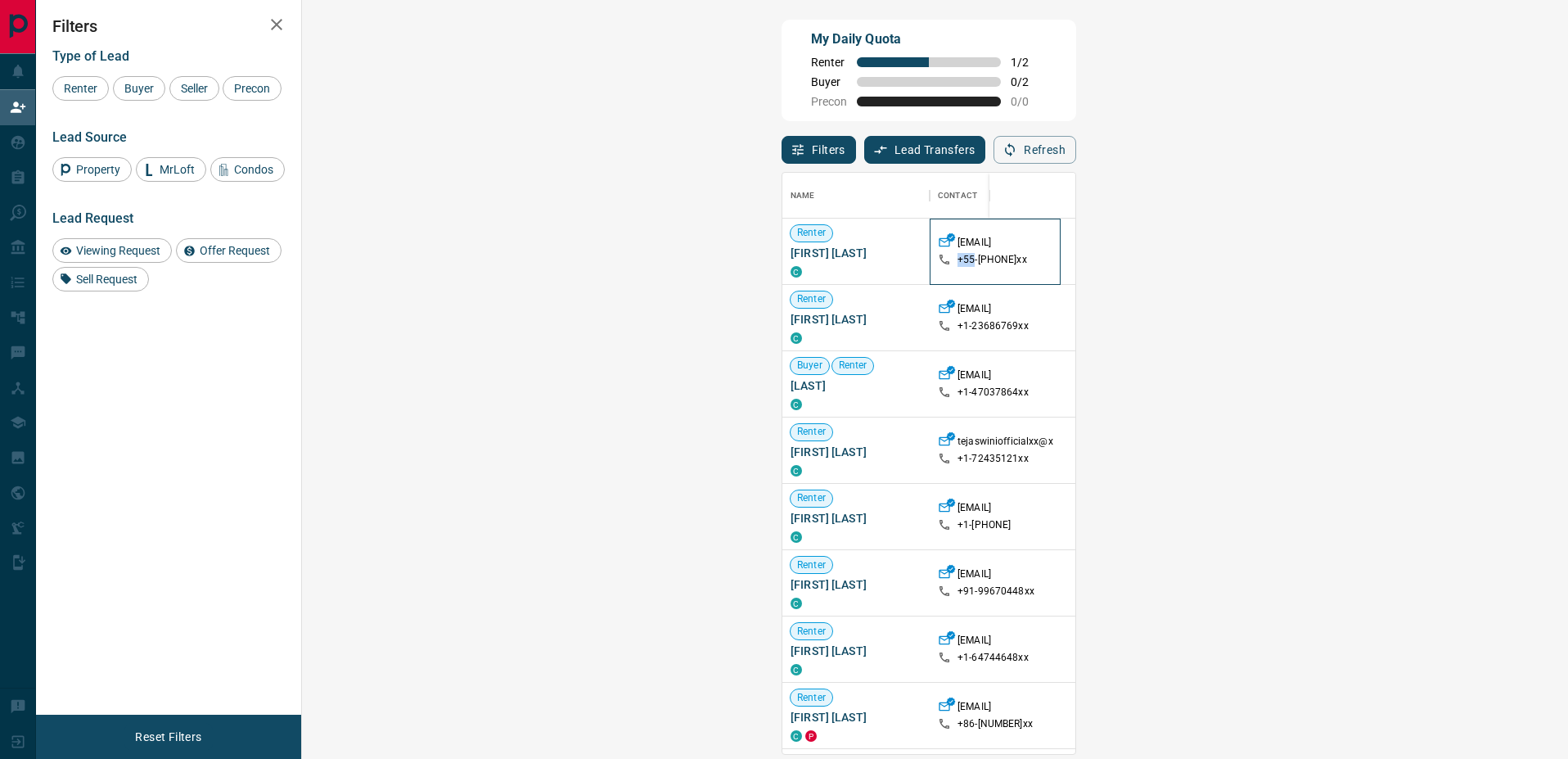 drag, startPoint x: 505, startPoint y: 256, endPoint x: 489, endPoint y: 256, distance: 16 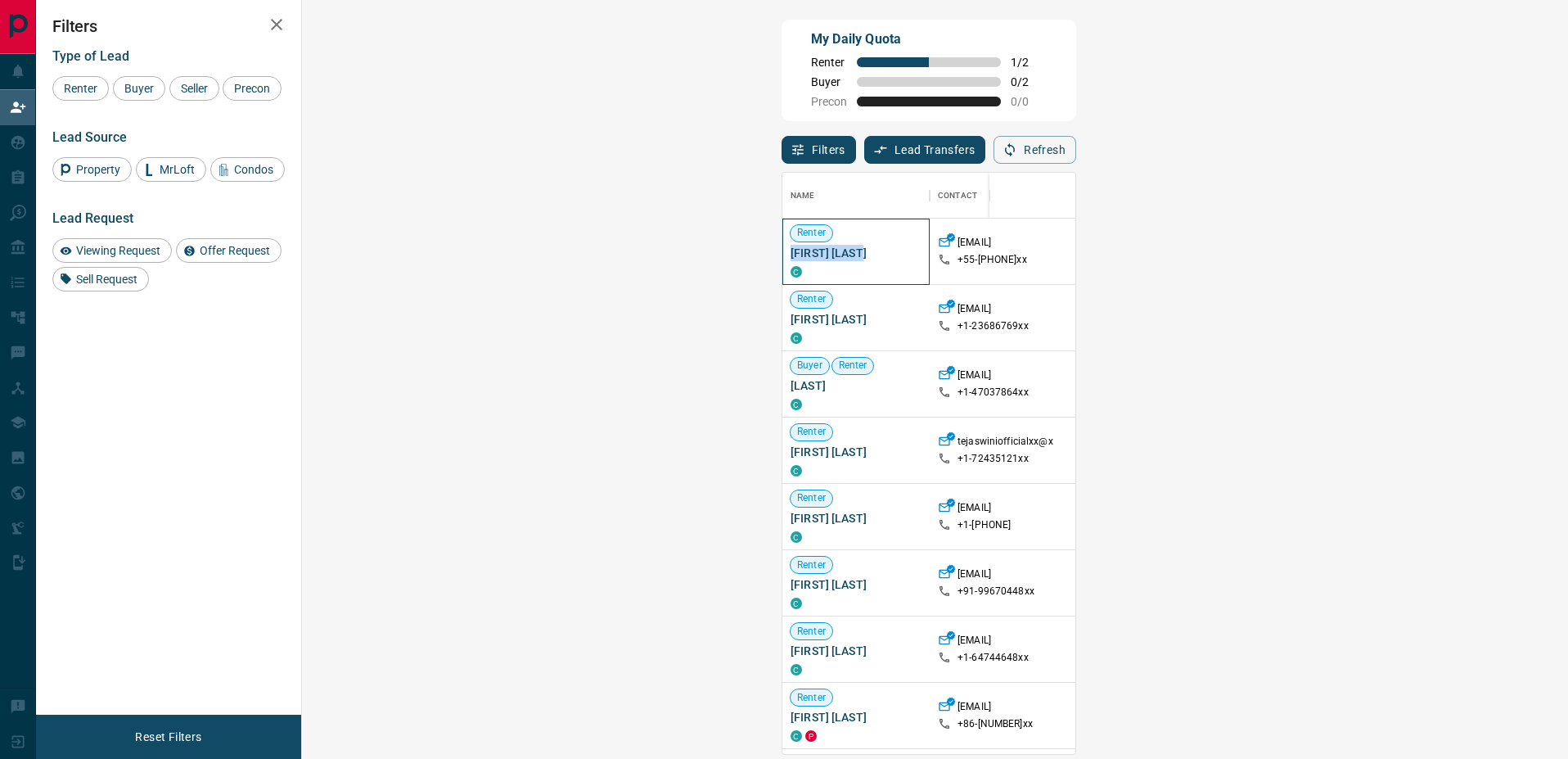 drag, startPoint x: 399, startPoint y: 255, endPoint x: 313, endPoint y: 252, distance: 86.05231 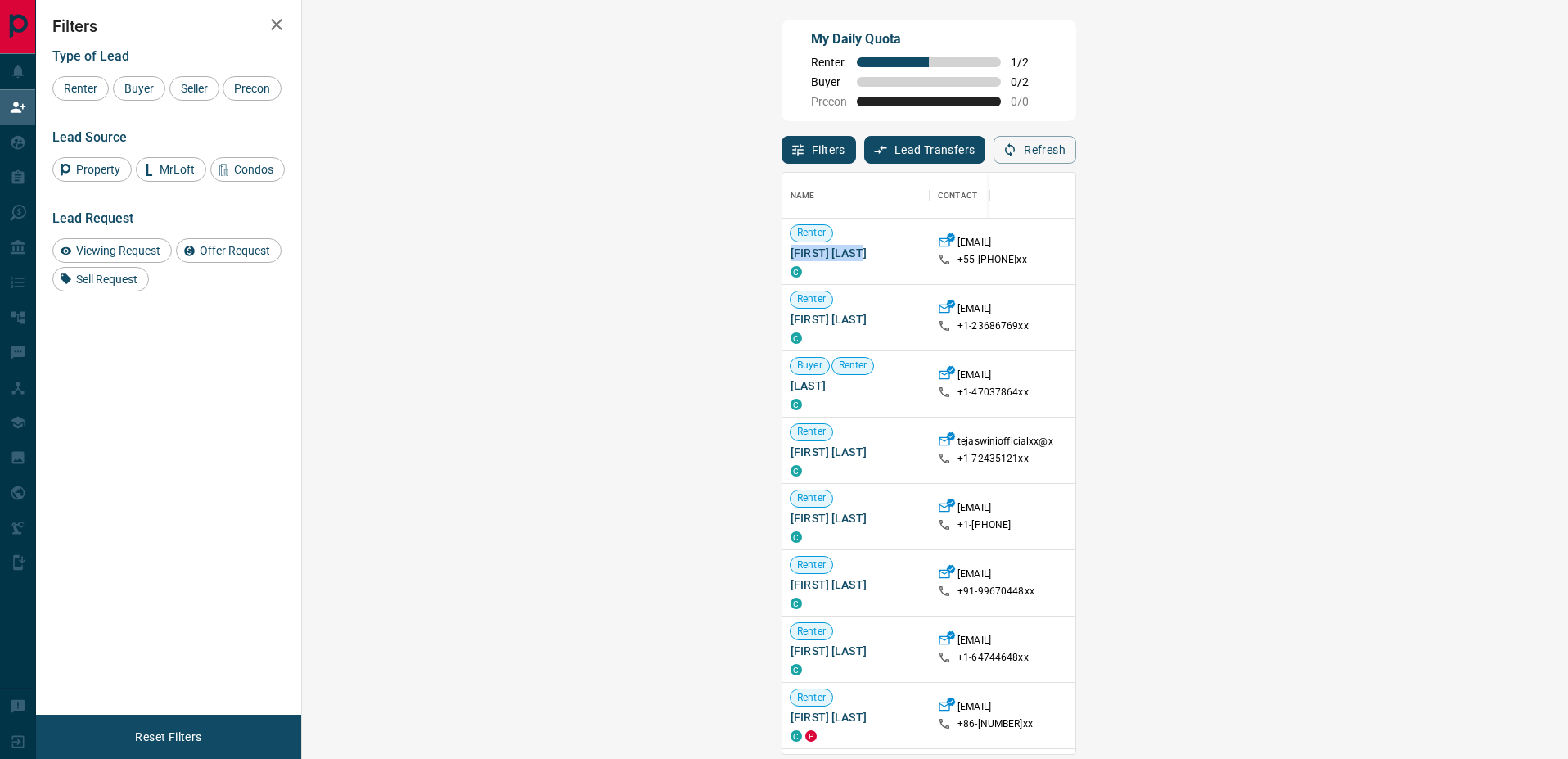 click on "Claim" at bounding box center [1976, 251] 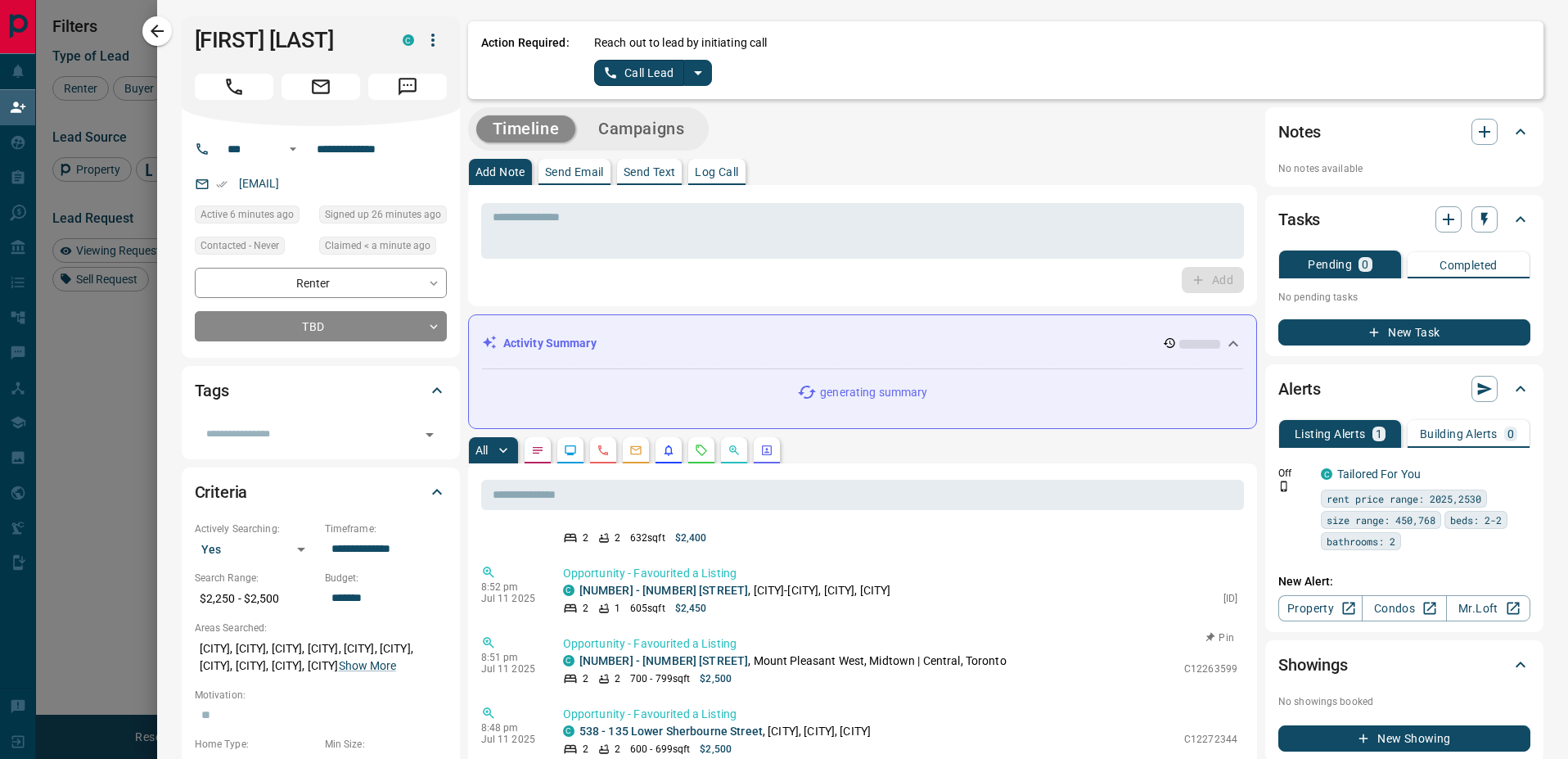 scroll, scrollTop: 504, scrollLeft: 0, axis: vertical 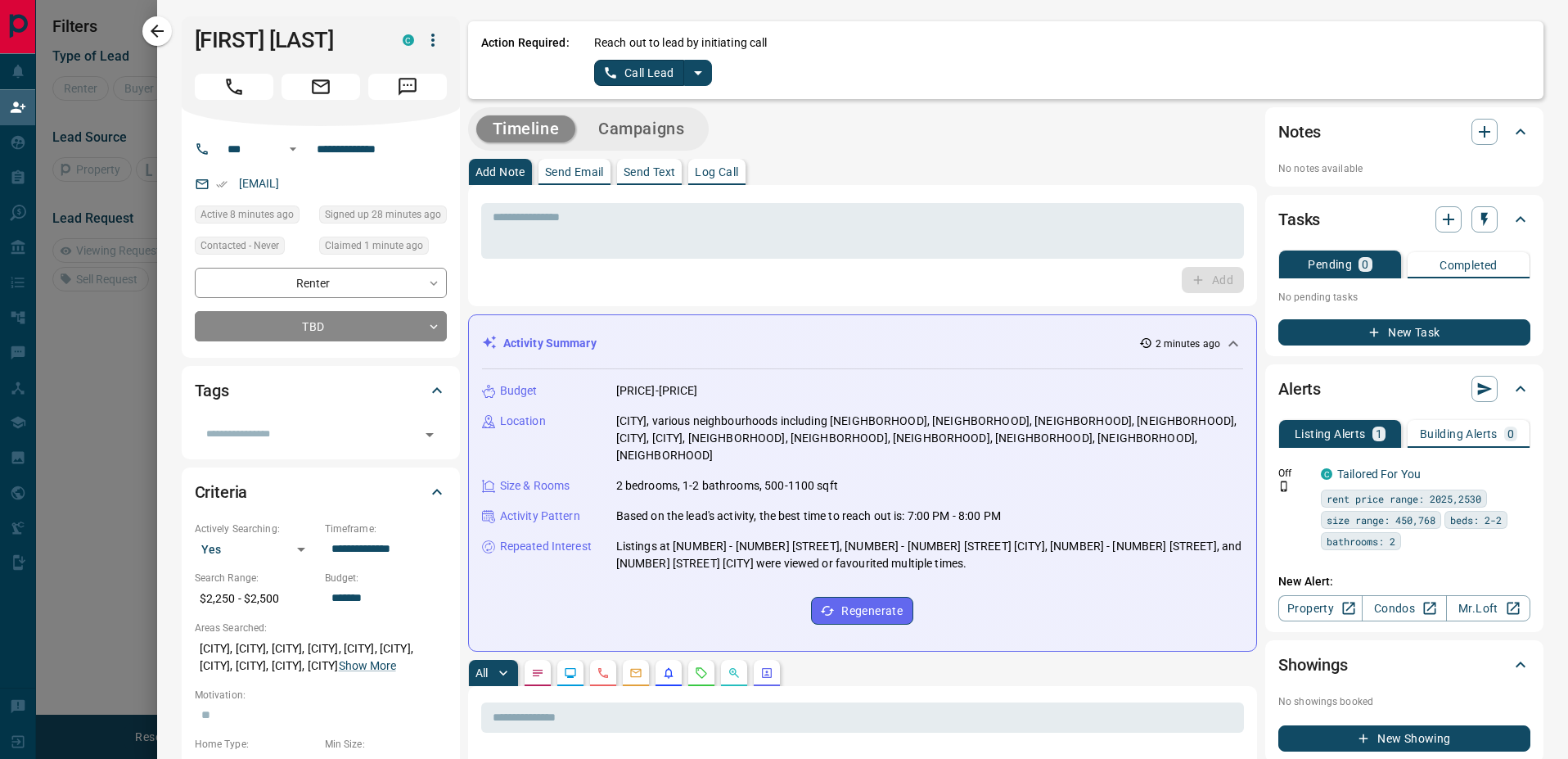 click 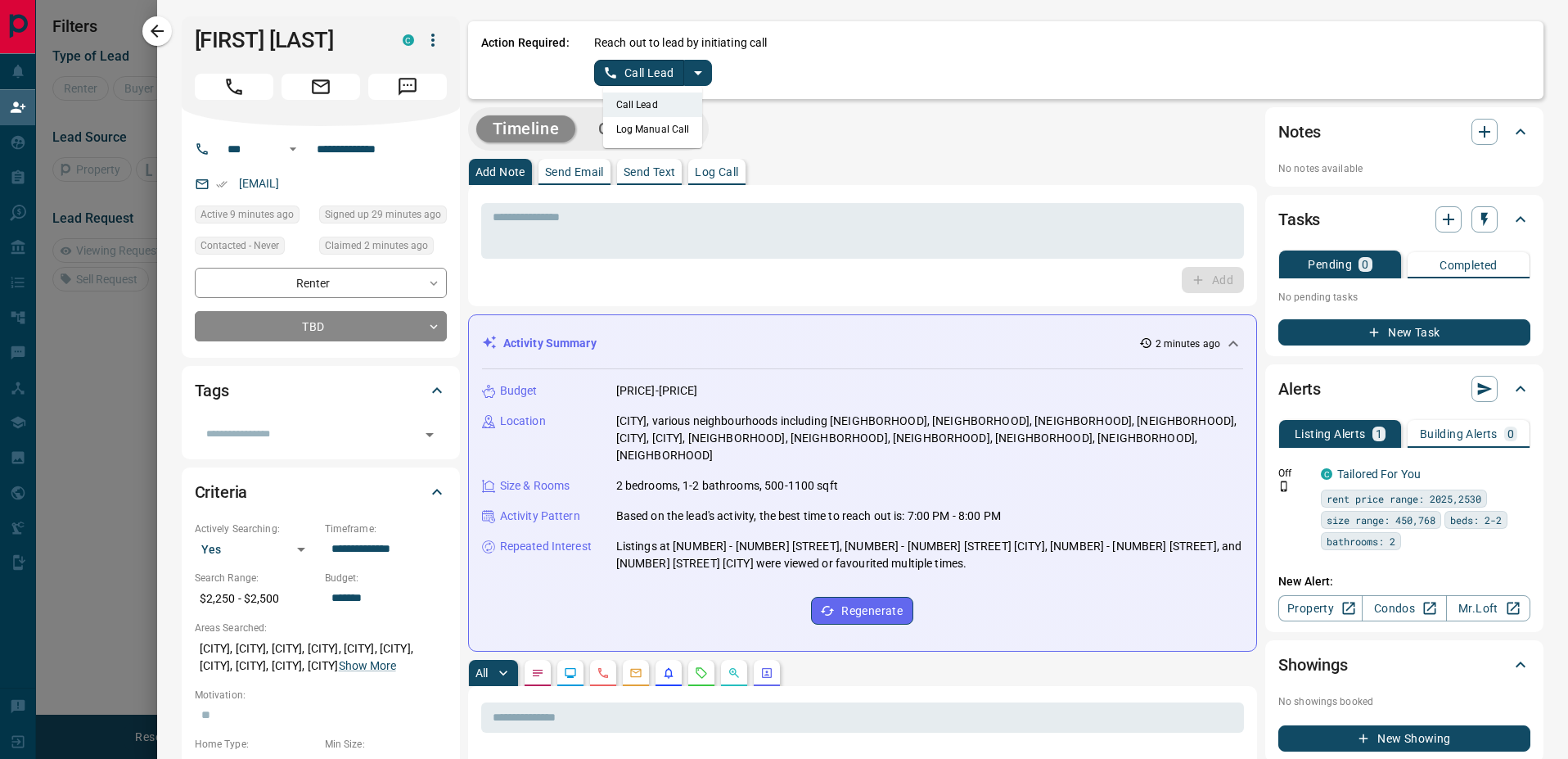 click on "Log Manual Call" at bounding box center [653, 129] 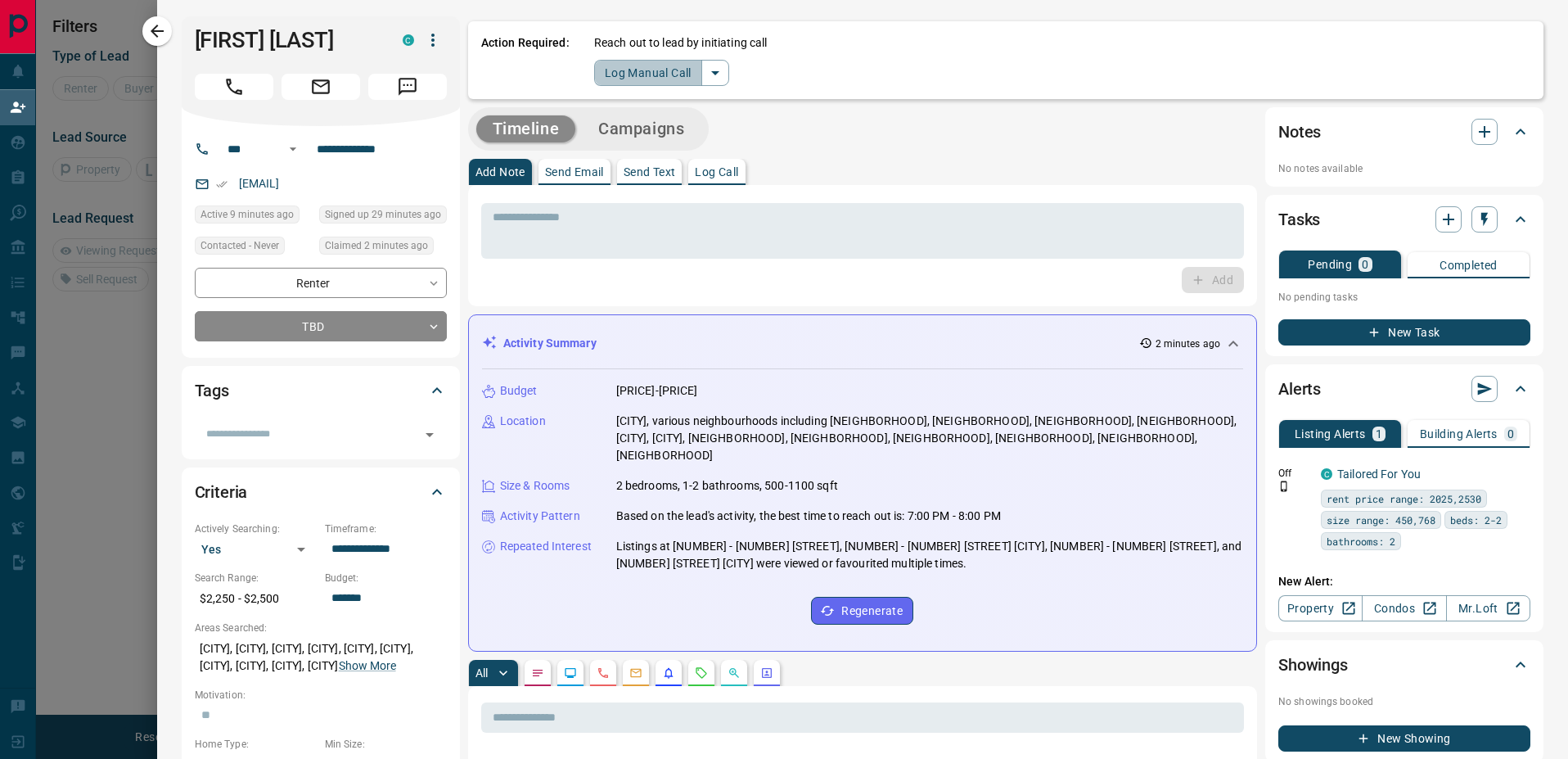 click on "Log Manual Call" at bounding box center [648, 73] 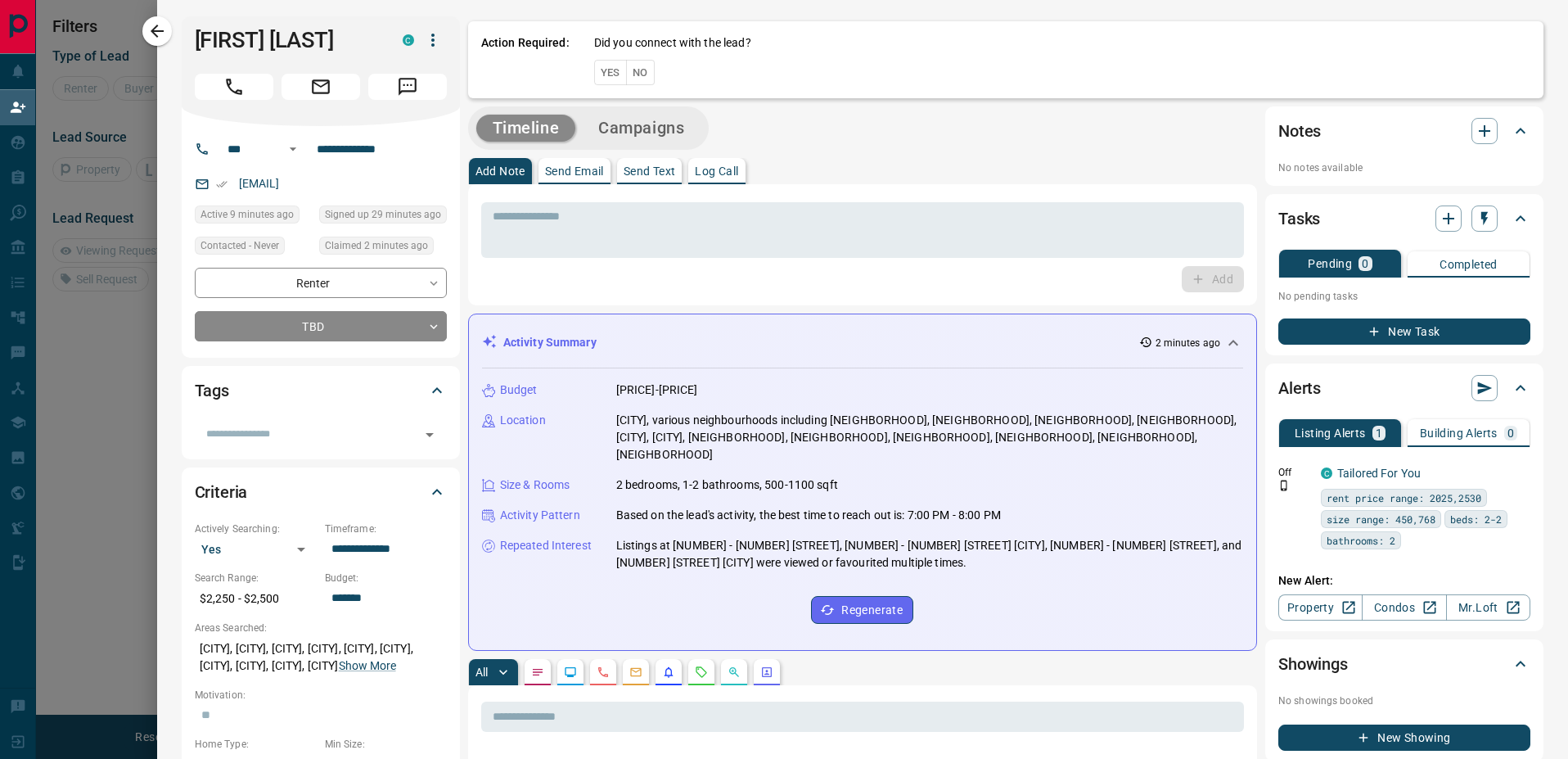click on "Yes" at bounding box center (611, 72) 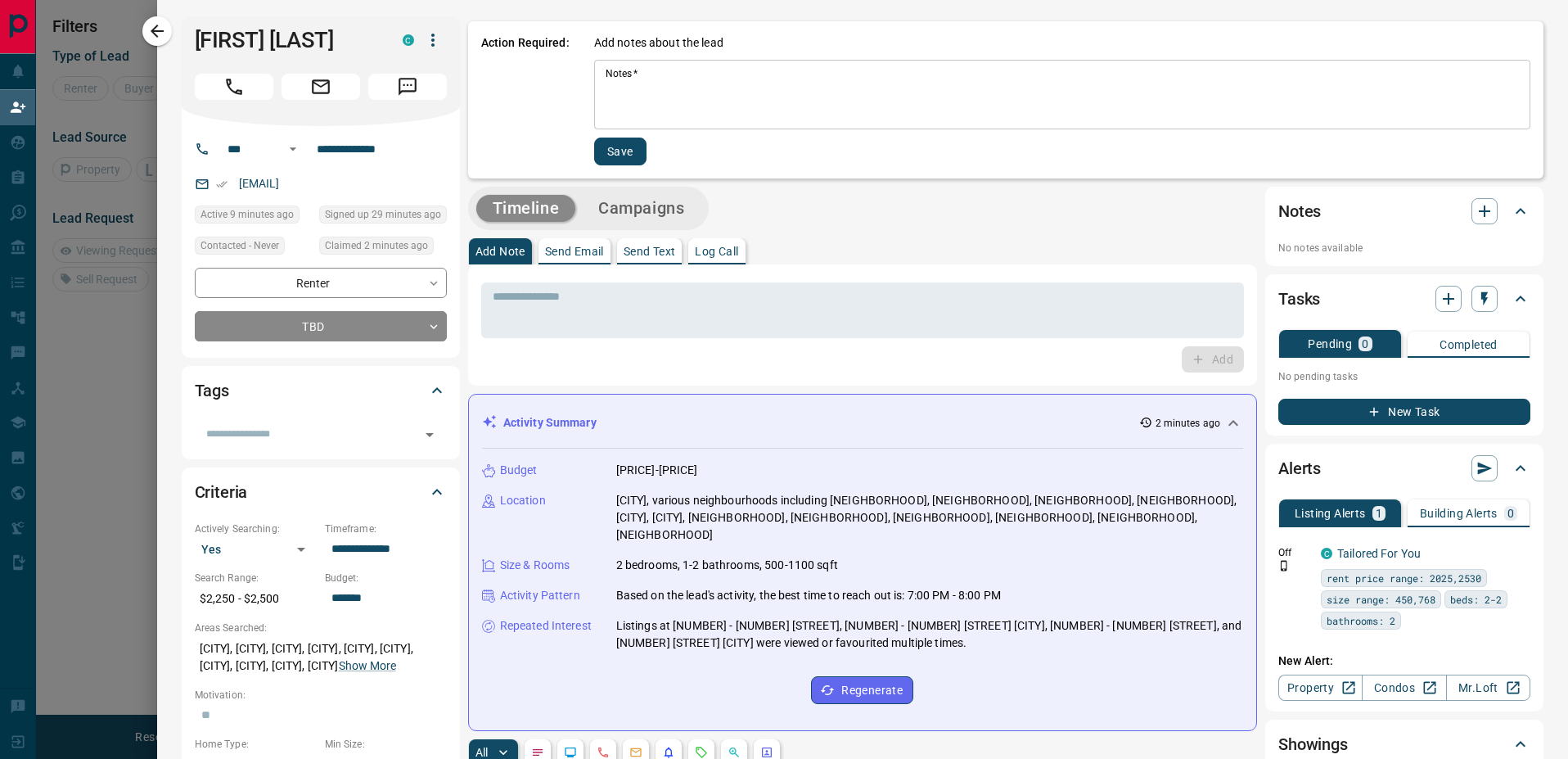 click on "Notes   * * Notes   *" at bounding box center [1062, 94] 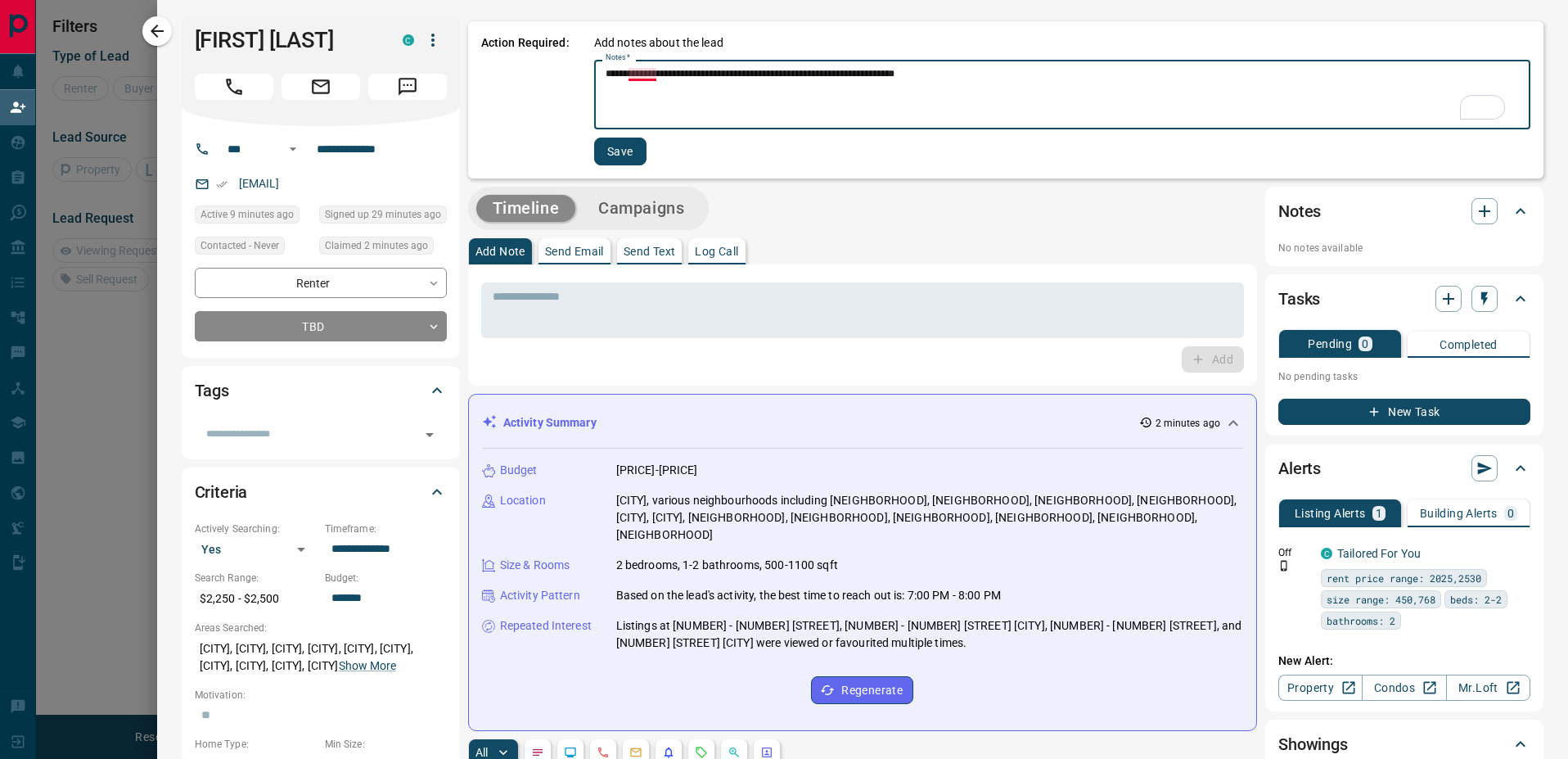 click on "**********" at bounding box center [1057, 95] 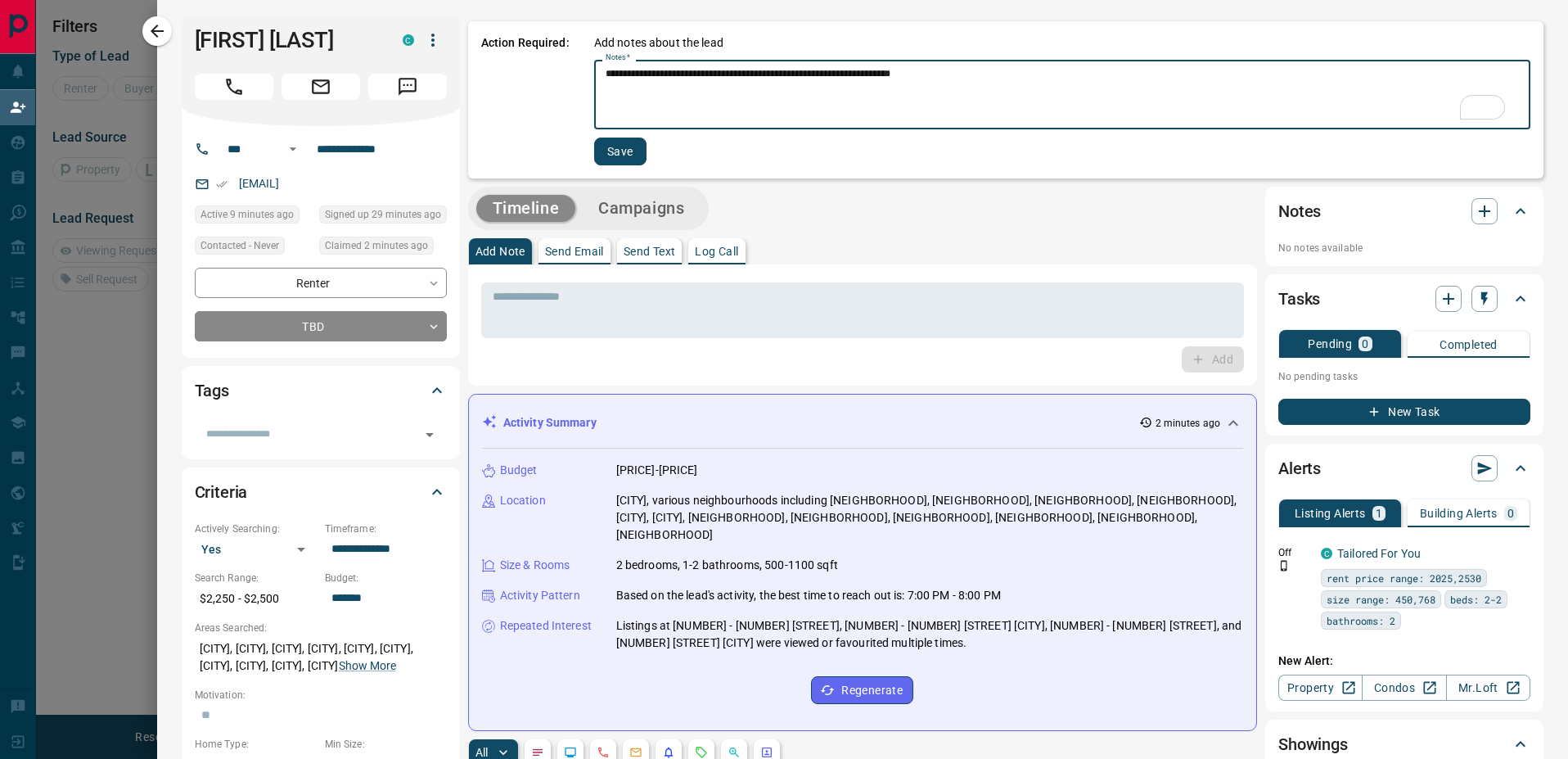 type on "**********" 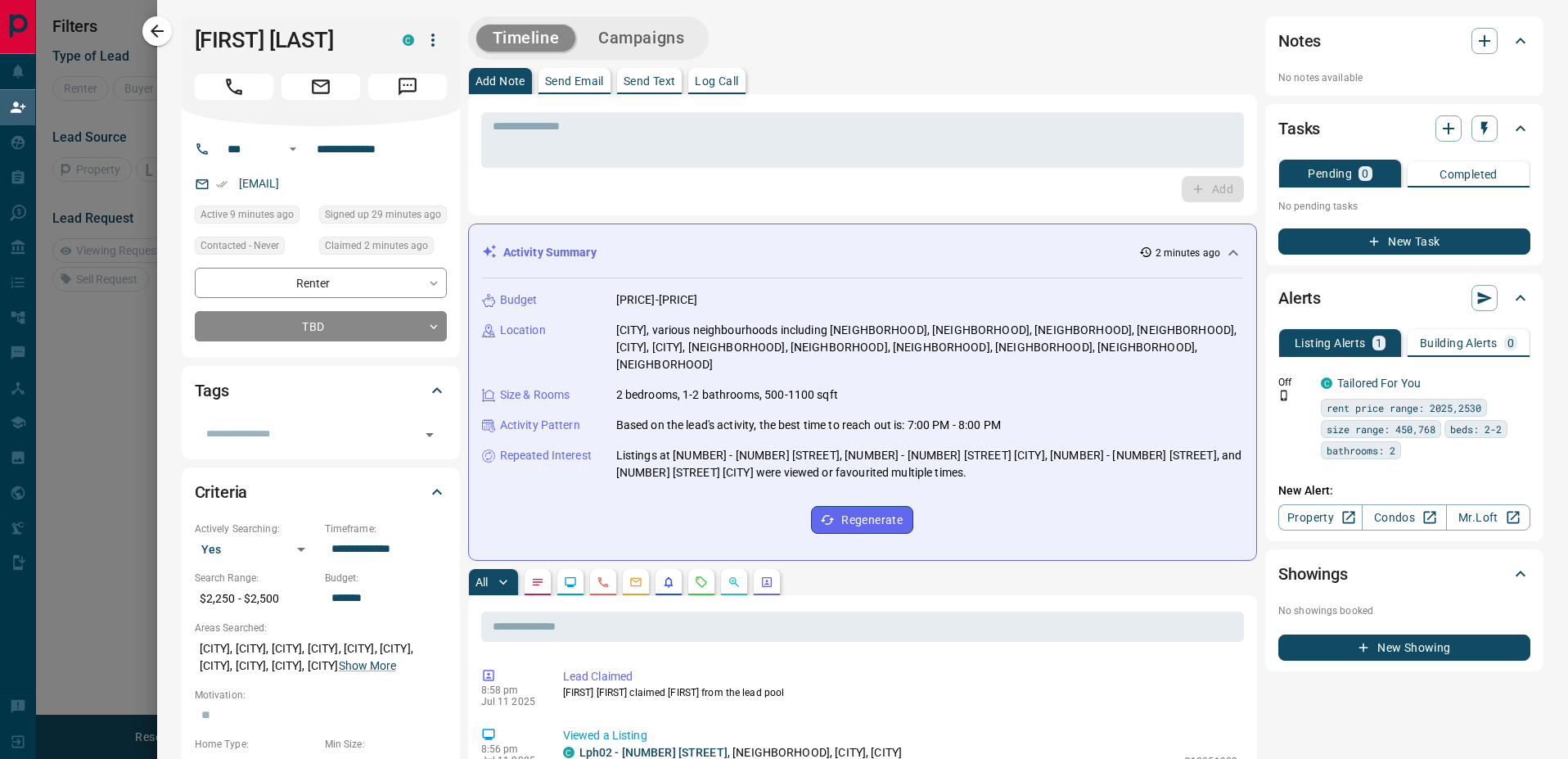 click at bounding box center [784, 379] 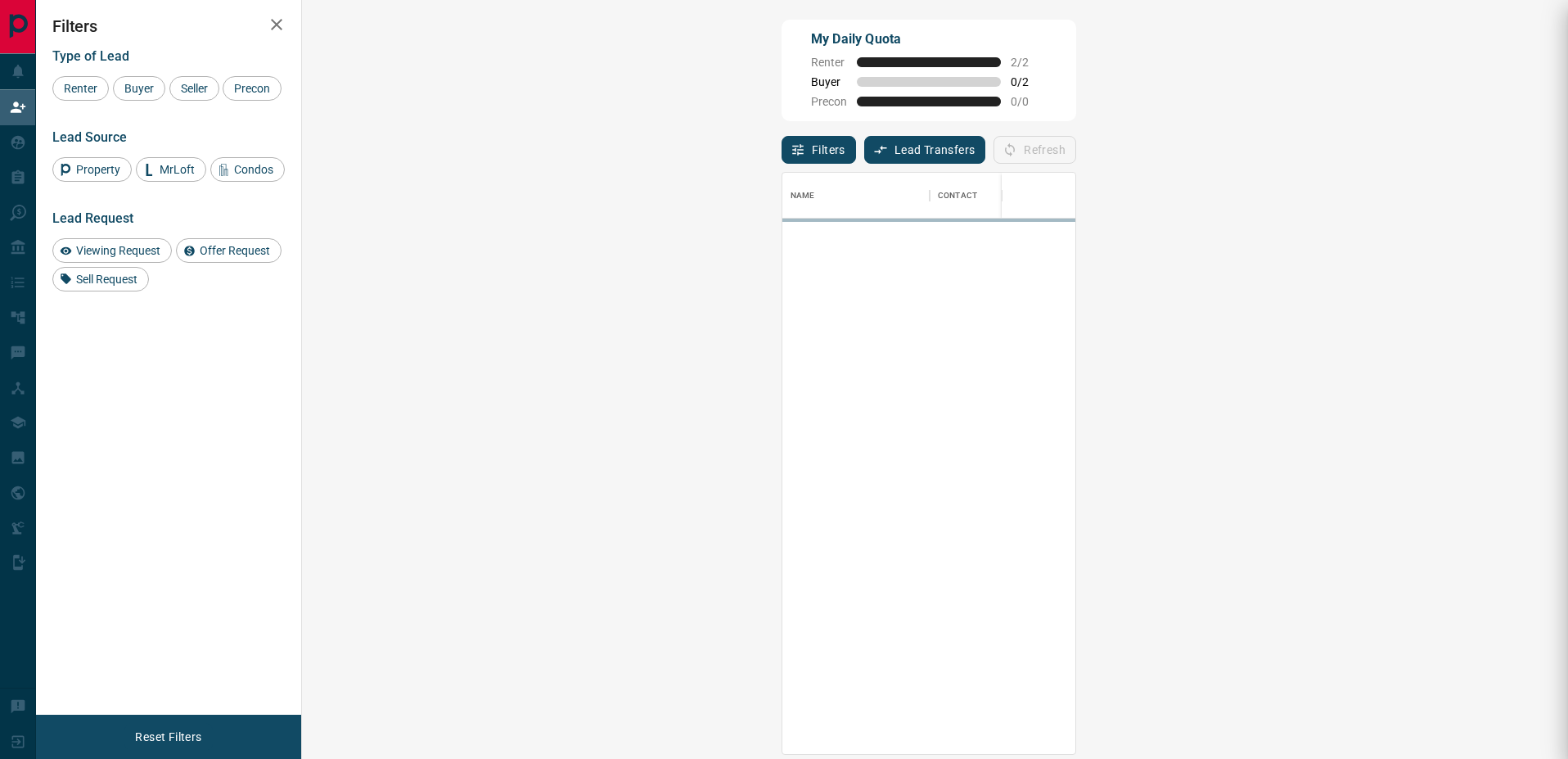 scroll, scrollTop: 13, scrollLeft: 13, axis: both 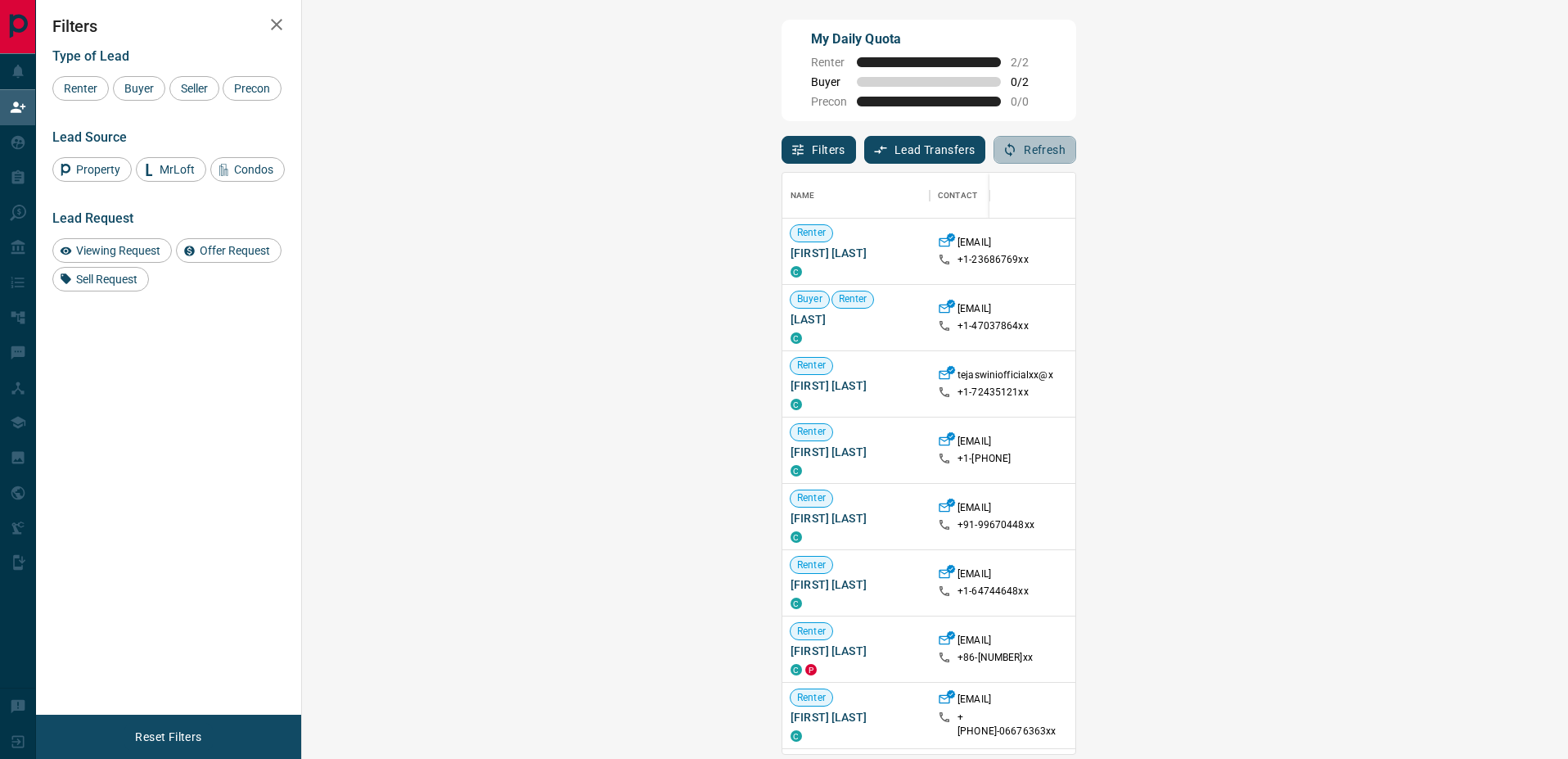 click on "Refresh" at bounding box center (1034, 150) 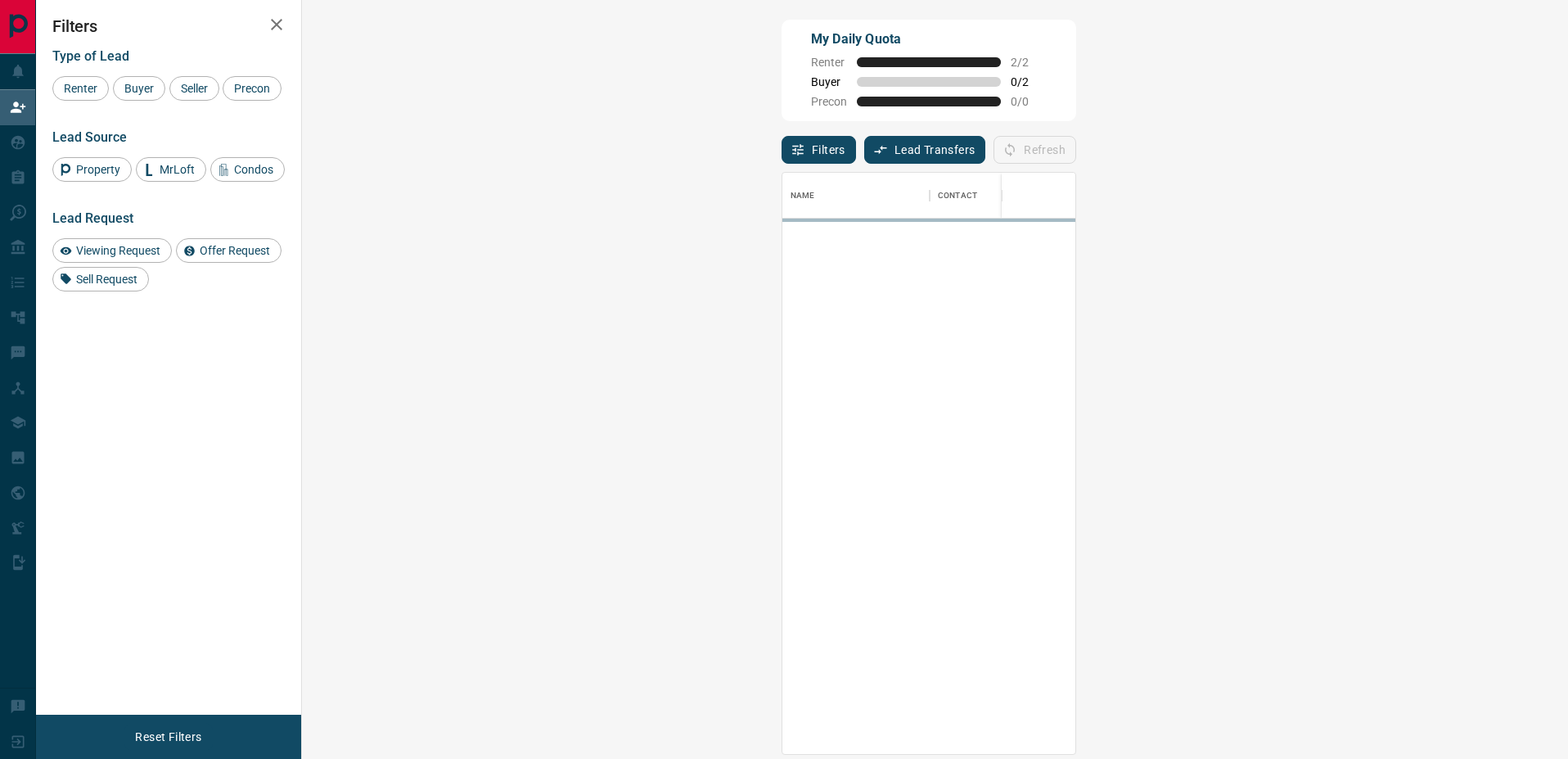 scroll, scrollTop: 13, scrollLeft: 13, axis: both 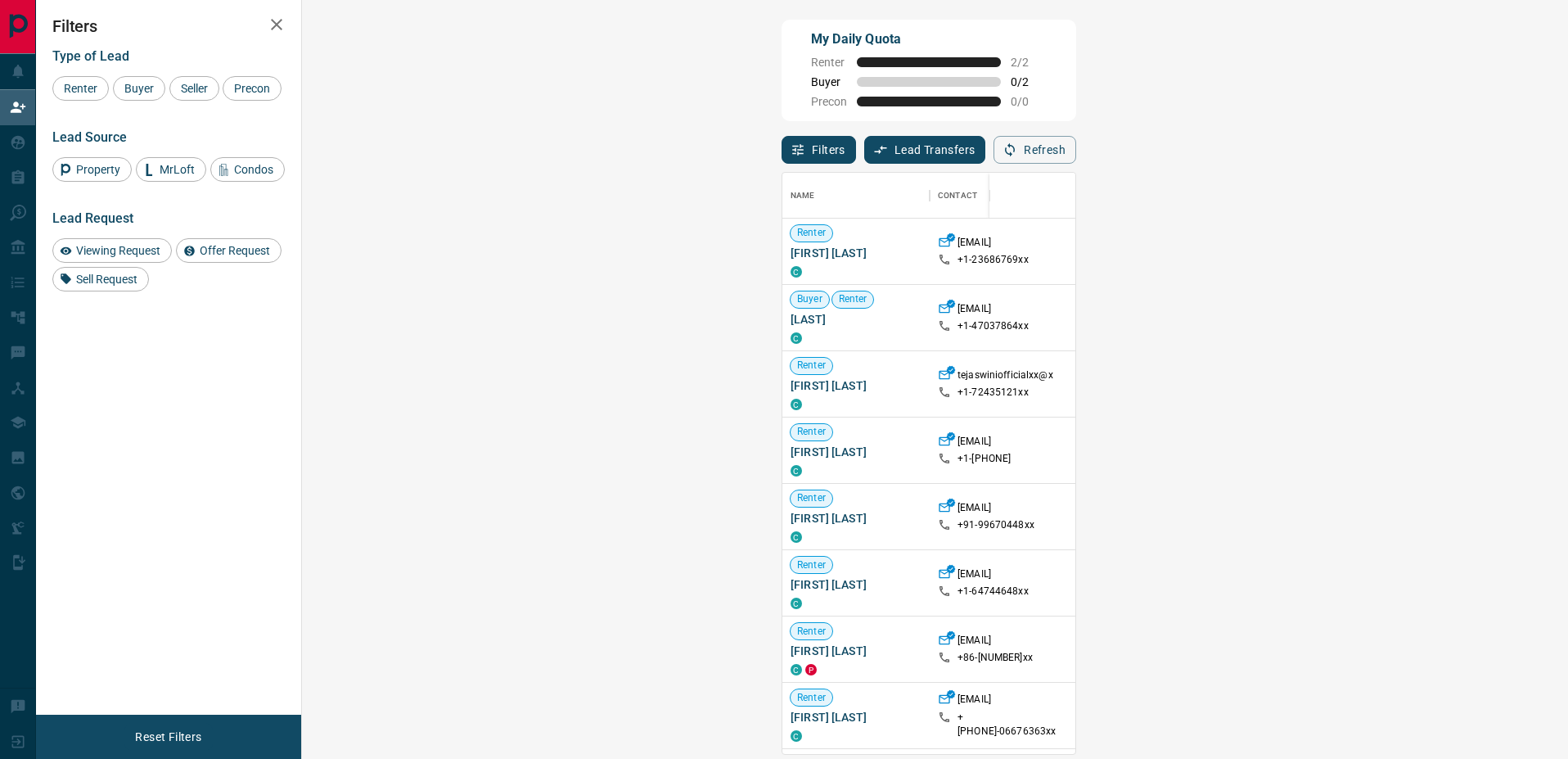 click on "Buyer" at bounding box center [139, 88] 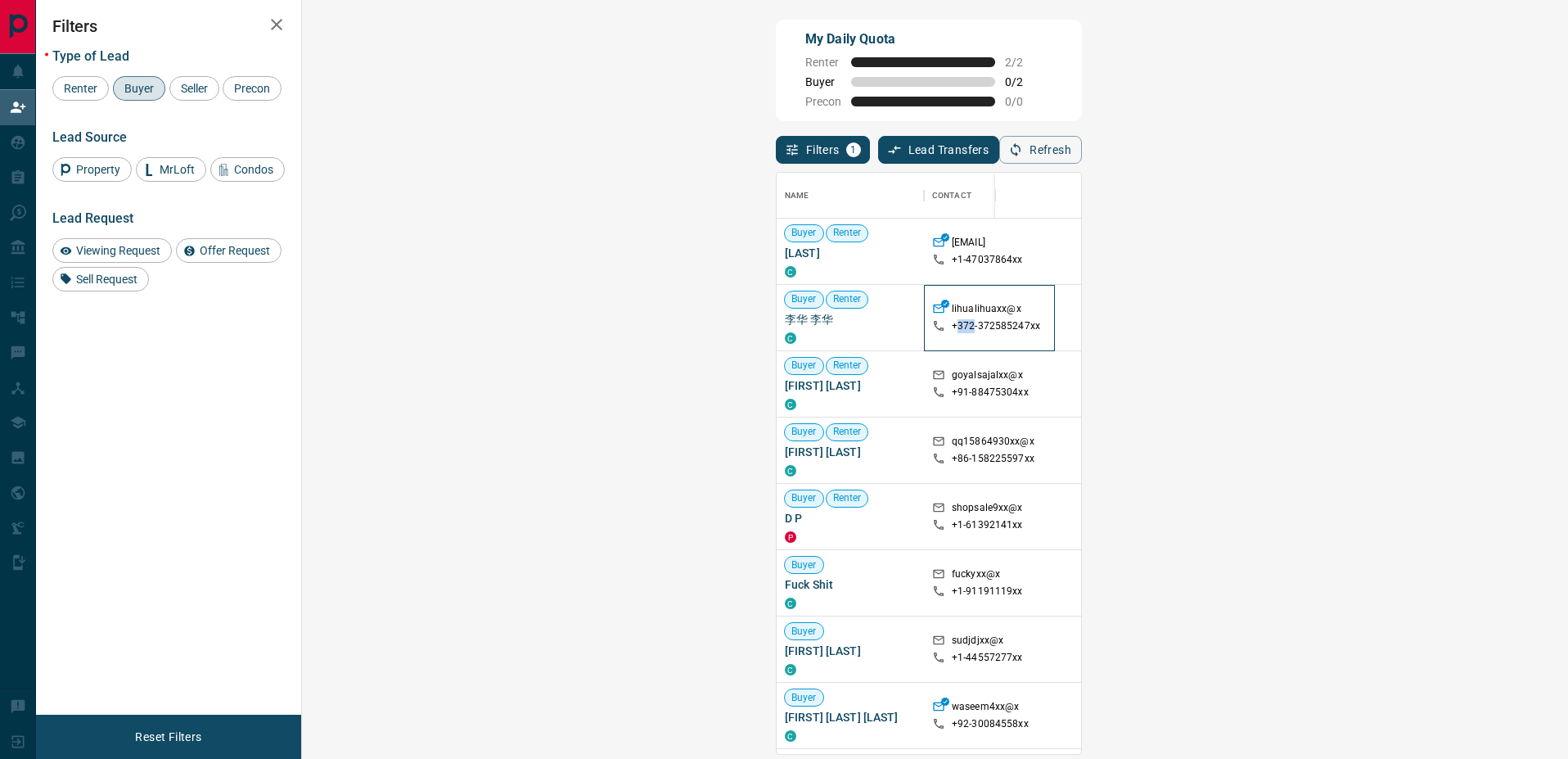 drag, startPoint x: 495, startPoint y: 323, endPoint x: 511, endPoint y: 325, distance: 16.124515 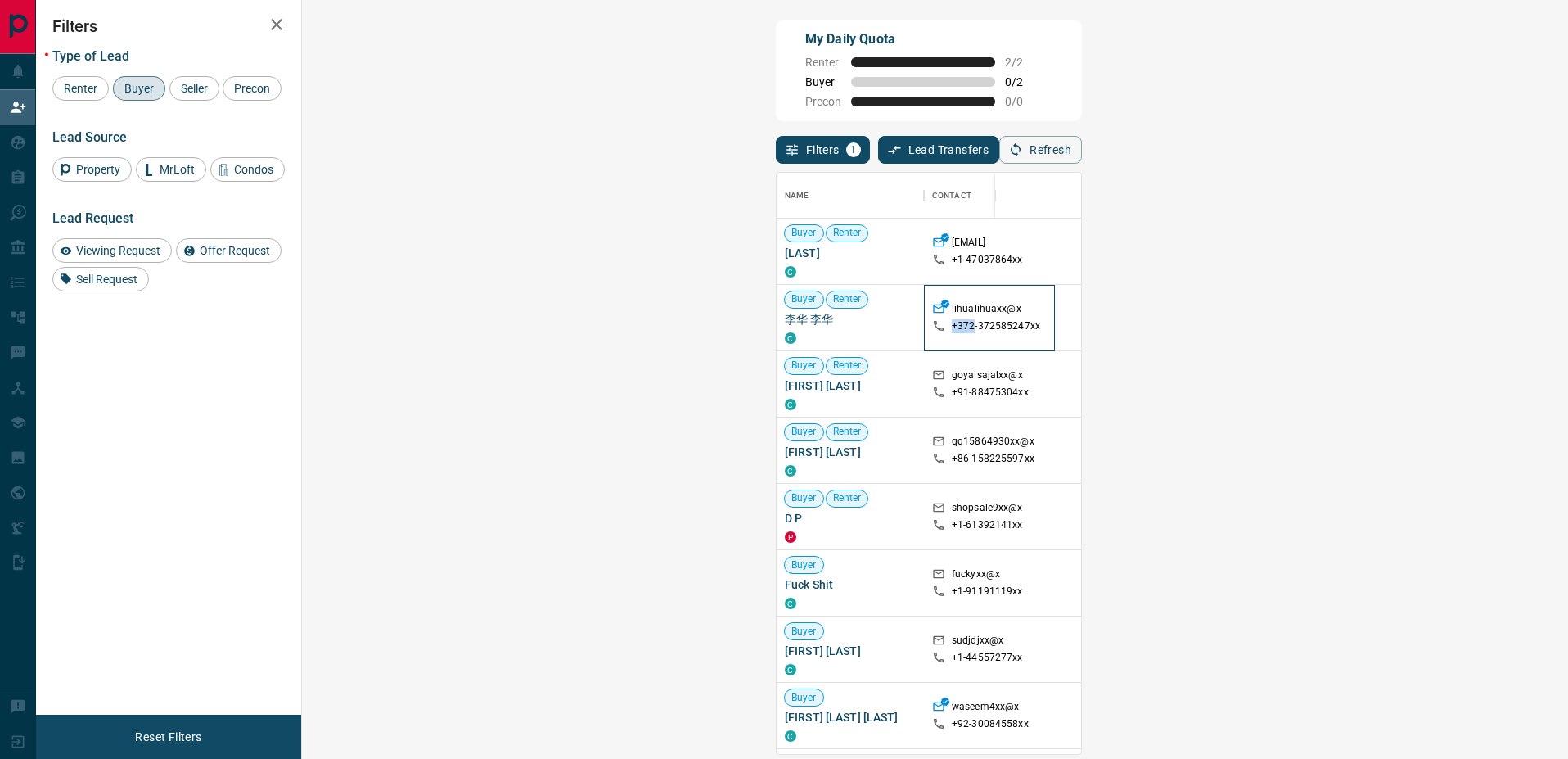 drag, startPoint x: 489, startPoint y: 326, endPoint x: 511, endPoint y: 326, distance: 22 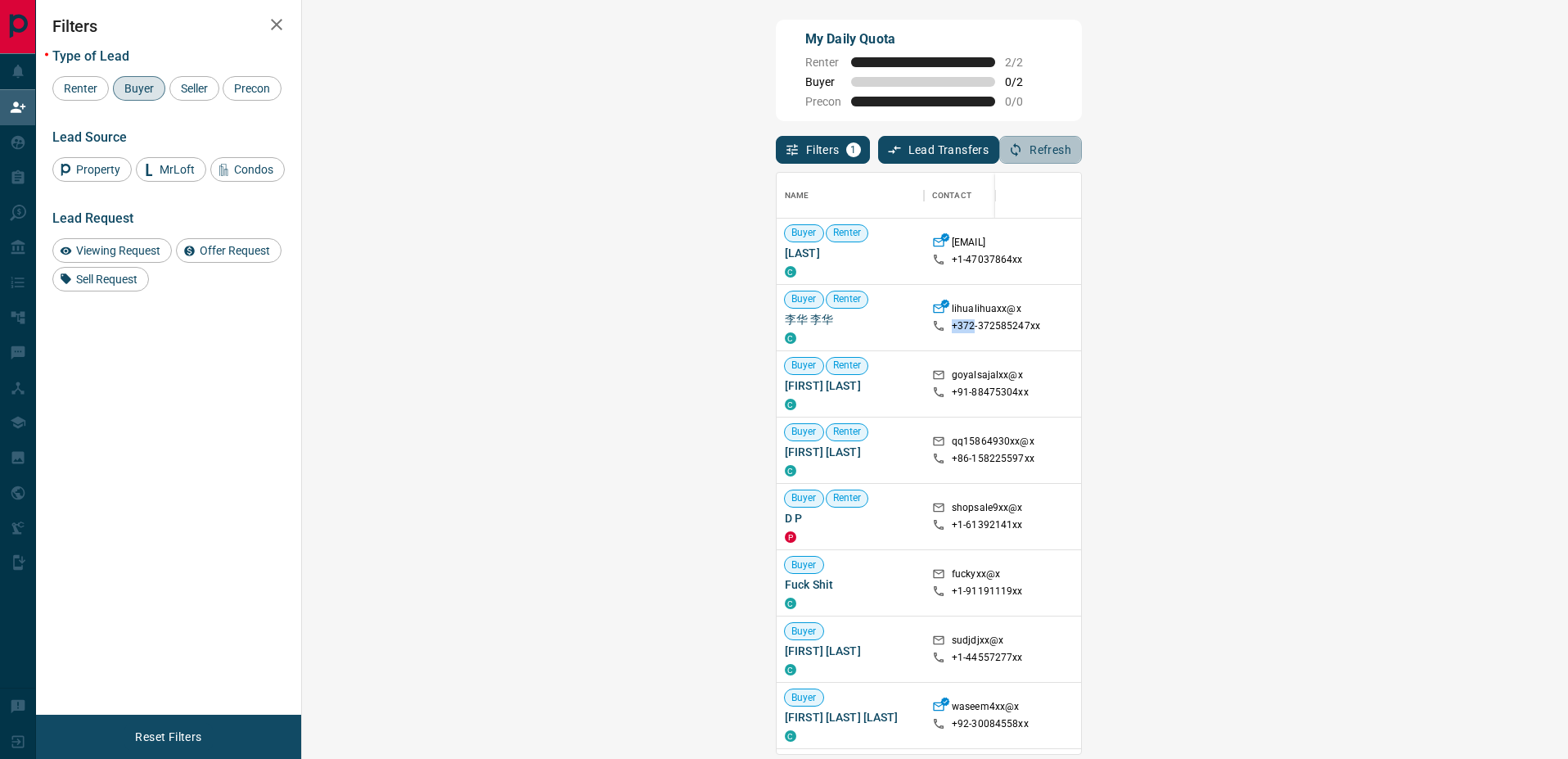 click on "Refresh" at bounding box center [1040, 150] 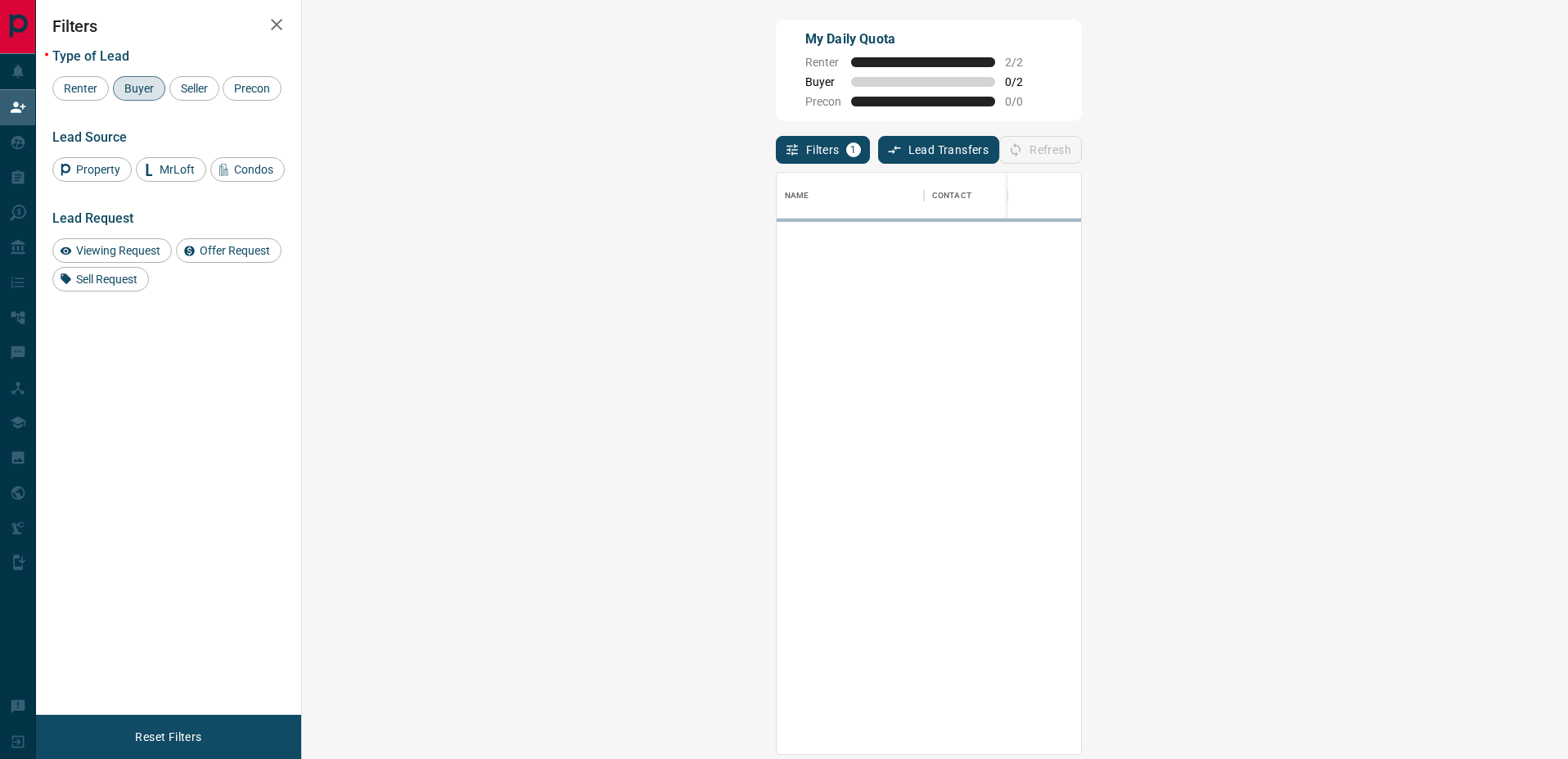 scroll, scrollTop: 13, scrollLeft: 13, axis: both 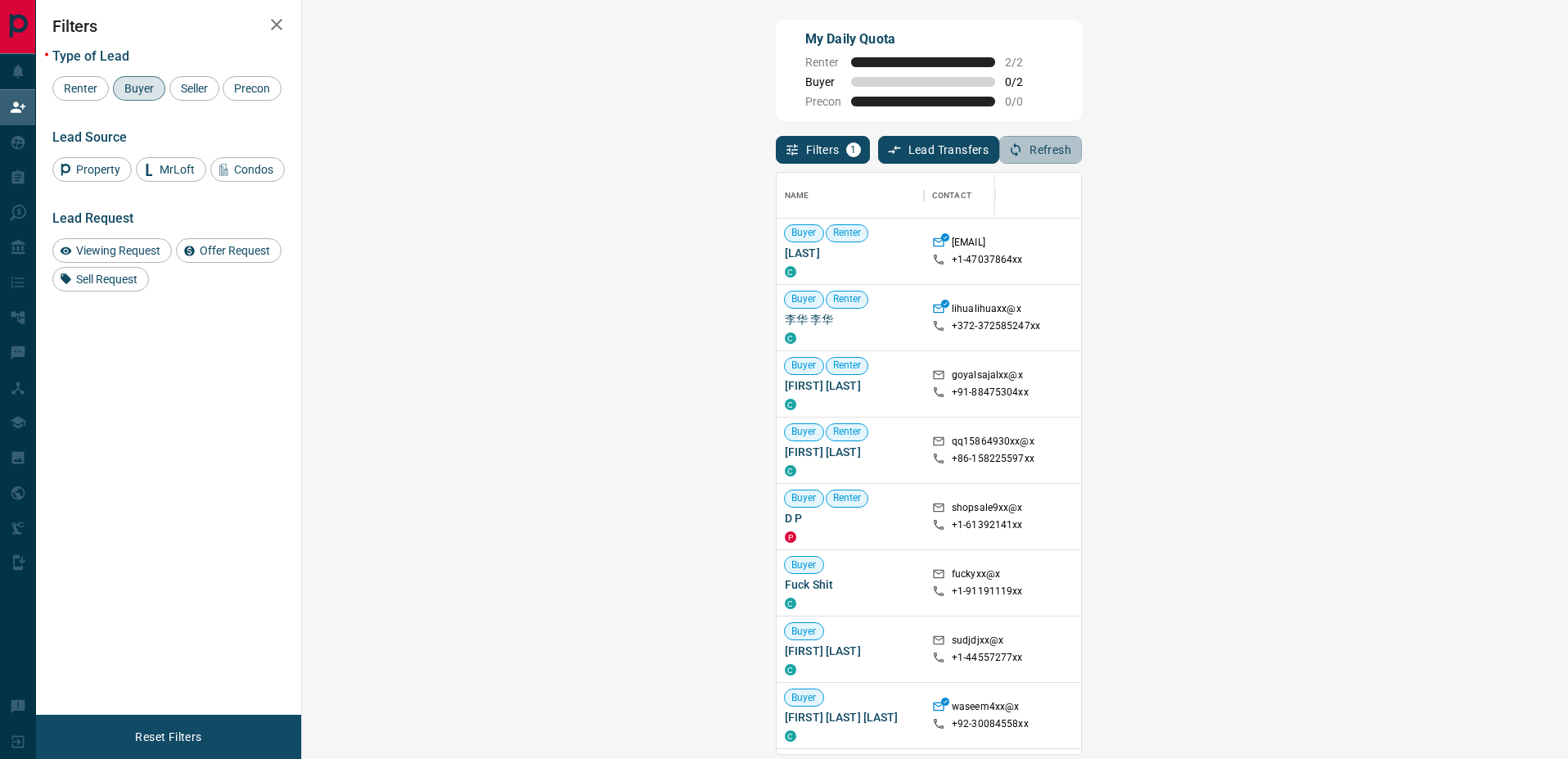 click on "Refresh" at bounding box center (1040, 150) 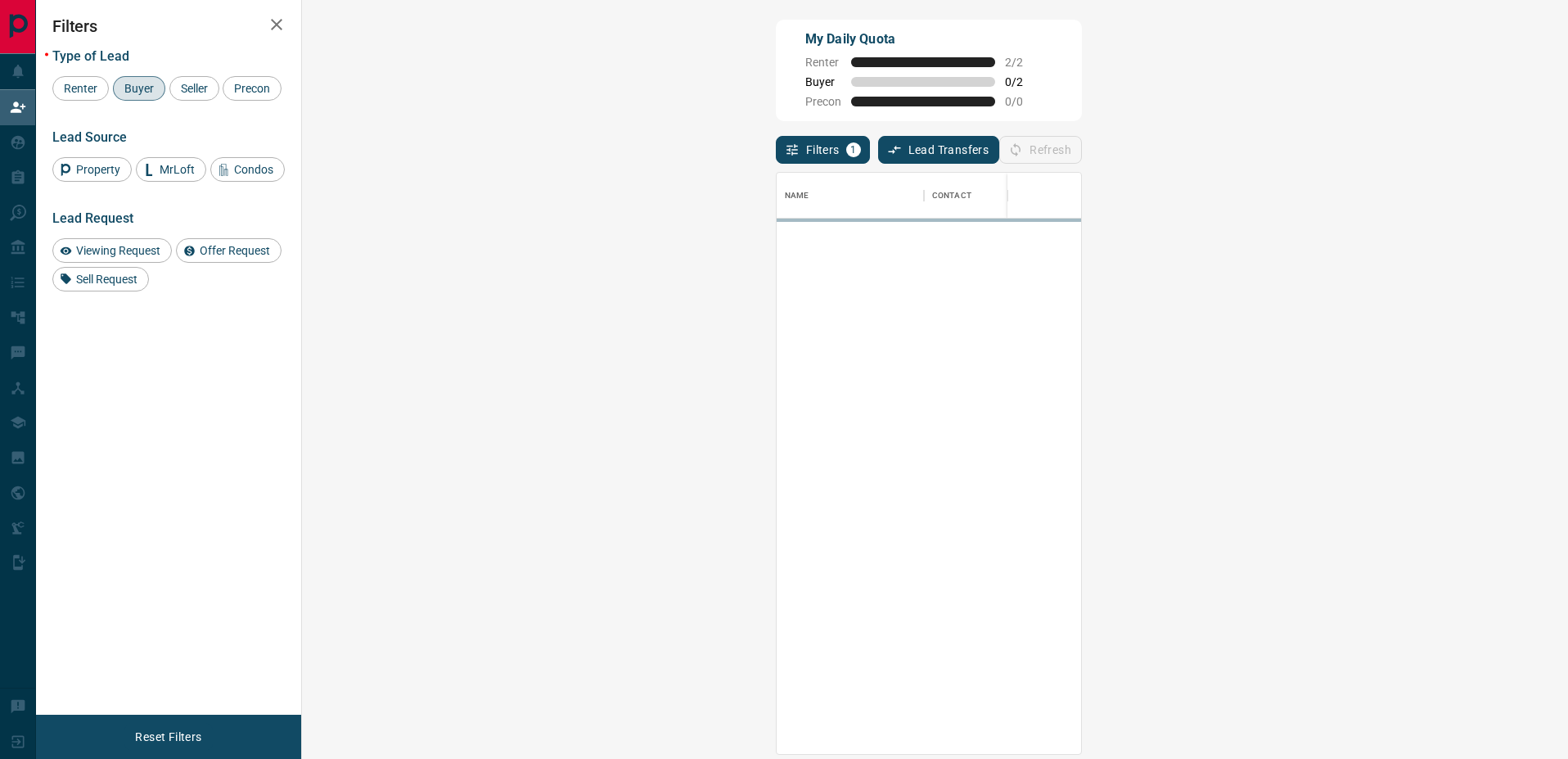scroll, scrollTop: 13, scrollLeft: 13, axis: both 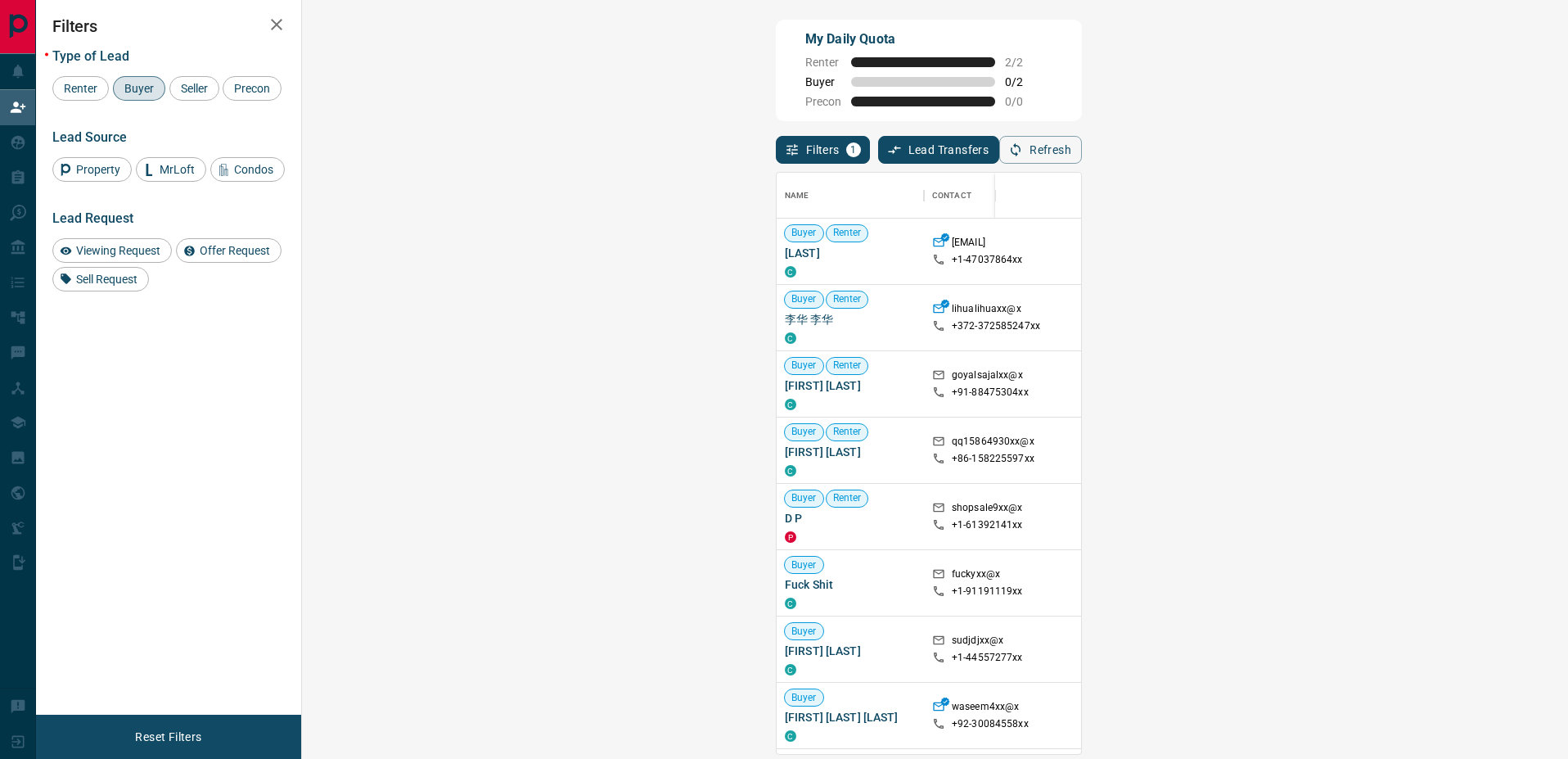 click on "Refresh" at bounding box center [1040, 150] 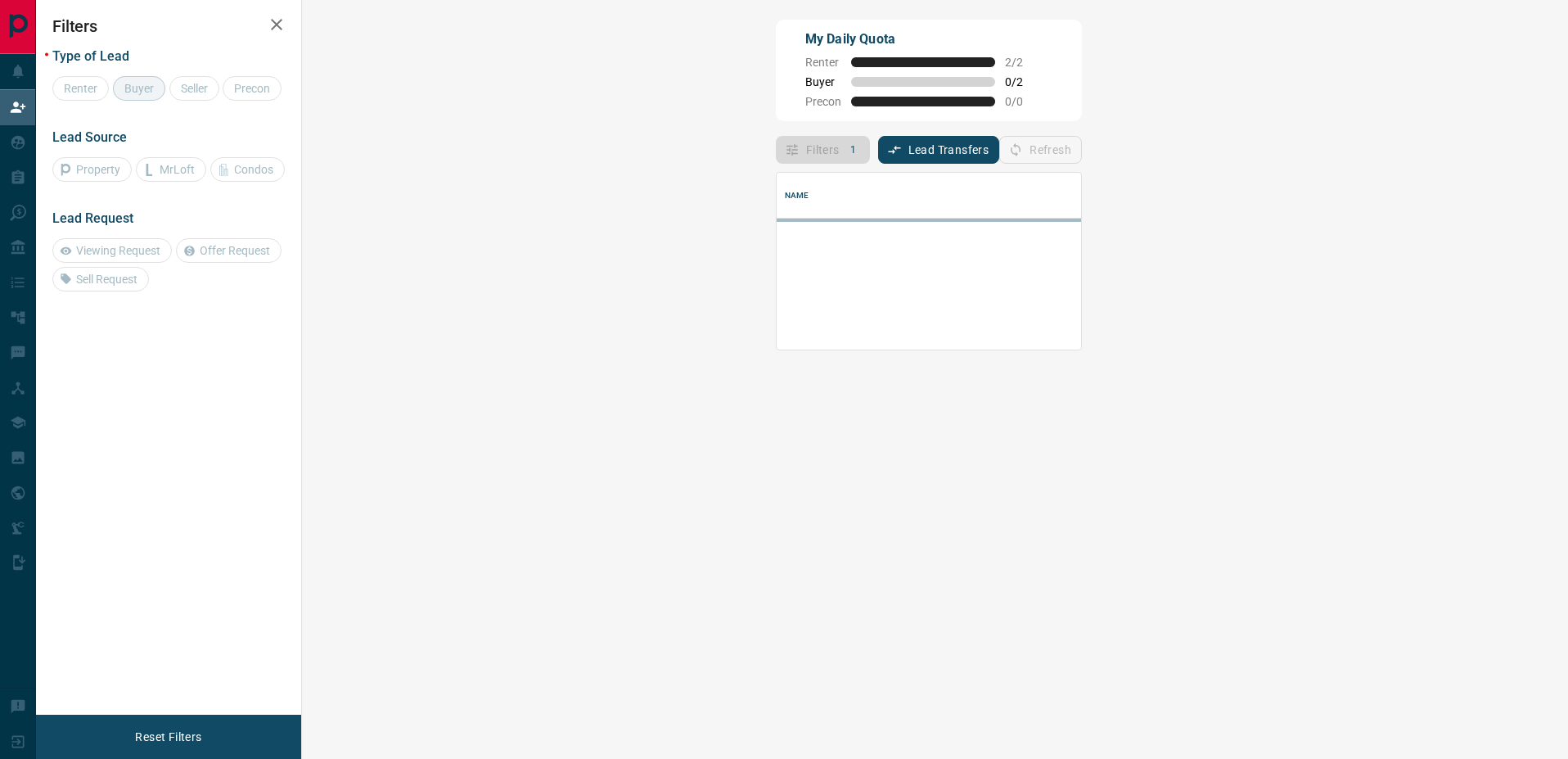 scroll, scrollTop: 13, scrollLeft: 13, axis: both 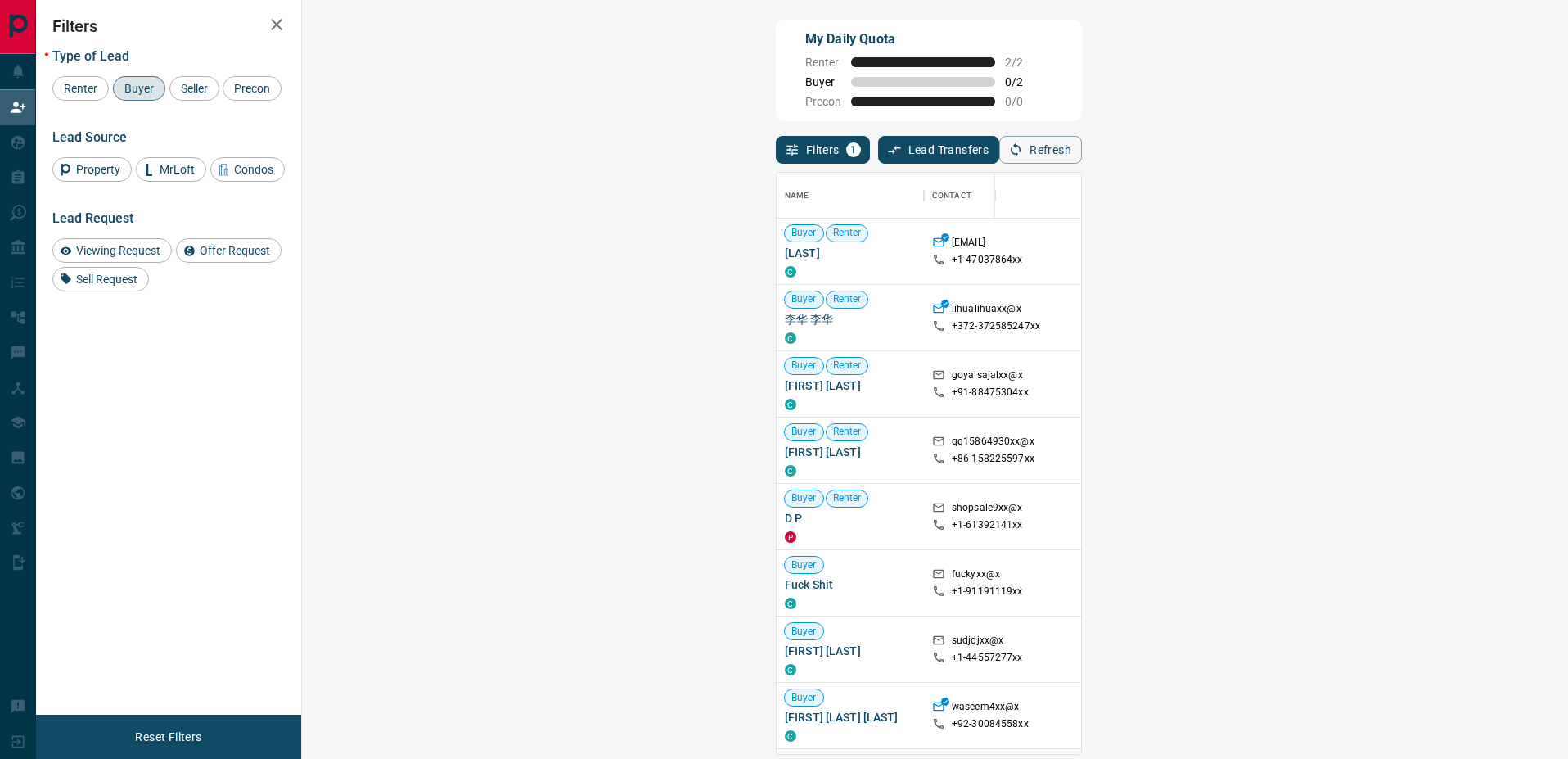 click on "Refresh" at bounding box center [1040, 150] 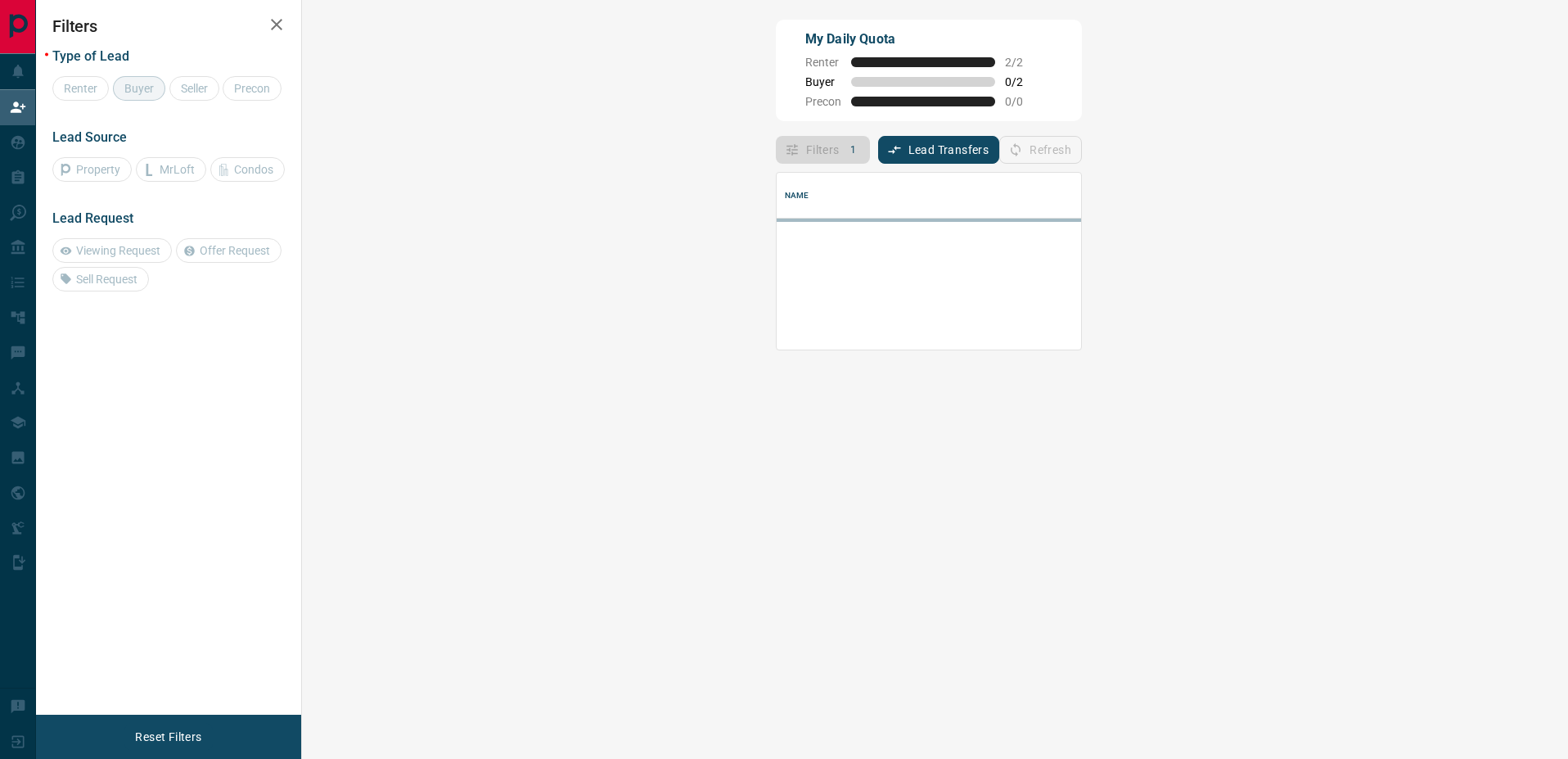 scroll, scrollTop: 13, scrollLeft: 13, axis: both 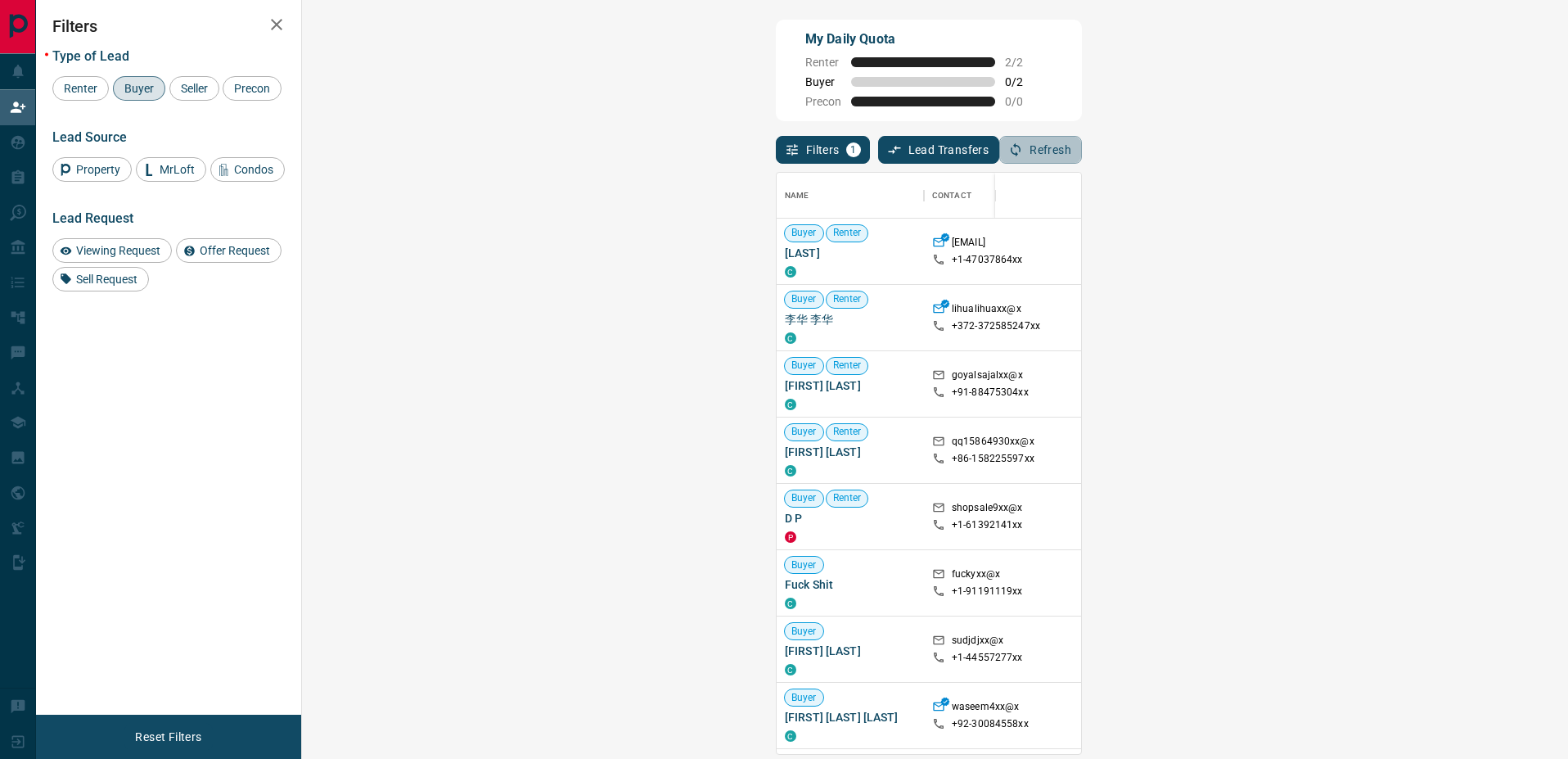 click on "Refresh" at bounding box center (1040, 150) 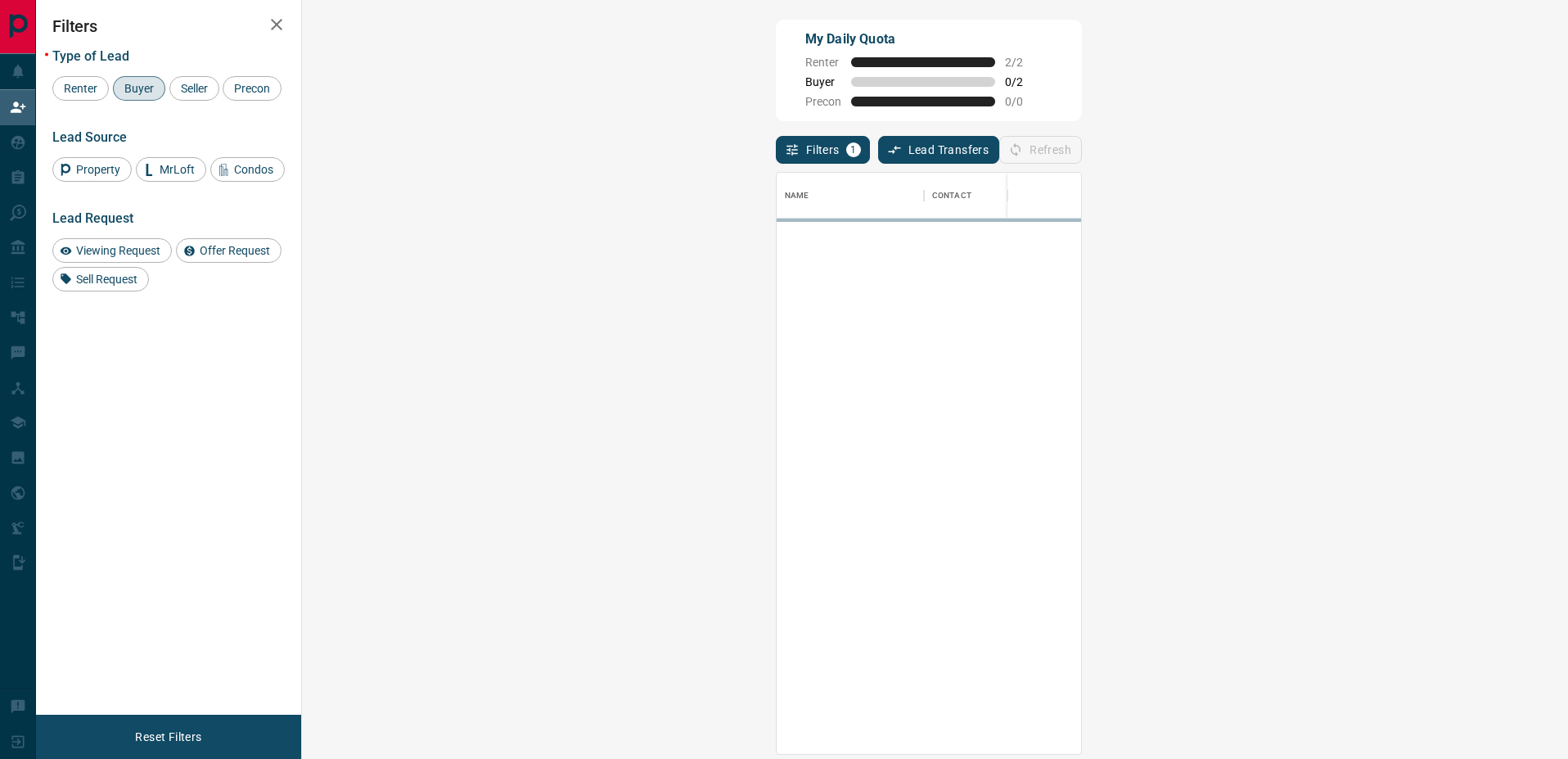 scroll, scrollTop: 13, scrollLeft: 13, axis: both 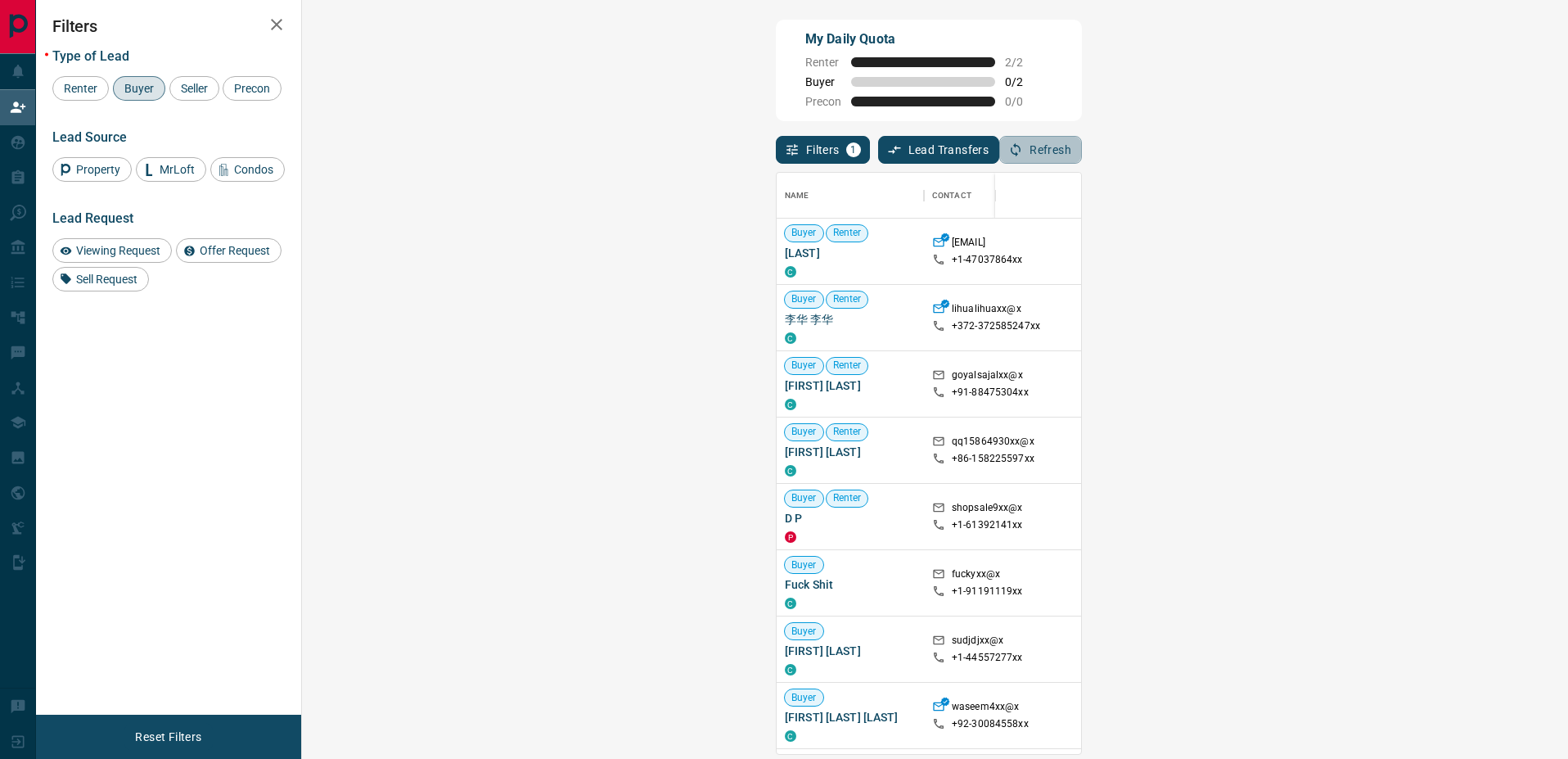 click on "Refresh" at bounding box center (1040, 150) 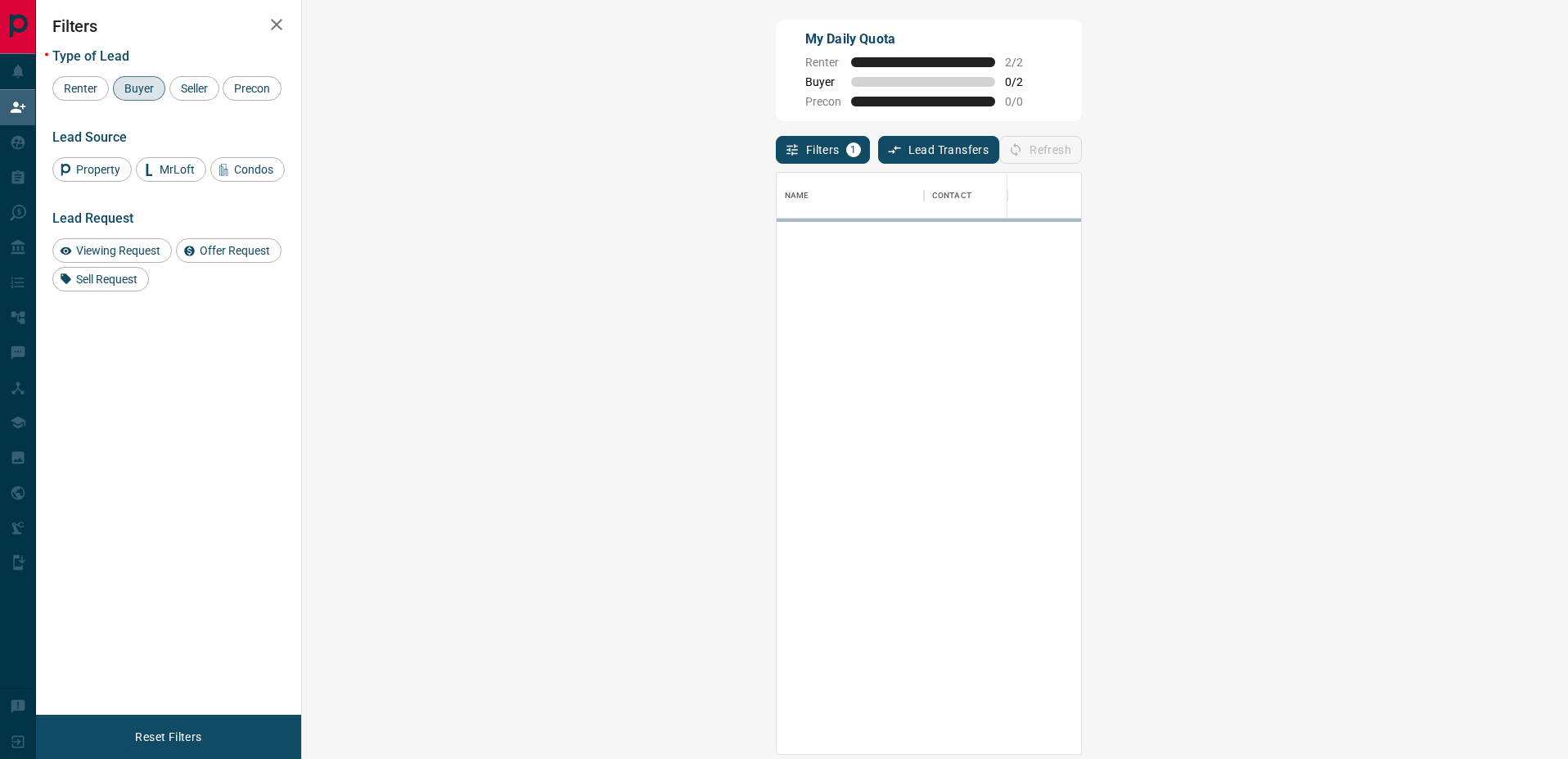 scroll, scrollTop: 13, scrollLeft: 13, axis: both 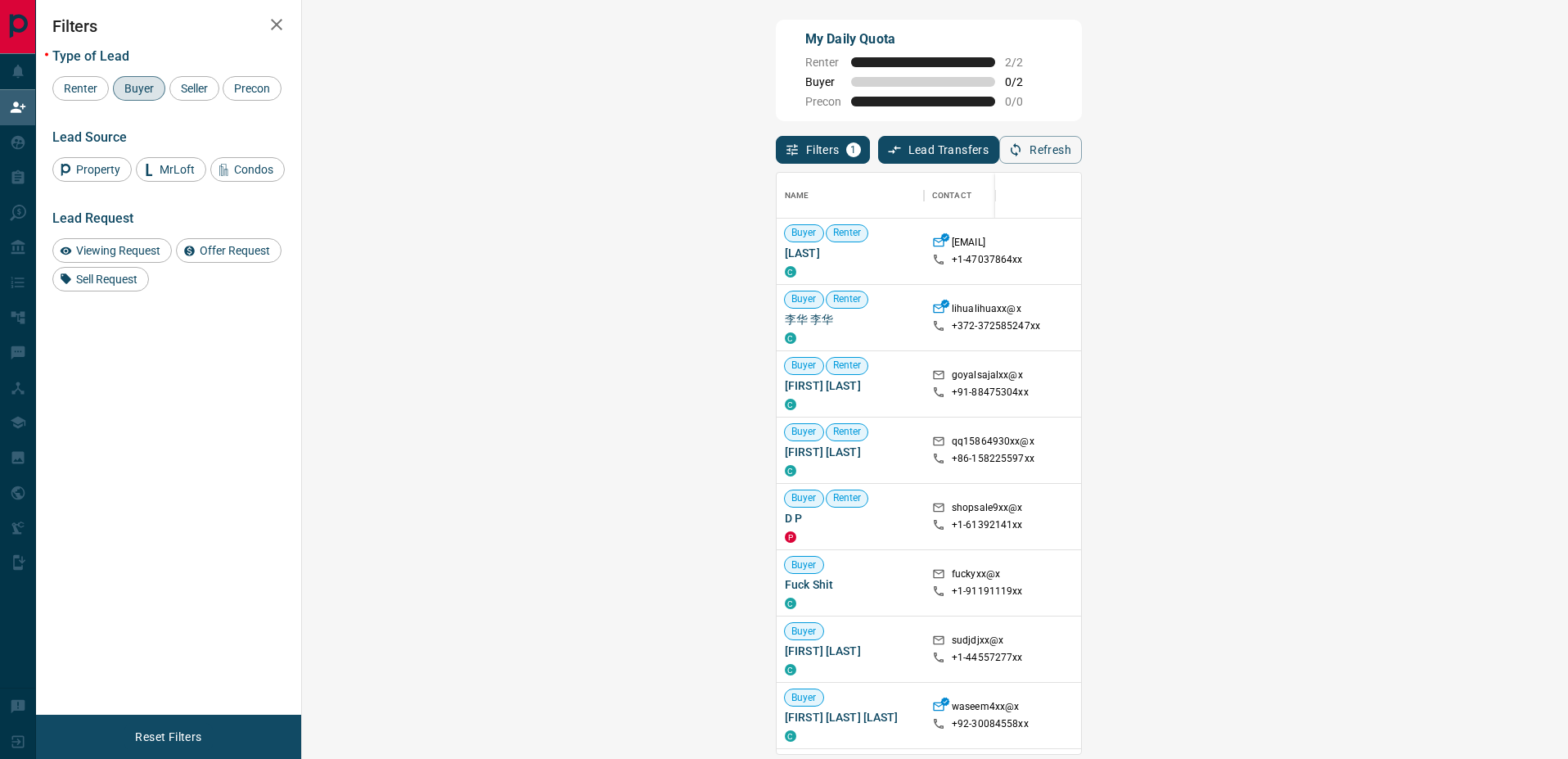 click on "Refresh" at bounding box center (1040, 150) 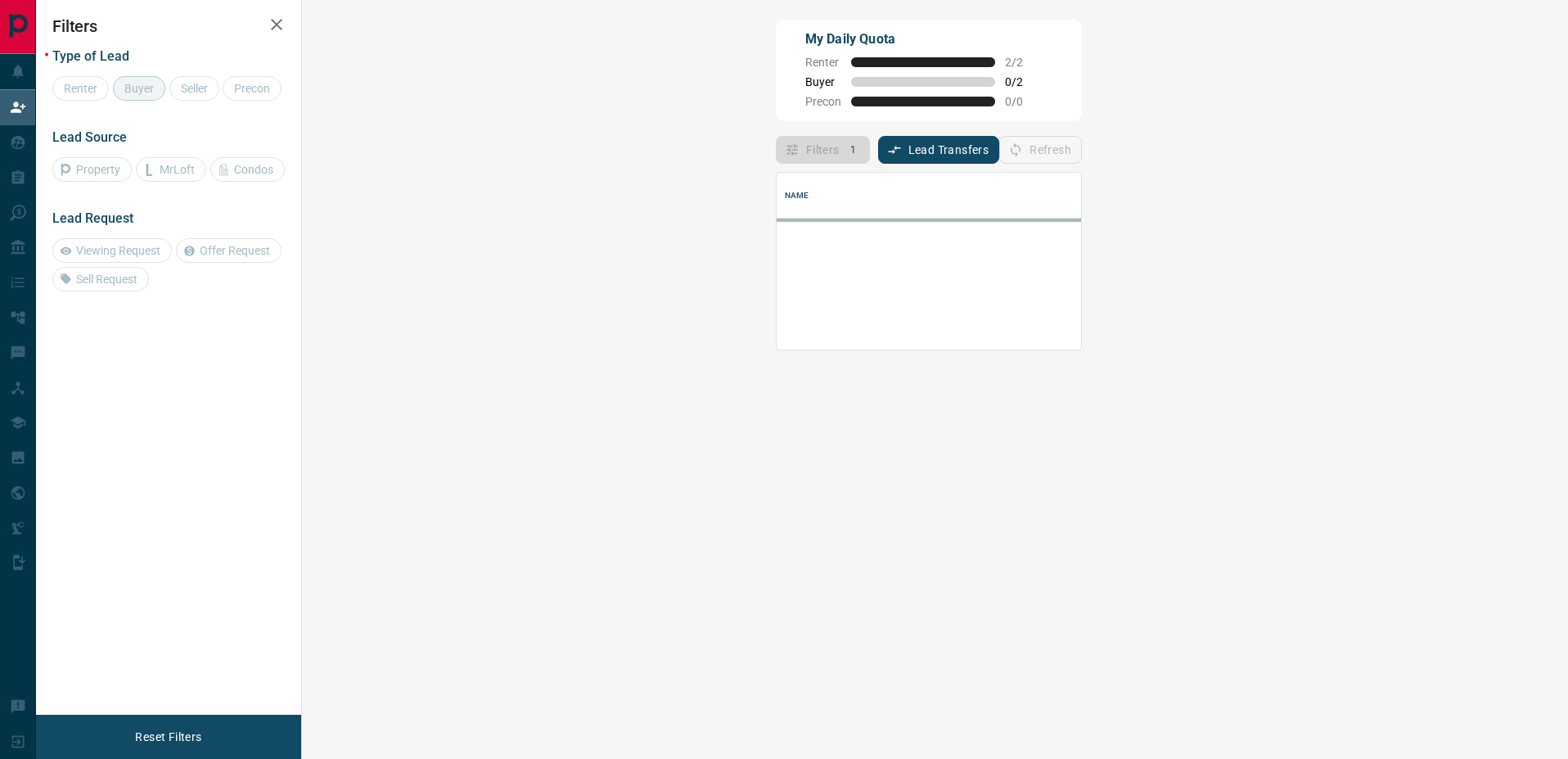 scroll, scrollTop: 0, scrollLeft: 0, axis: both 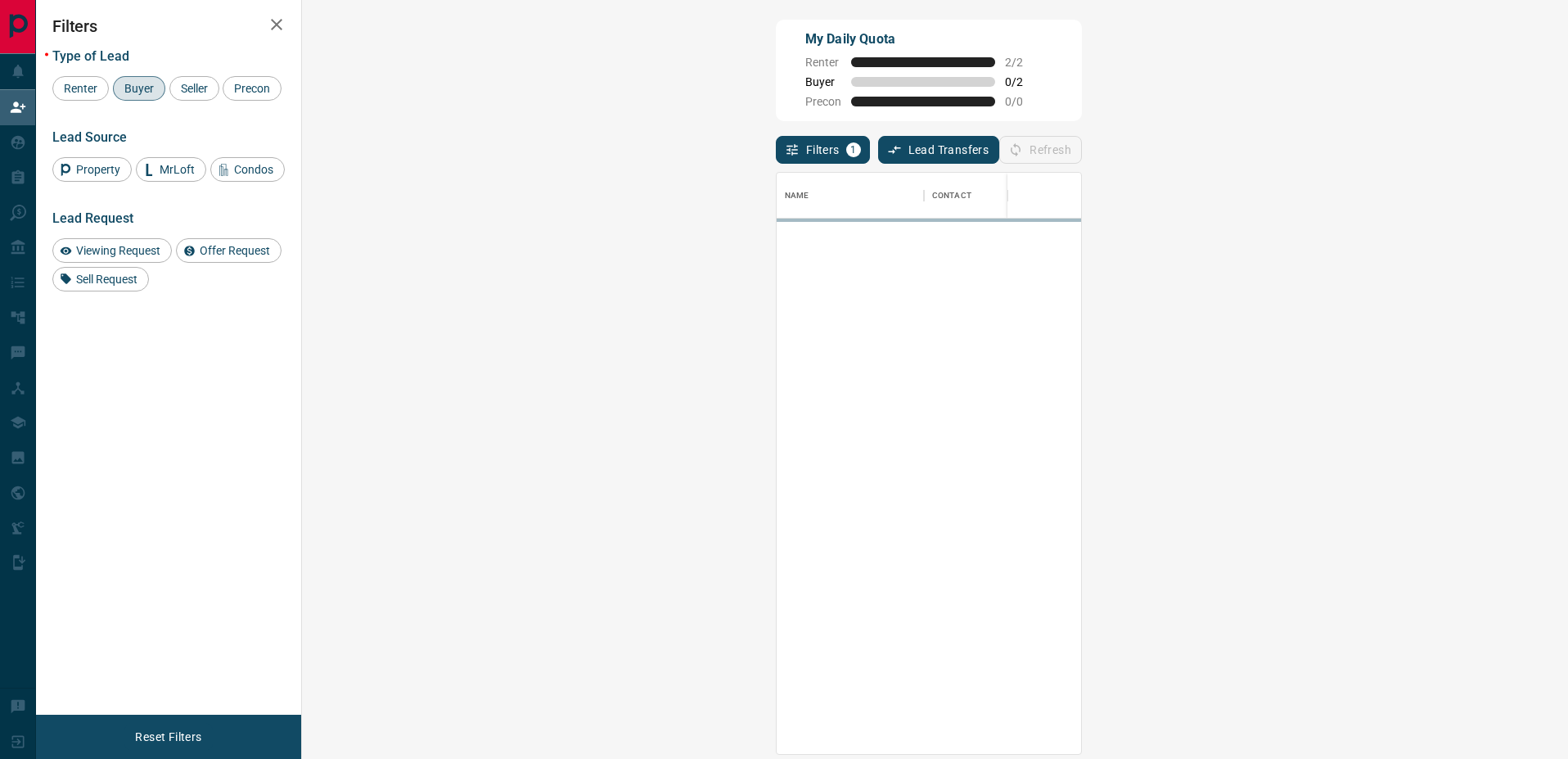 click on "Filters 1 Lead Transfers 0 Refresh" at bounding box center [929, 142] 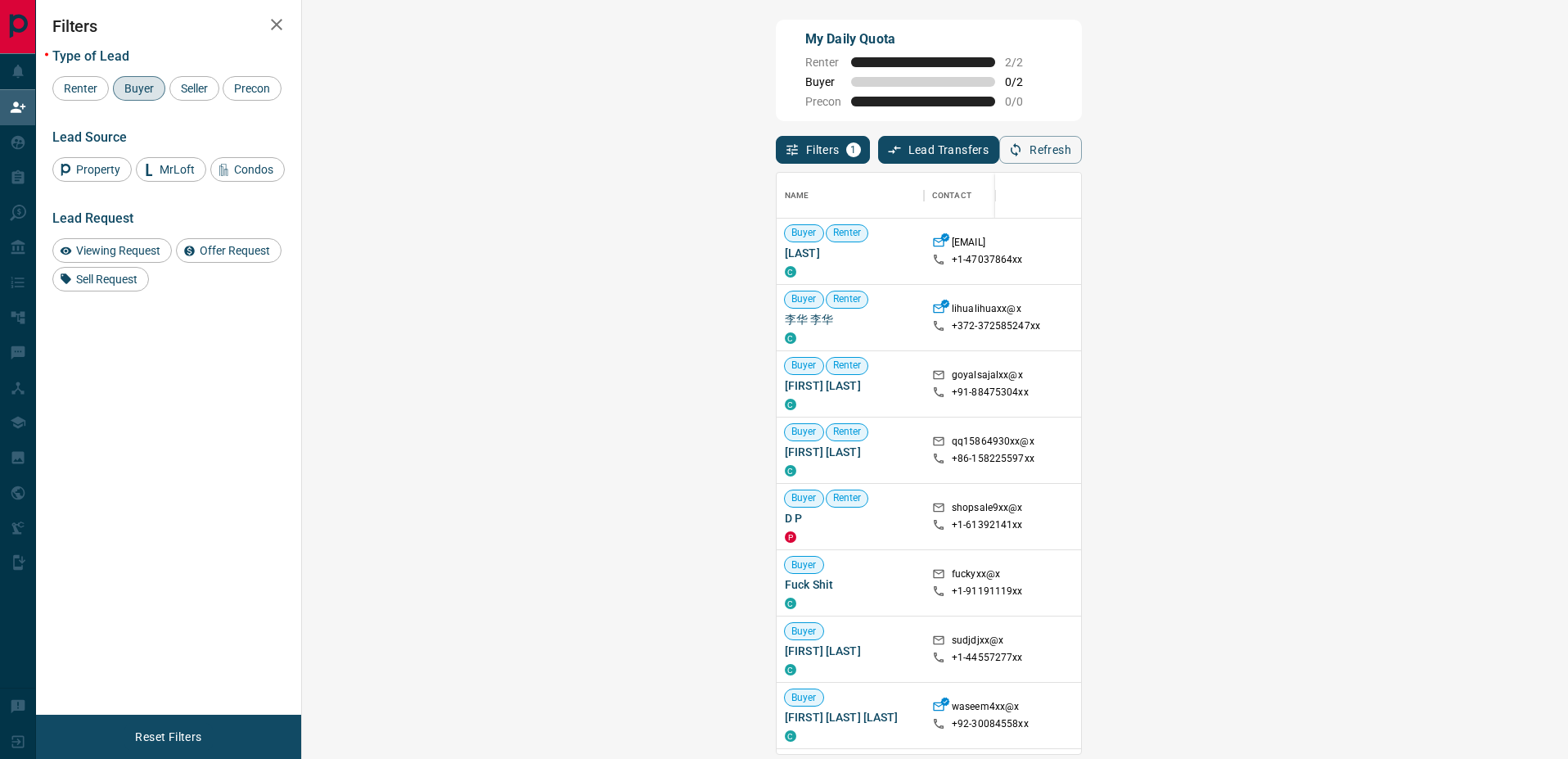 click on "Filters 1 Lead Transfers 0 Refresh" at bounding box center (929, 142) 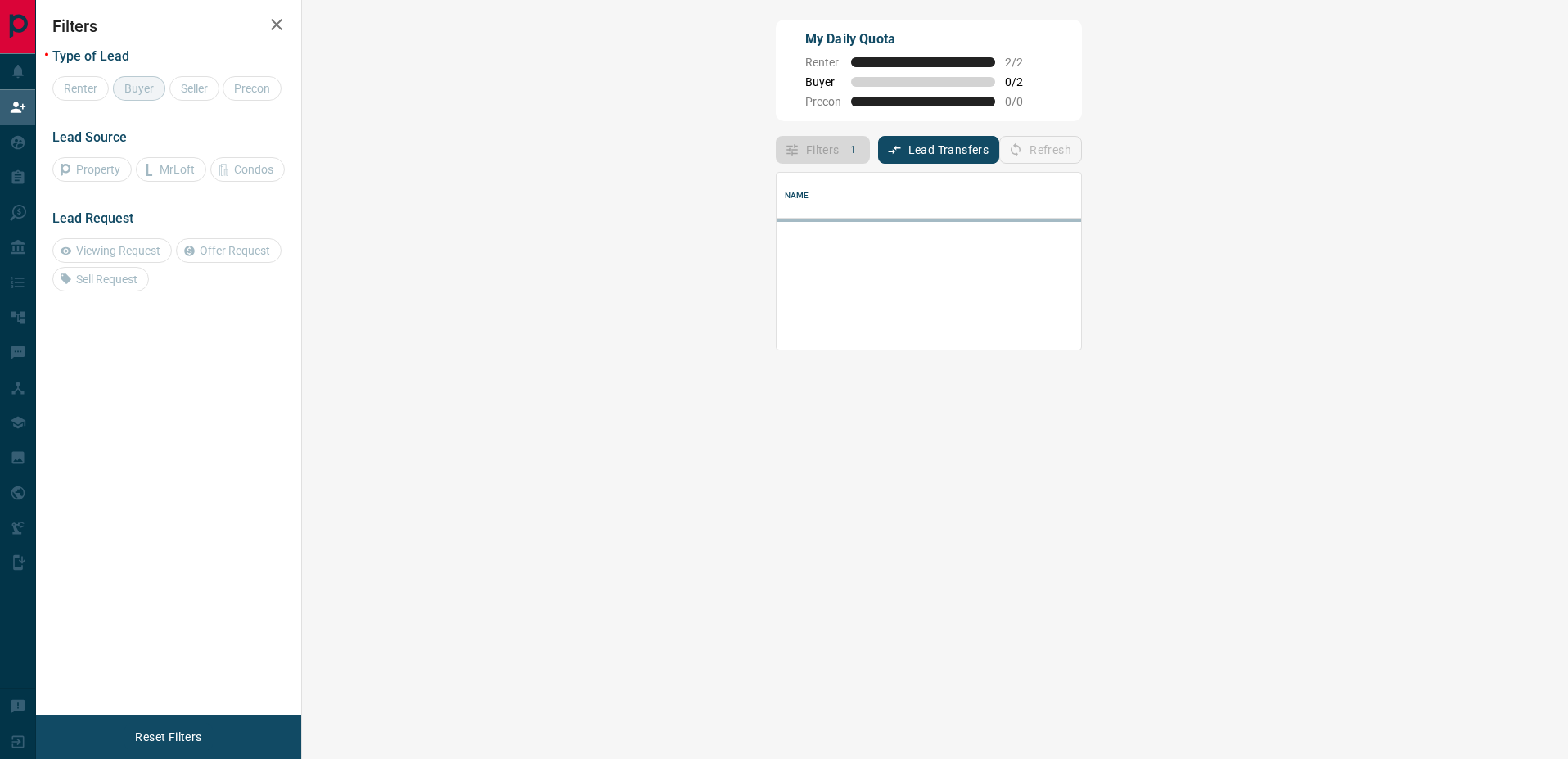 scroll, scrollTop: 0, scrollLeft: 0, axis: both 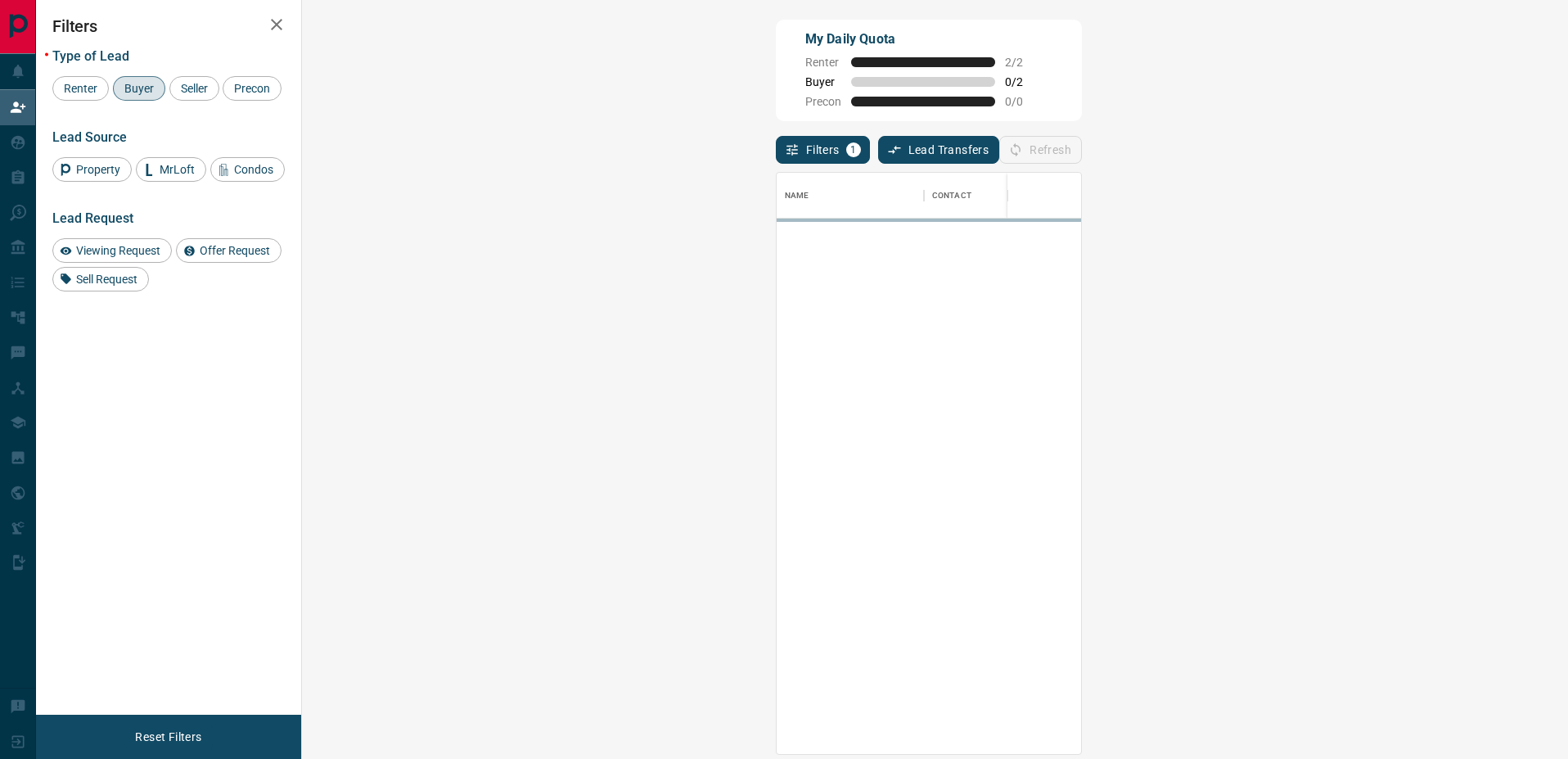 click on "Filters 1 Lead Transfers 0 Refresh" at bounding box center (929, 142) 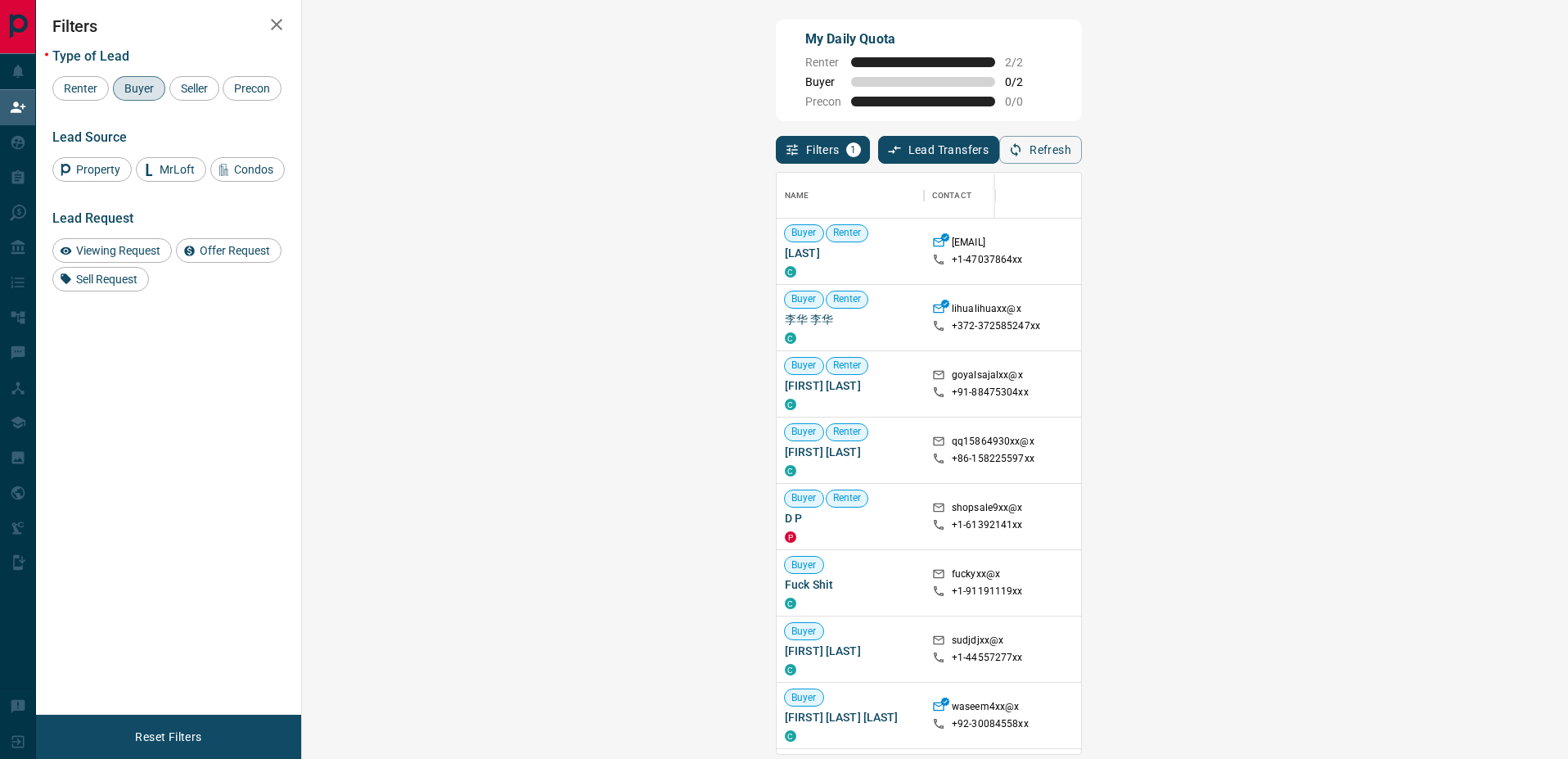 click on "Refresh" at bounding box center (1040, 150) 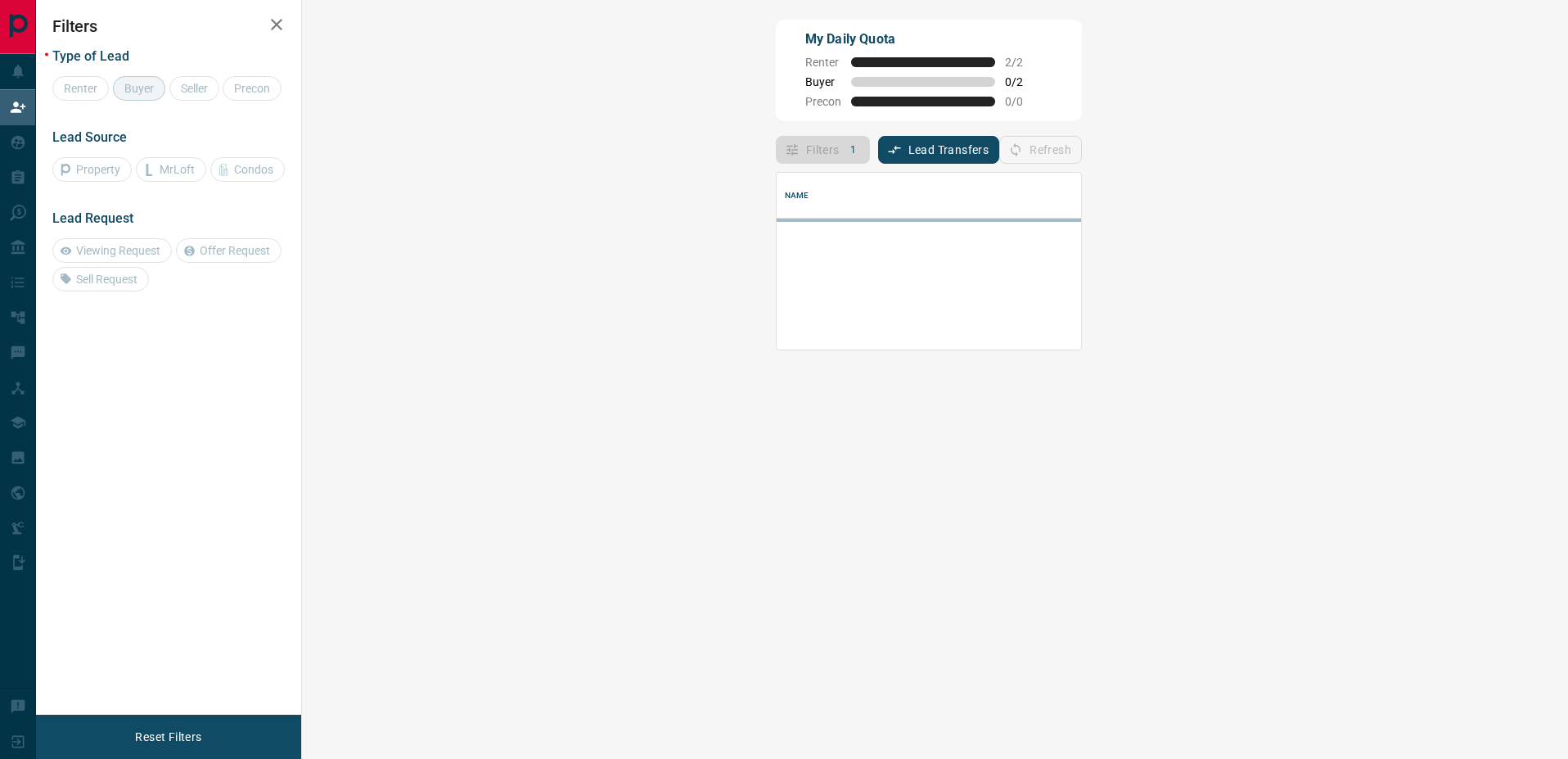 scroll, scrollTop: 0, scrollLeft: 0, axis: both 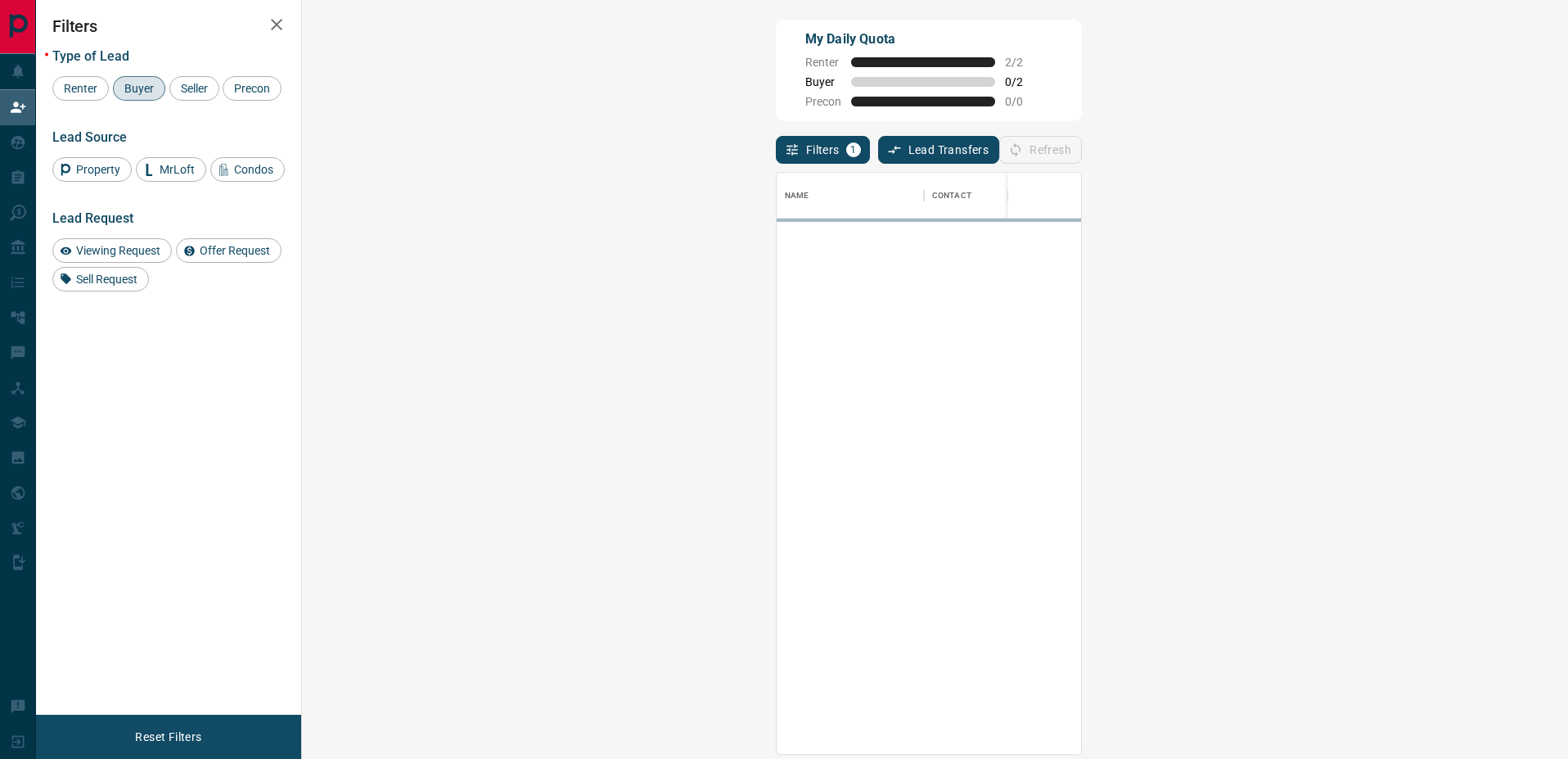 click on "Filters 1 Lead Transfers 0 Refresh" at bounding box center [929, 142] 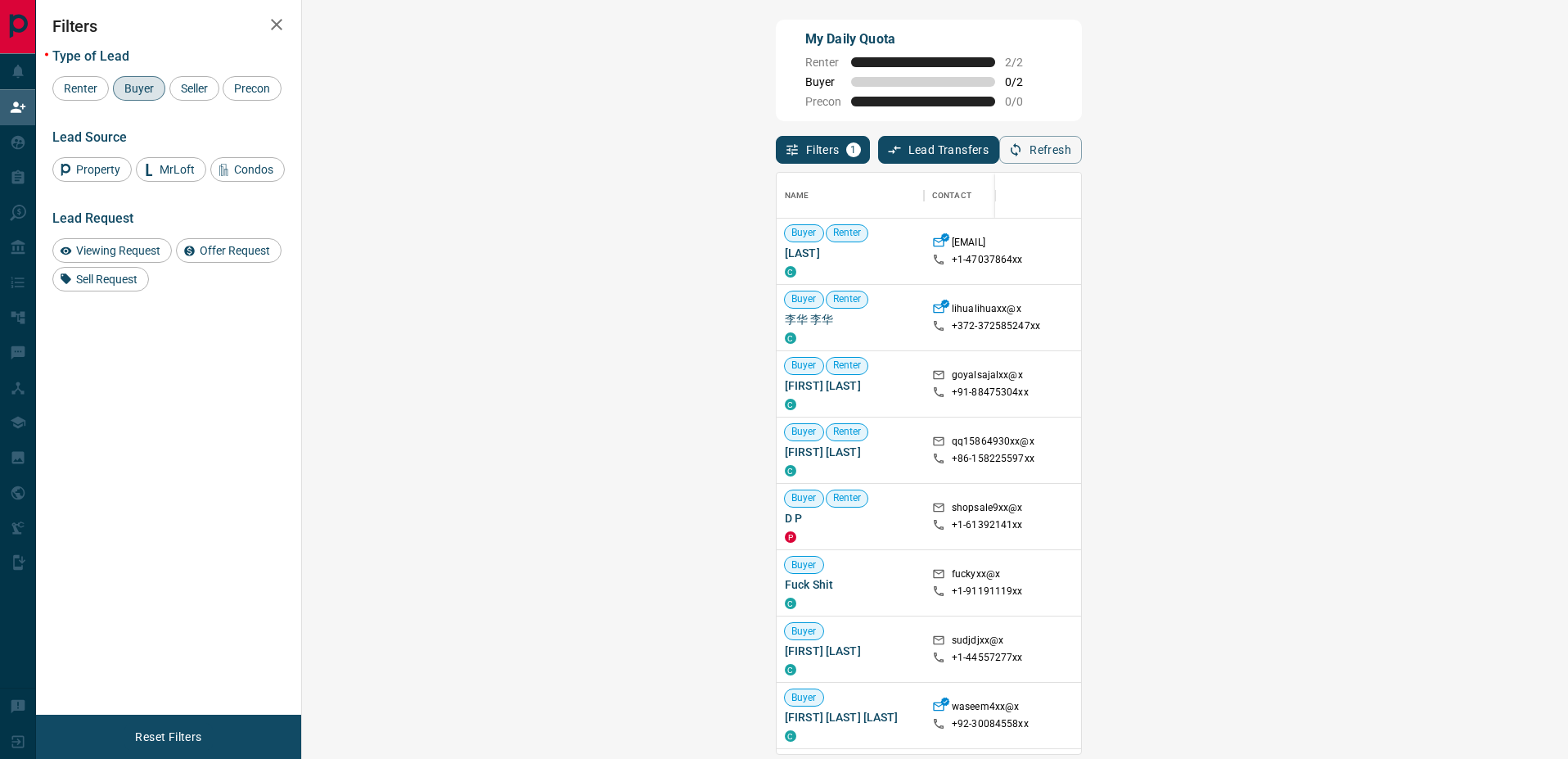 click on "Refresh" at bounding box center [1040, 150] 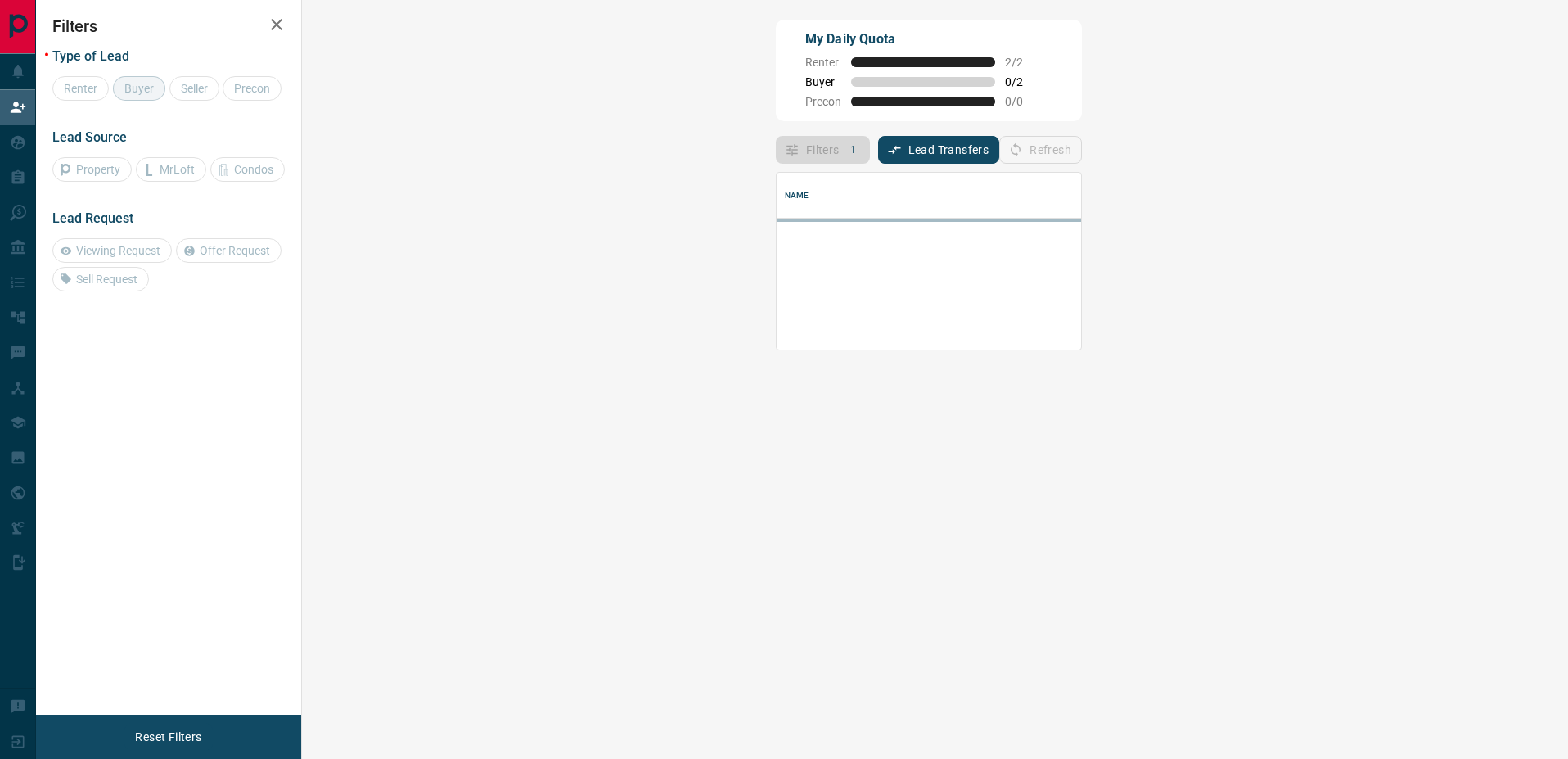 scroll, scrollTop: 13, scrollLeft: 13, axis: both 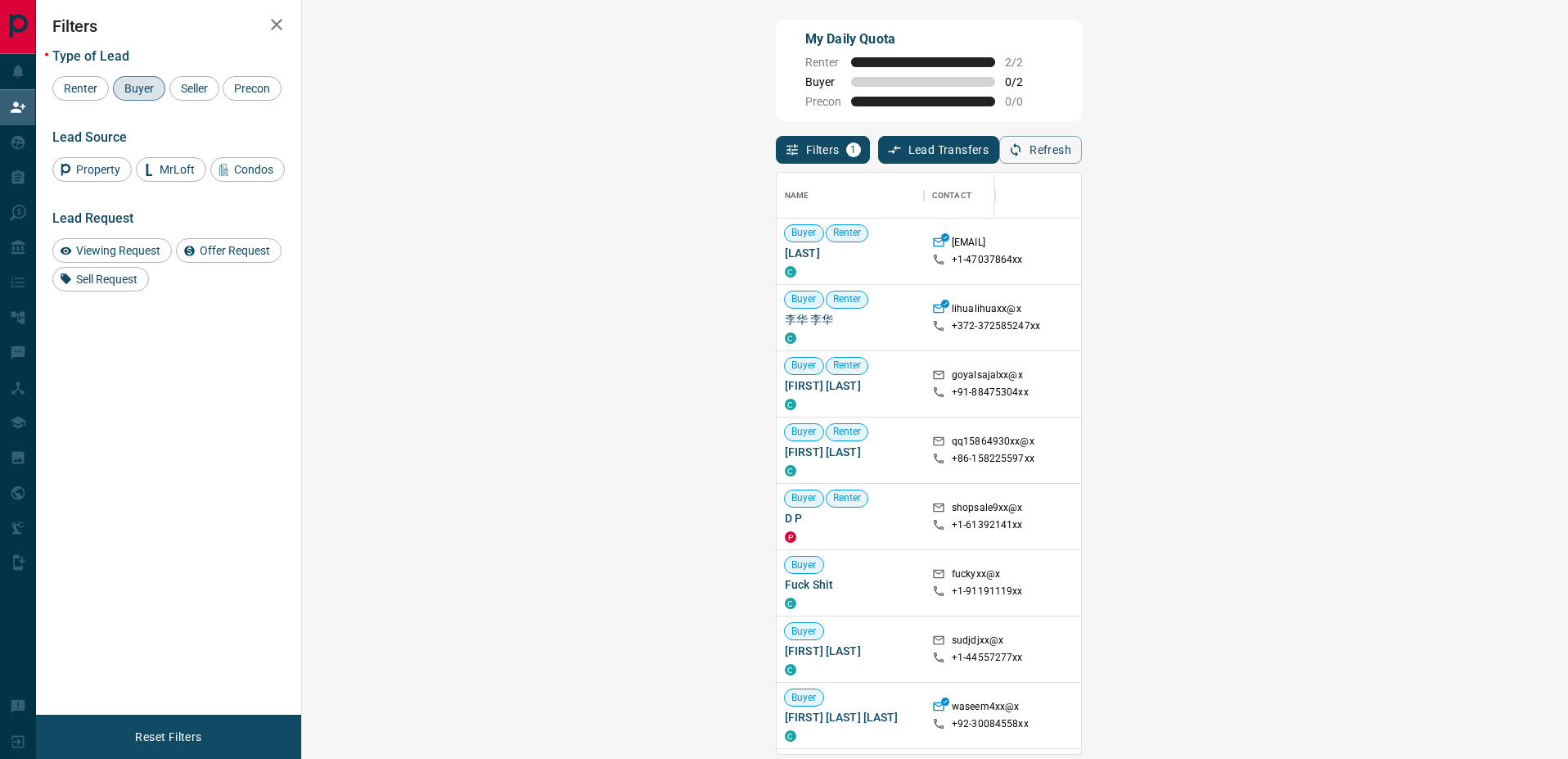click on "Refresh" at bounding box center (1040, 150) 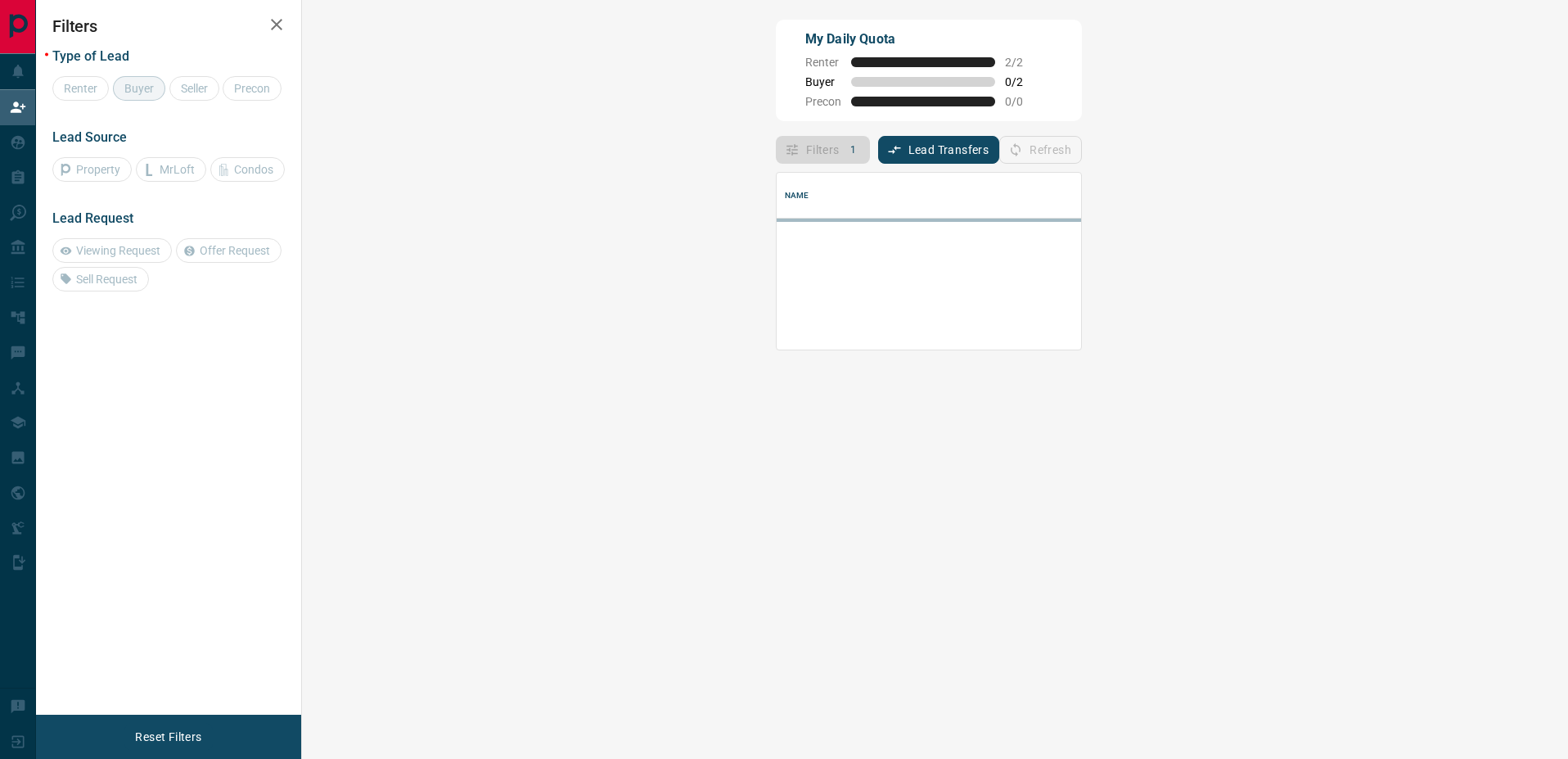 scroll, scrollTop: 13, scrollLeft: 13, axis: both 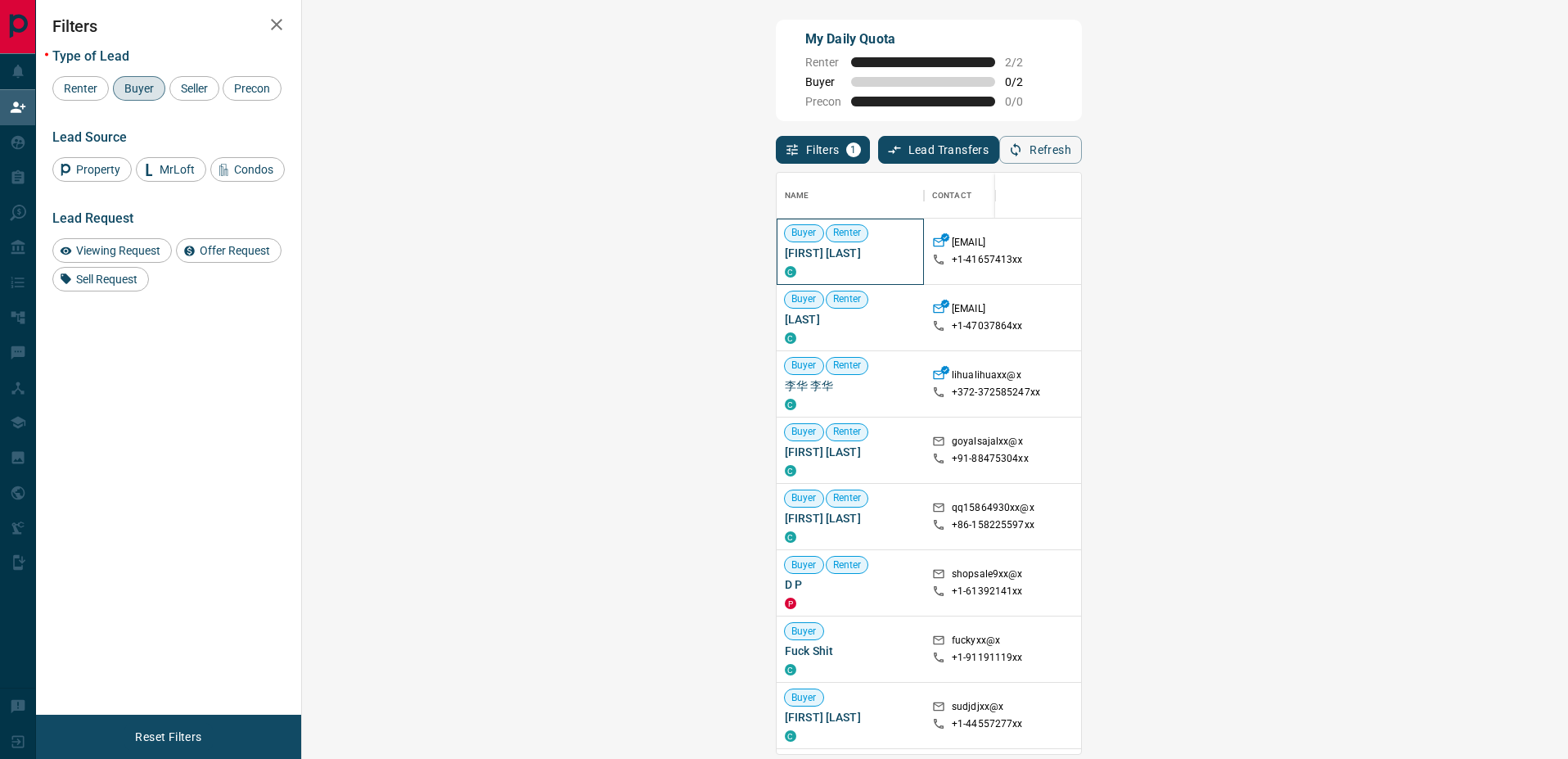 drag, startPoint x: 414, startPoint y: 253, endPoint x: 319, endPoint y: 256, distance: 95.04736 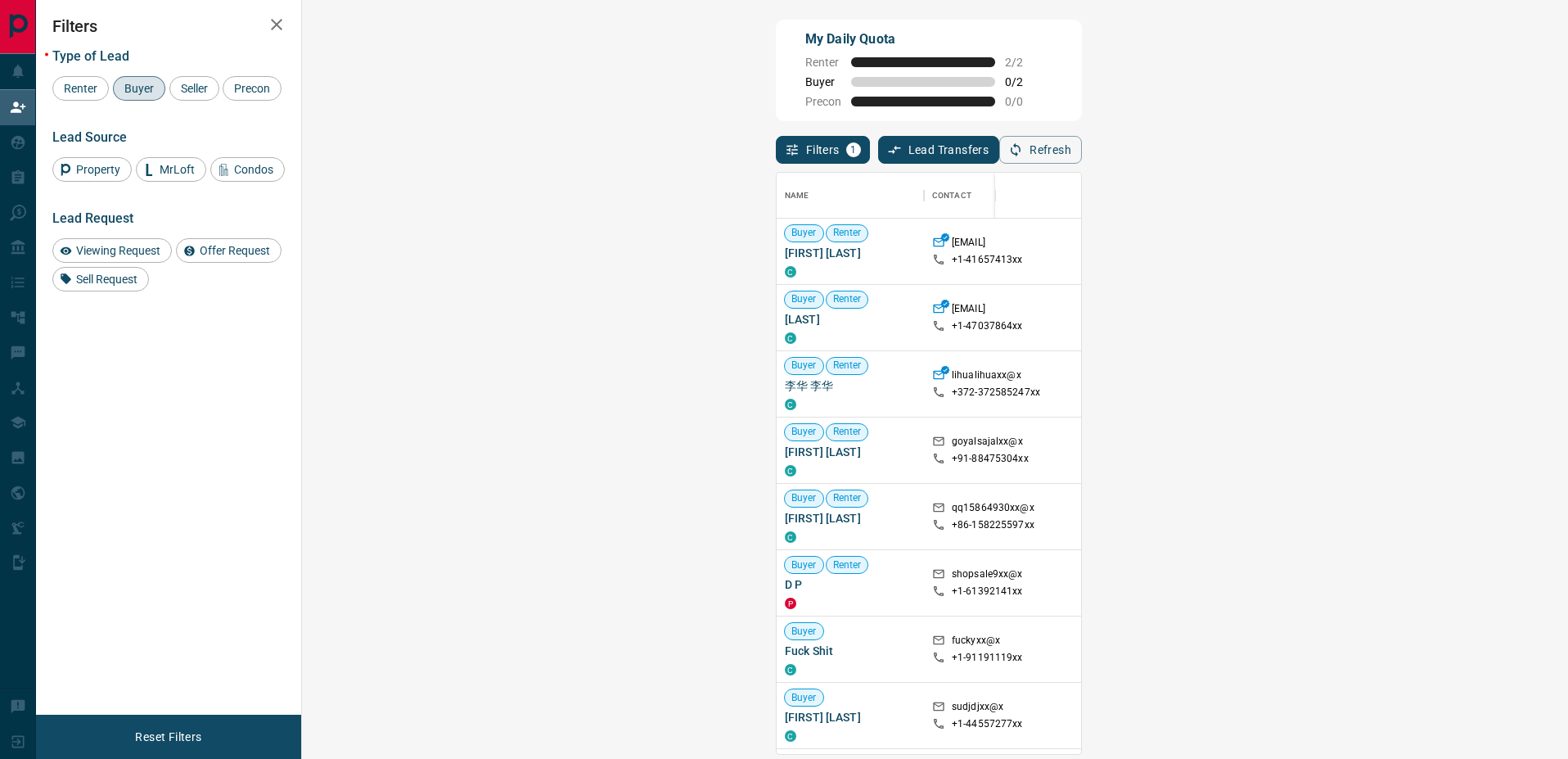 click on "Refresh" at bounding box center (1040, 150) 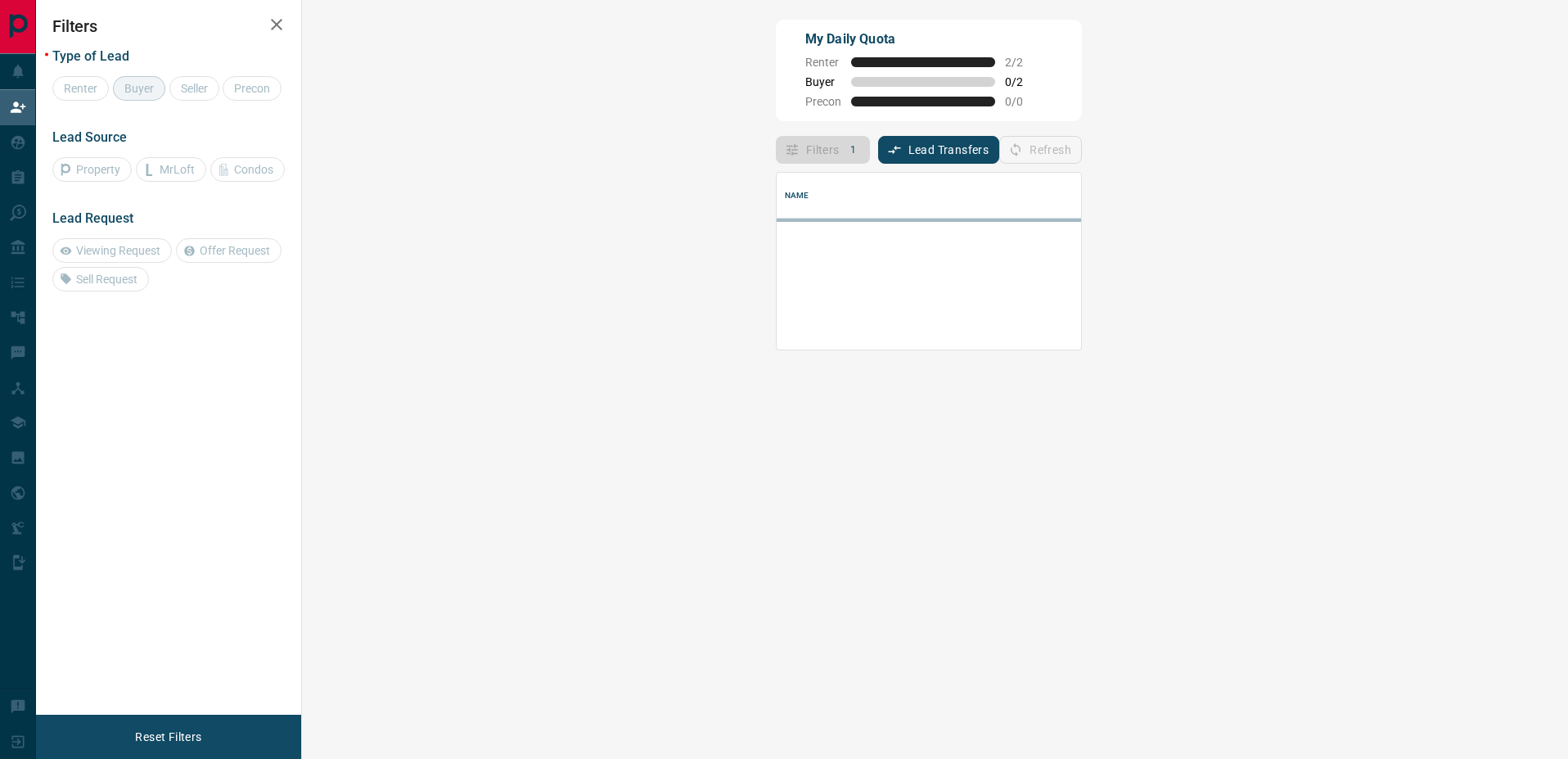 scroll, scrollTop: 0, scrollLeft: 0, axis: both 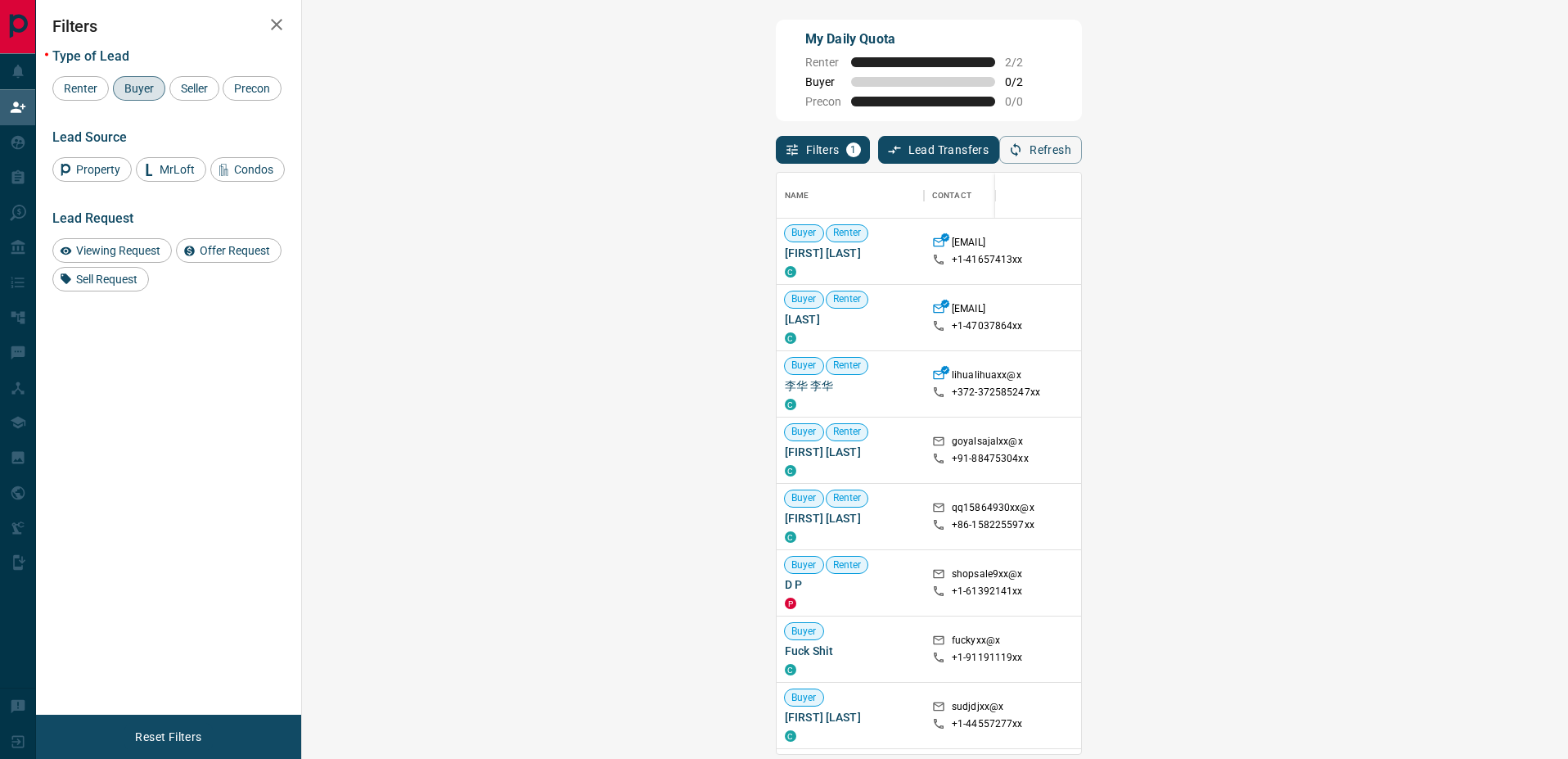 click on "Viewing Request   ( 1 )" at bounding box center [1453, 251] 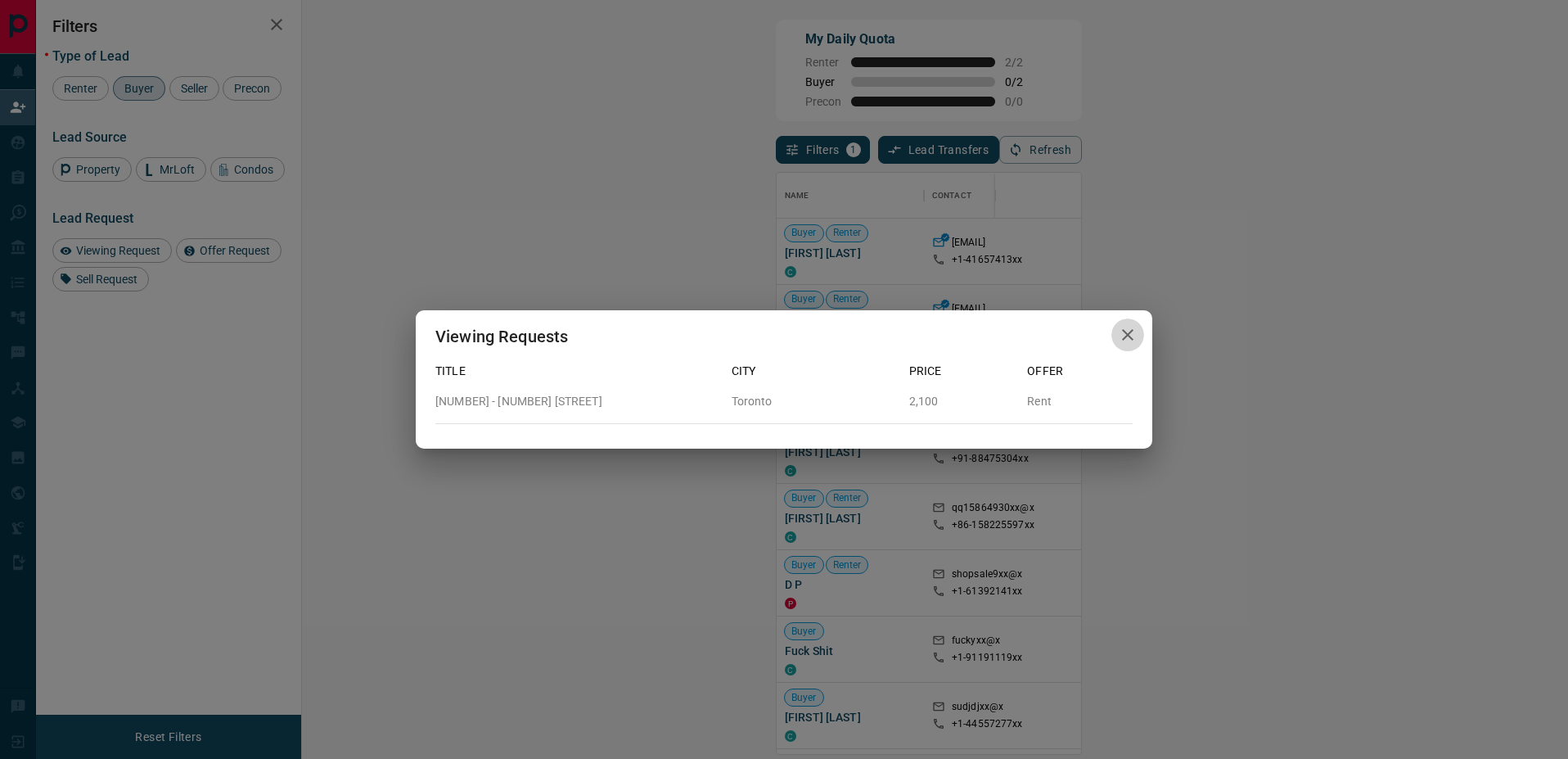 click 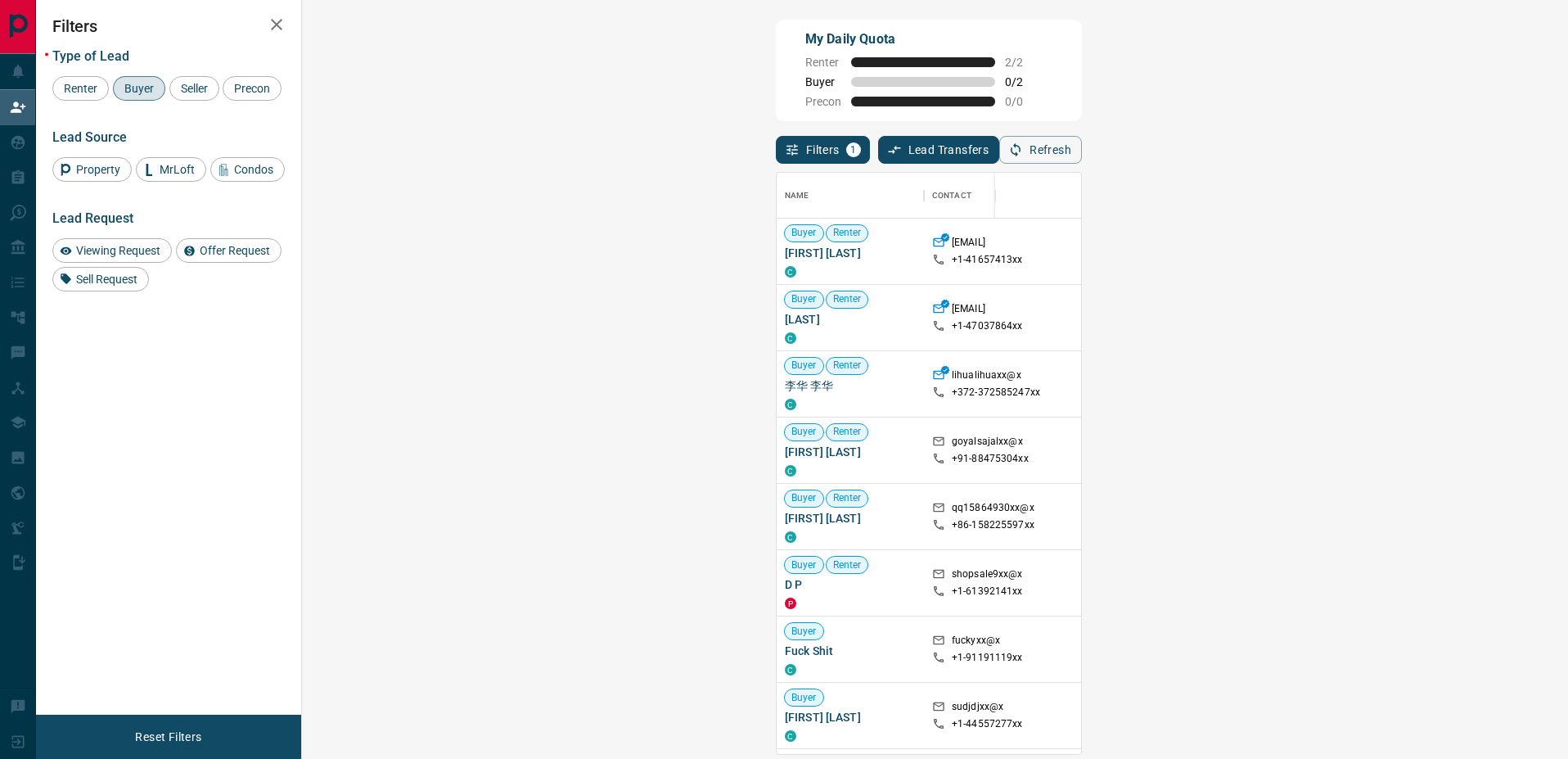 drag, startPoint x: 1025, startPoint y: 106, endPoint x: 1021, endPoint y: 115, distance: 9.848858 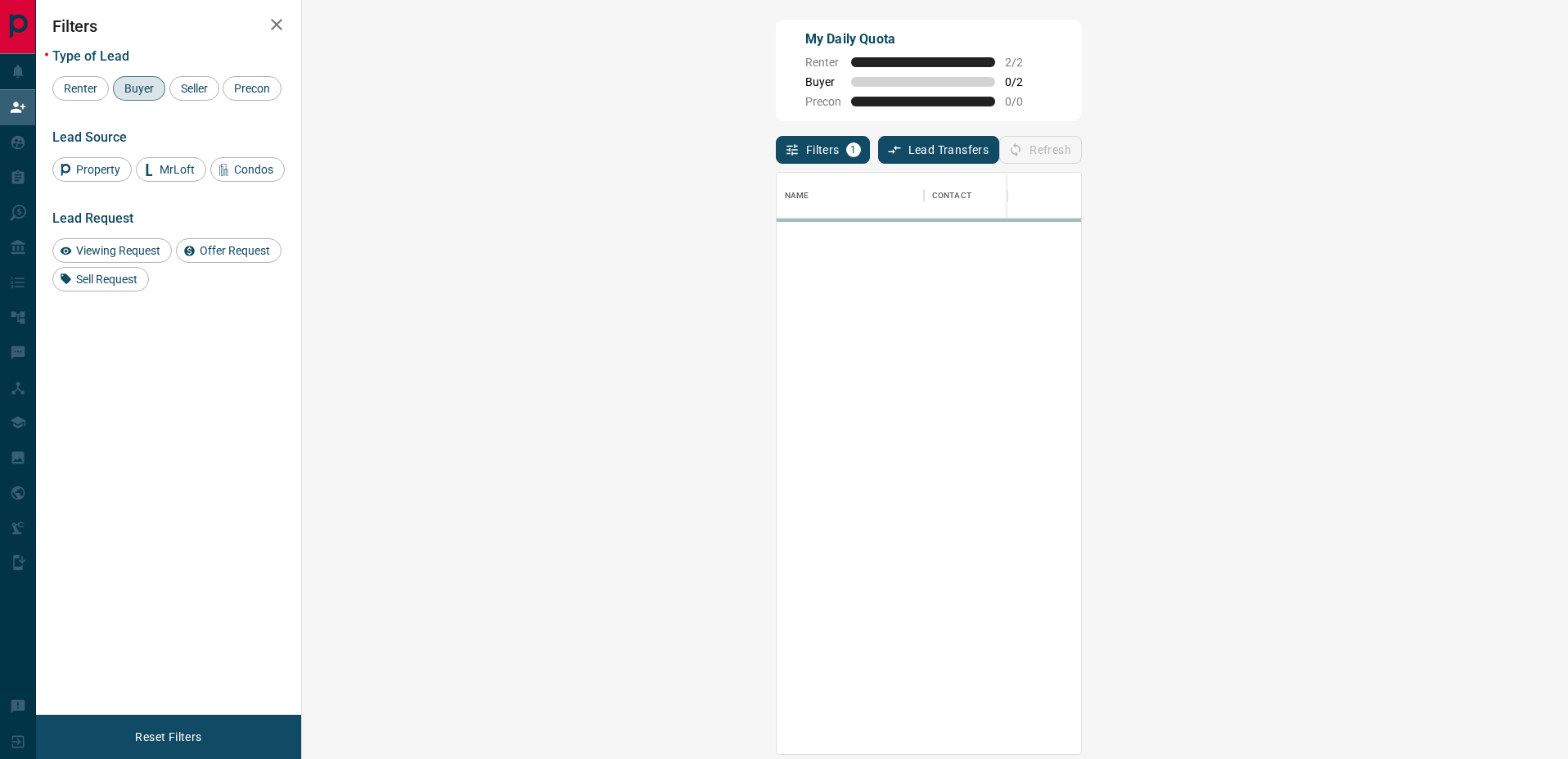 scroll, scrollTop: 13, scrollLeft: 13, axis: both 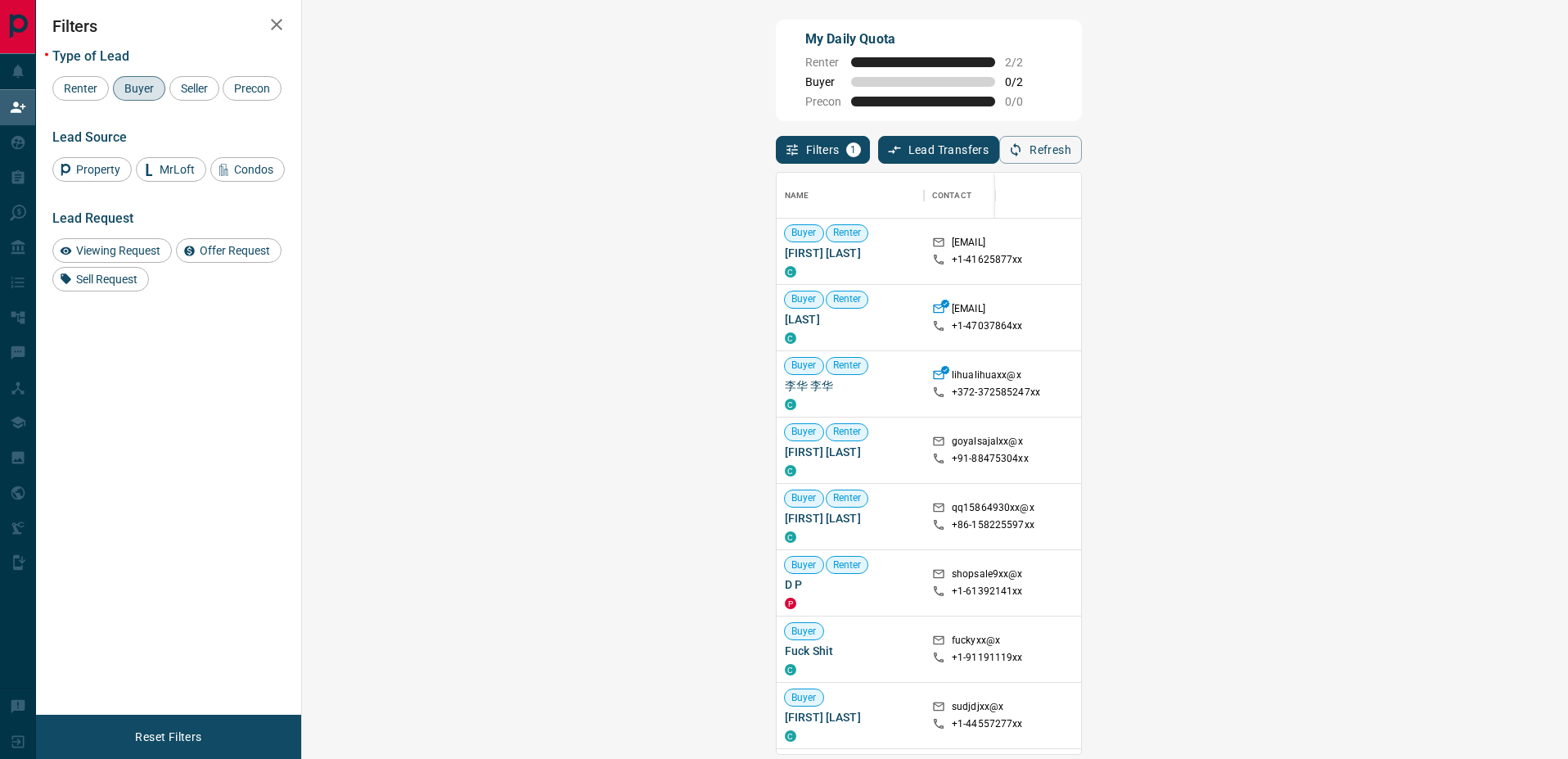 click on "Filters 1 Lead Transfers 0 Refresh" at bounding box center (929, 142) 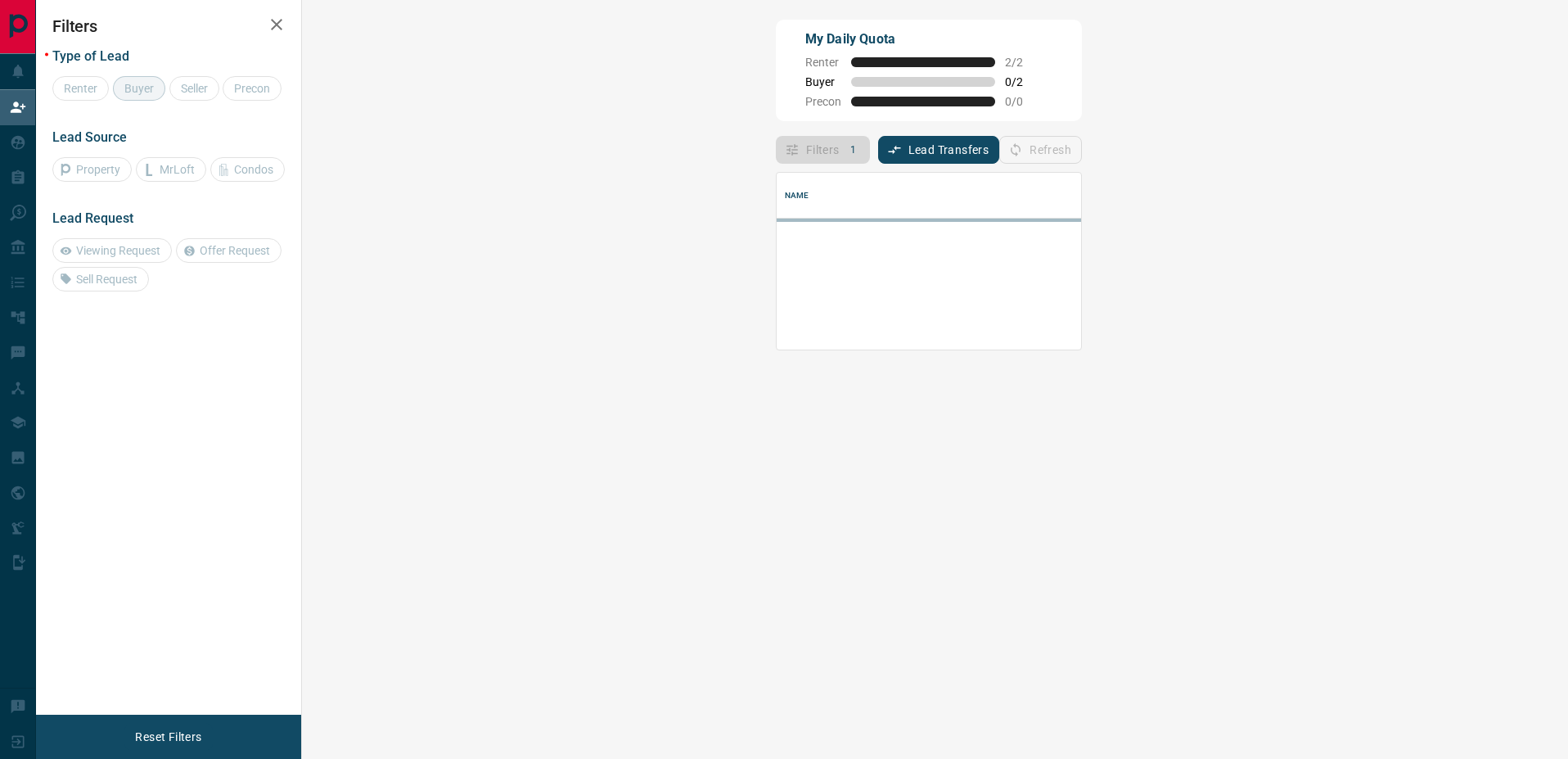 click on "Refresh" at bounding box center [1040, 150] 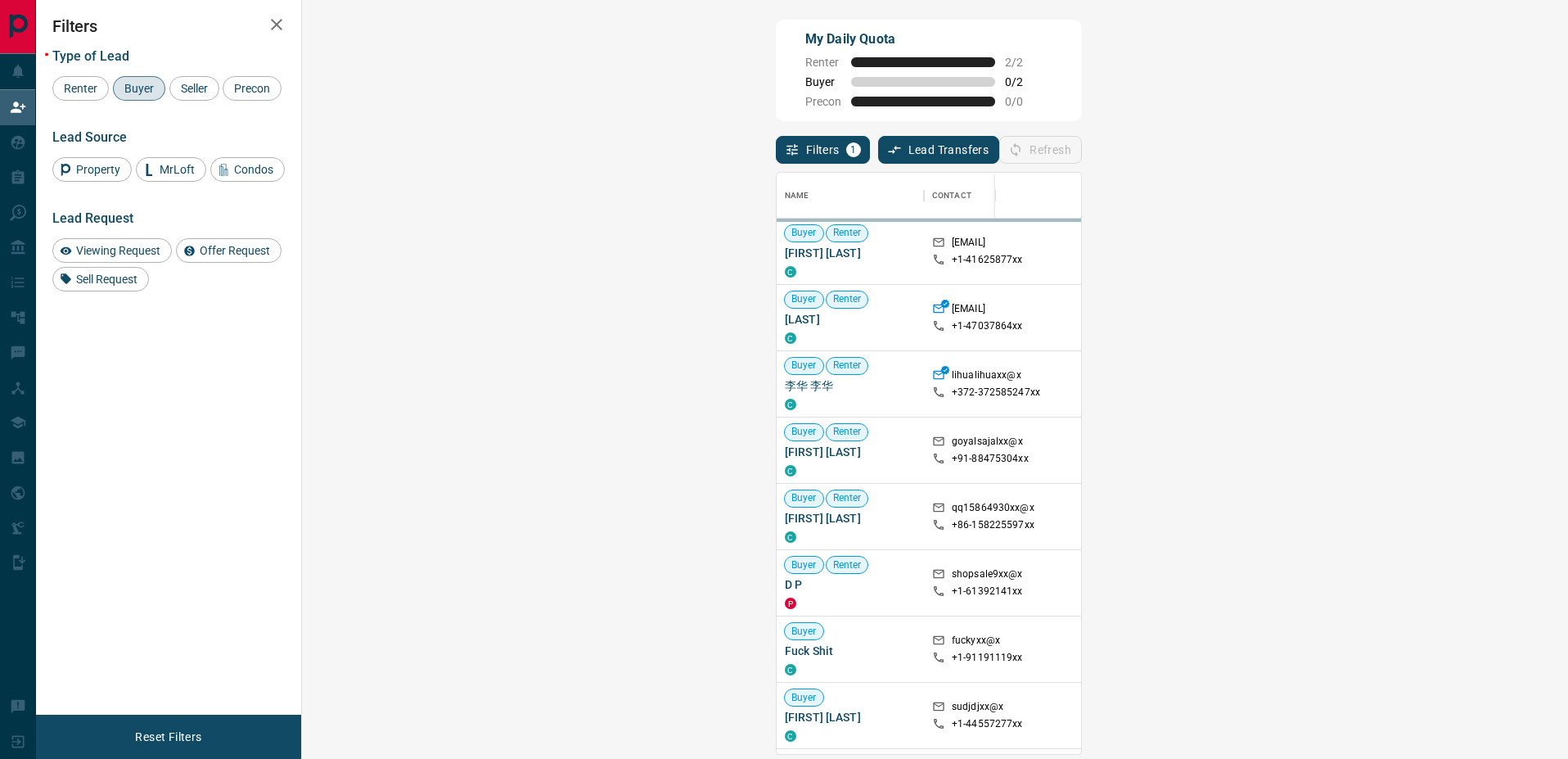 scroll, scrollTop: 13, scrollLeft: 13, axis: both 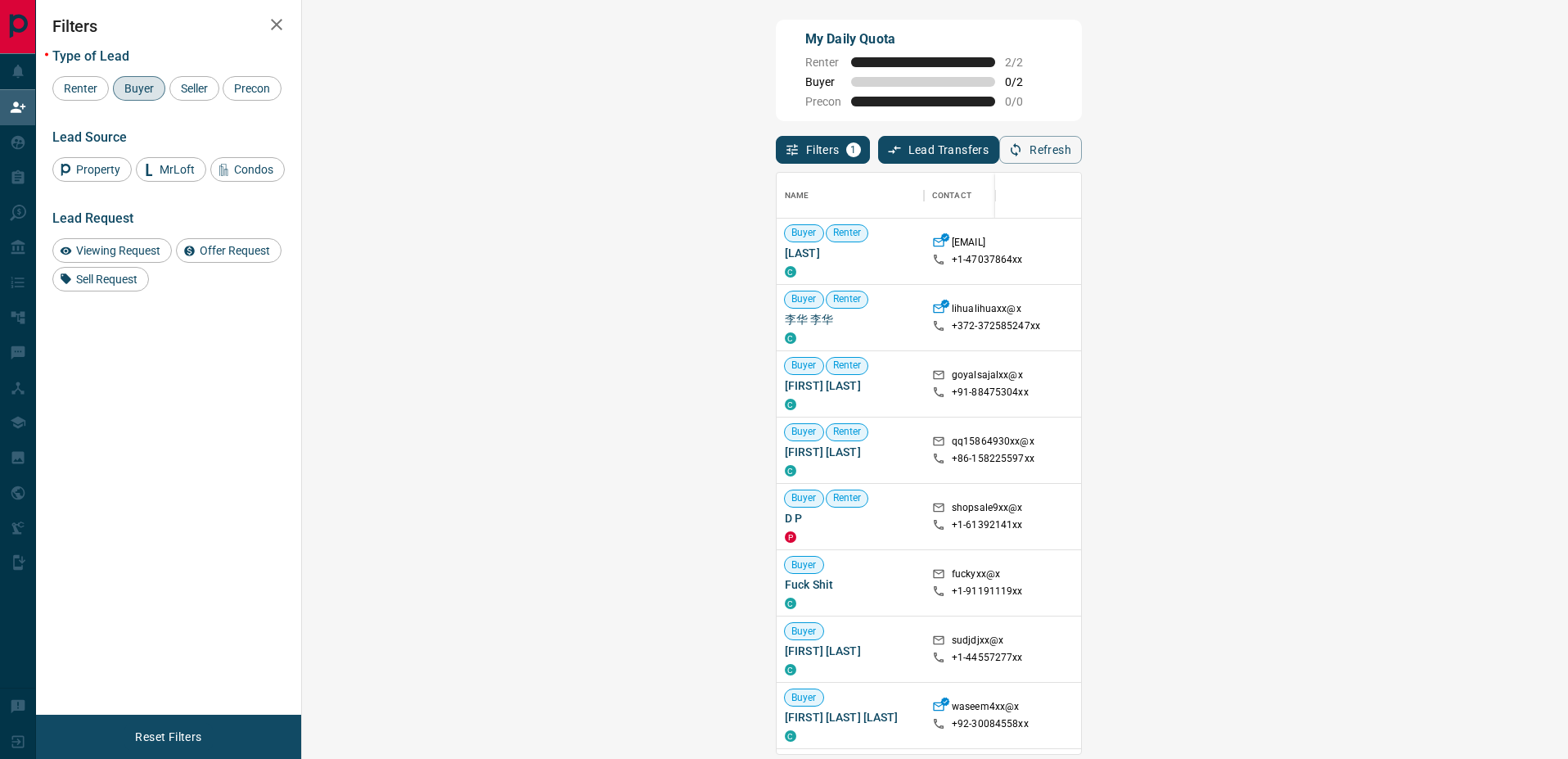 click on "My Daily Quota Renter 2 / 2 Buyer 0 / 2 Precon 0 / 0" at bounding box center [929, 70] 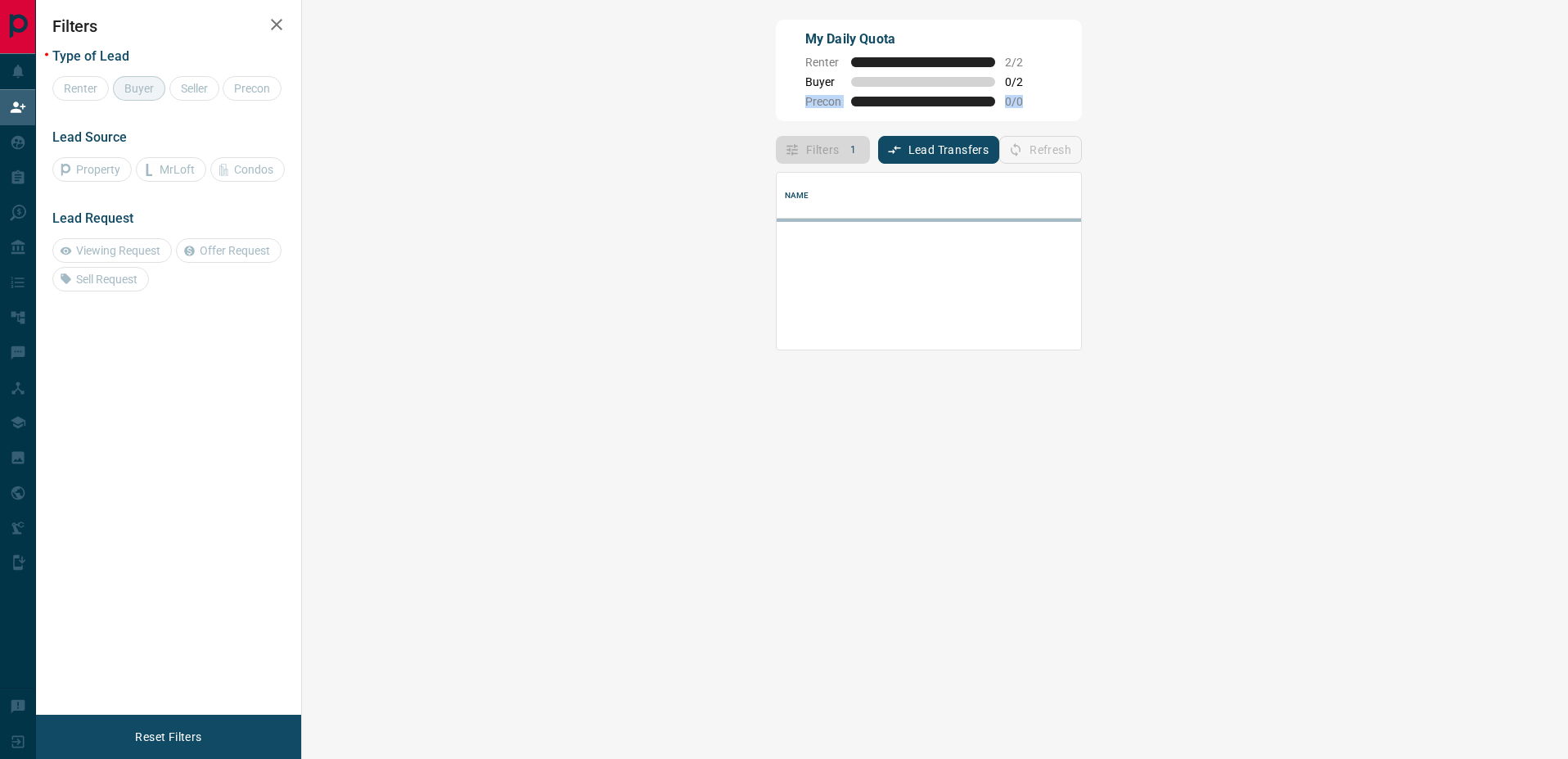 scroll, scrollTop: 13, scrollLeft: 13, axis: both 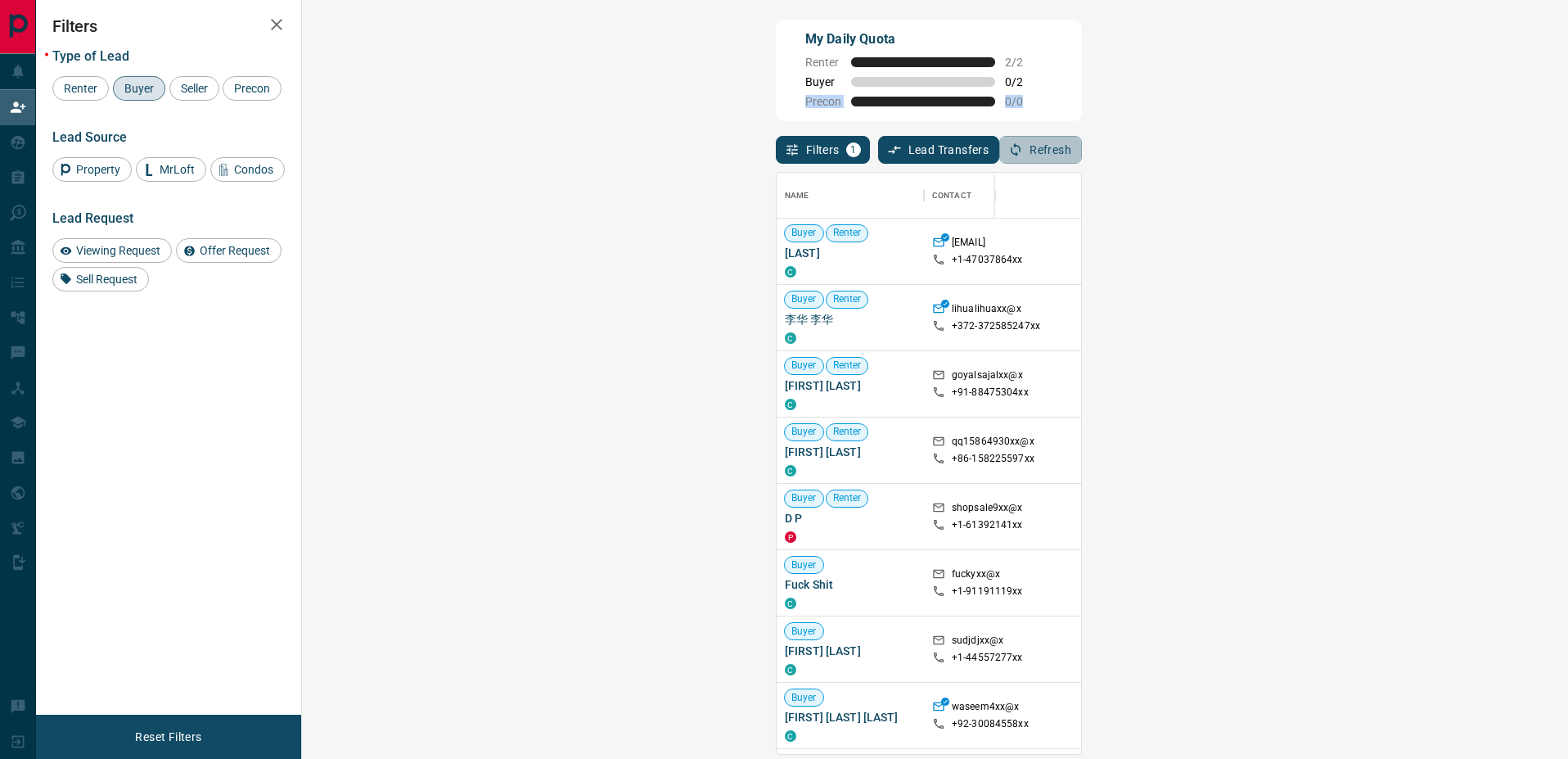 click on "Refresh" at bounding box center [1040, 150] 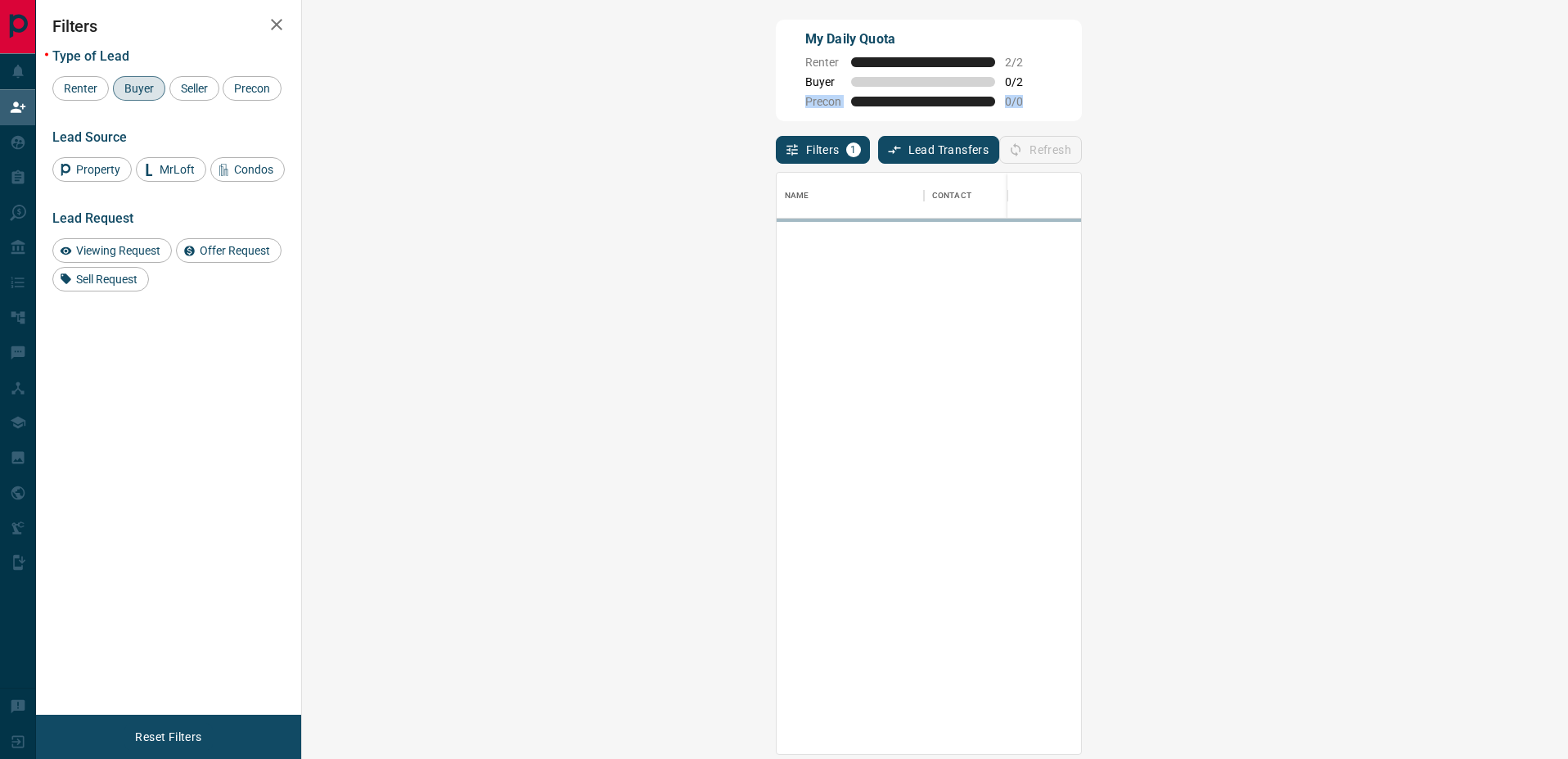 scroll, scrollTop: 13, scrollLeft: 13, axis: both 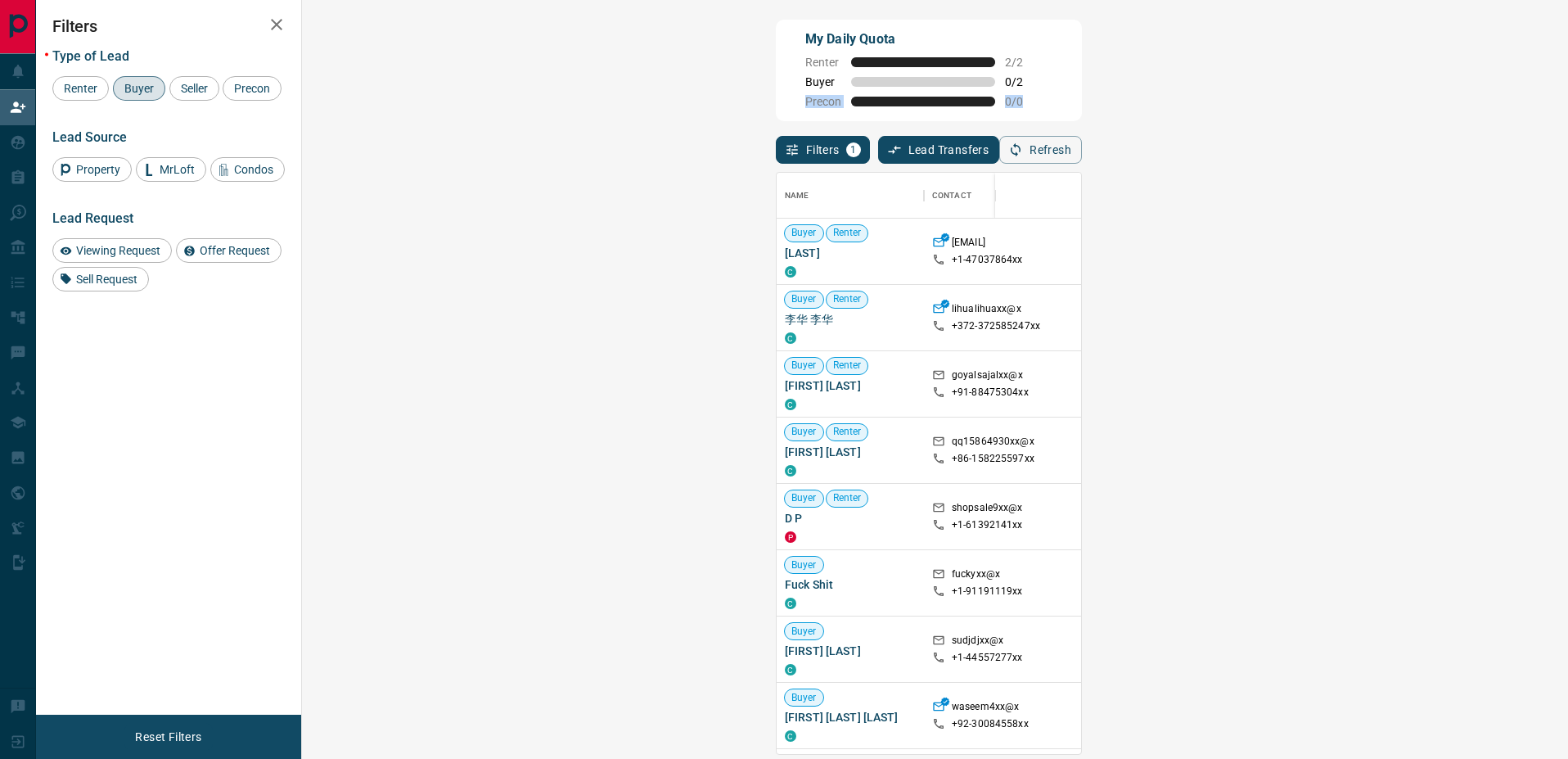 click on "Refresh" at bounding box center [1040, 150] 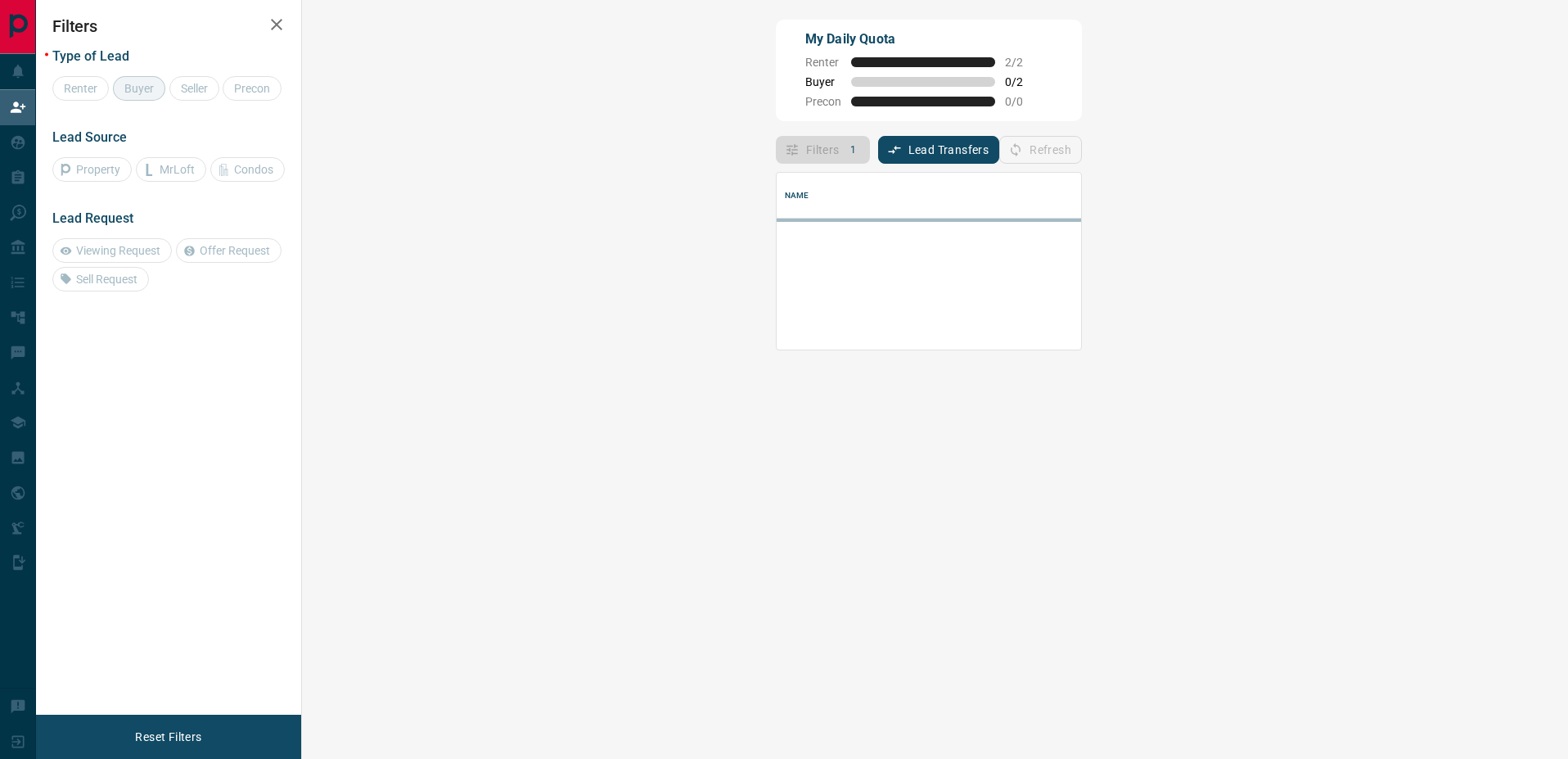 scroll, scrollTop: 13, scrollLeft: 13, axis: both 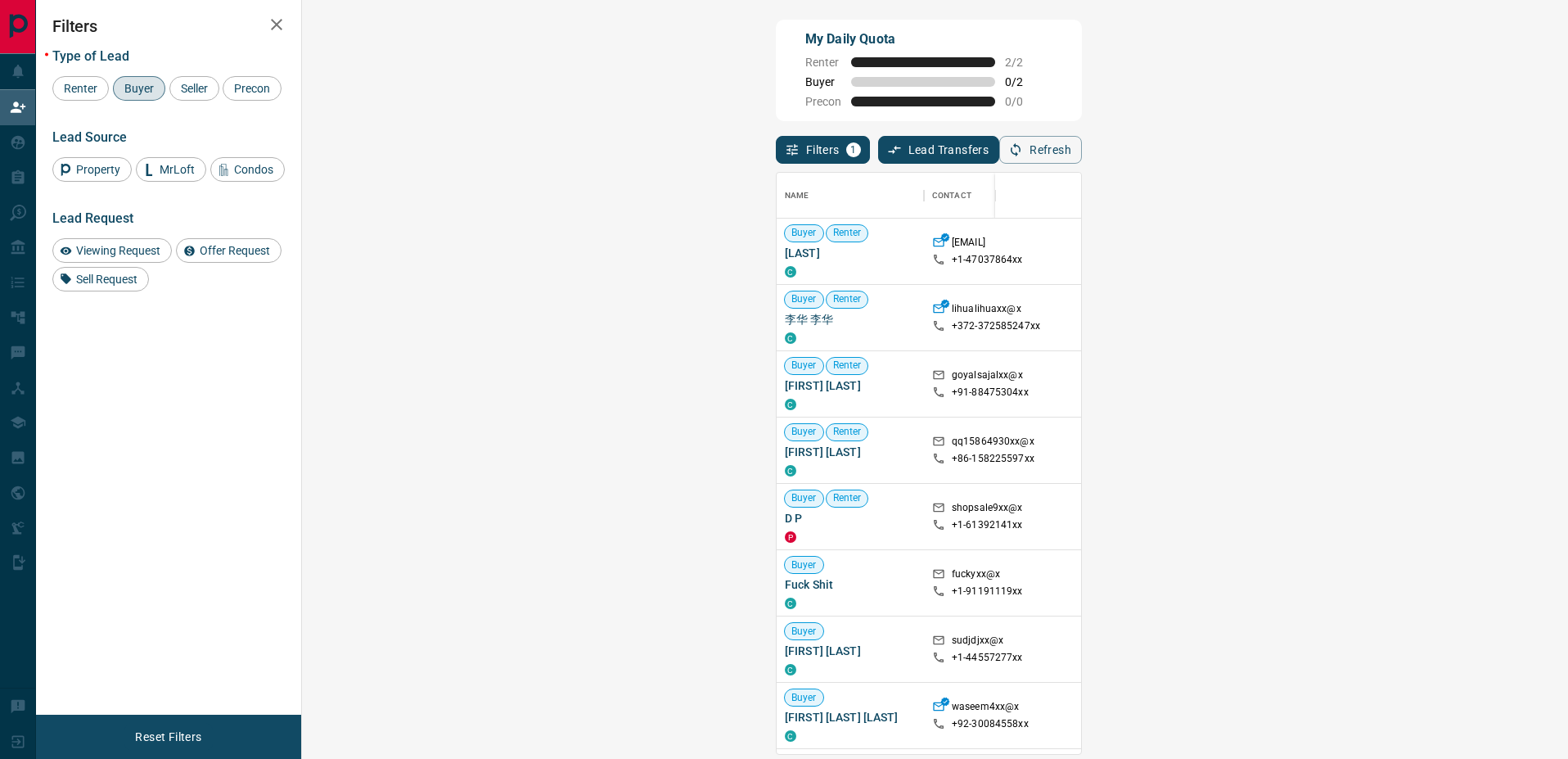 click on "Refresh" at bounding box center [1040, 150] 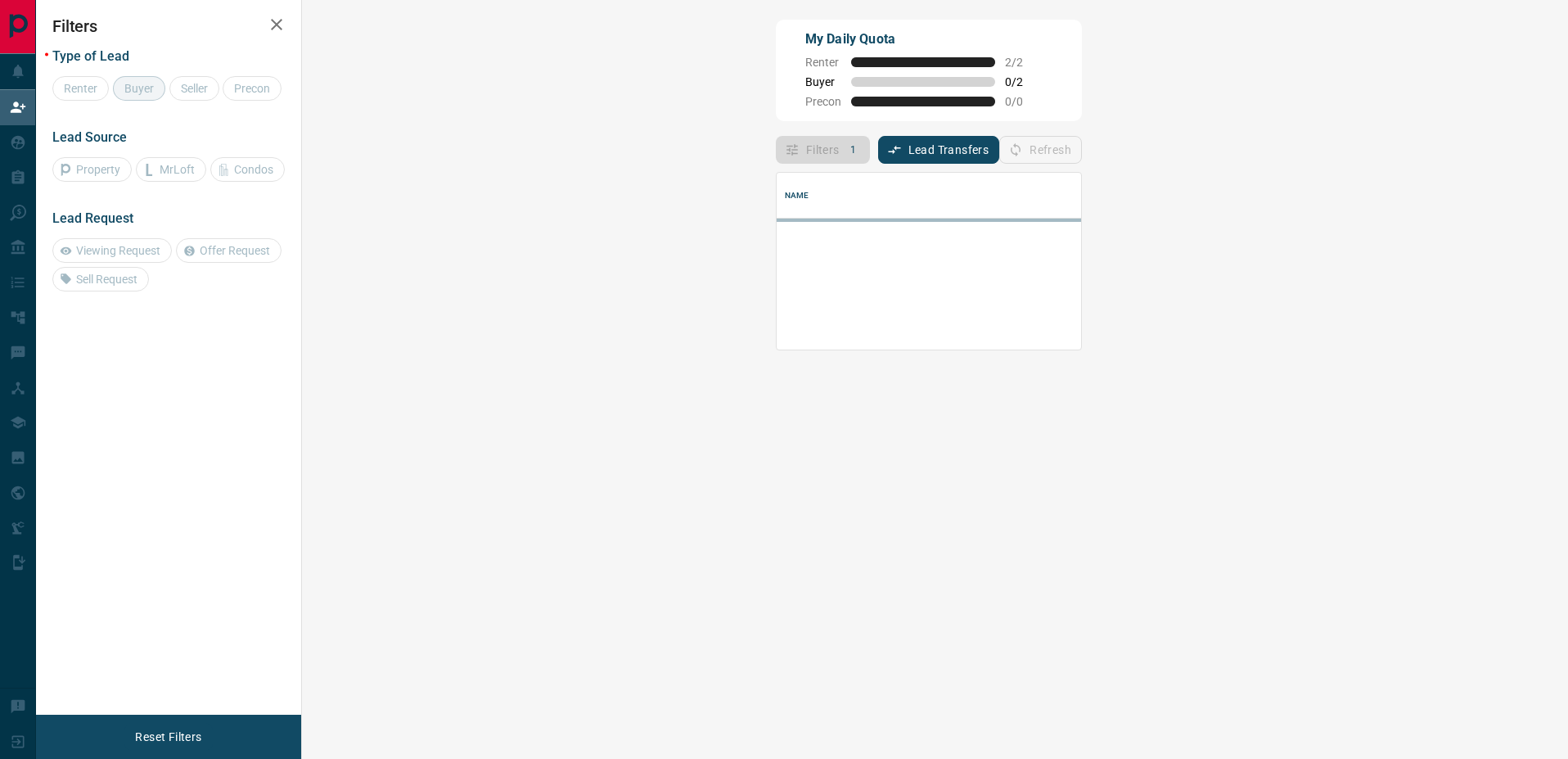 scroll, scrollTop: 0, scrollLeft: 0, axis: both 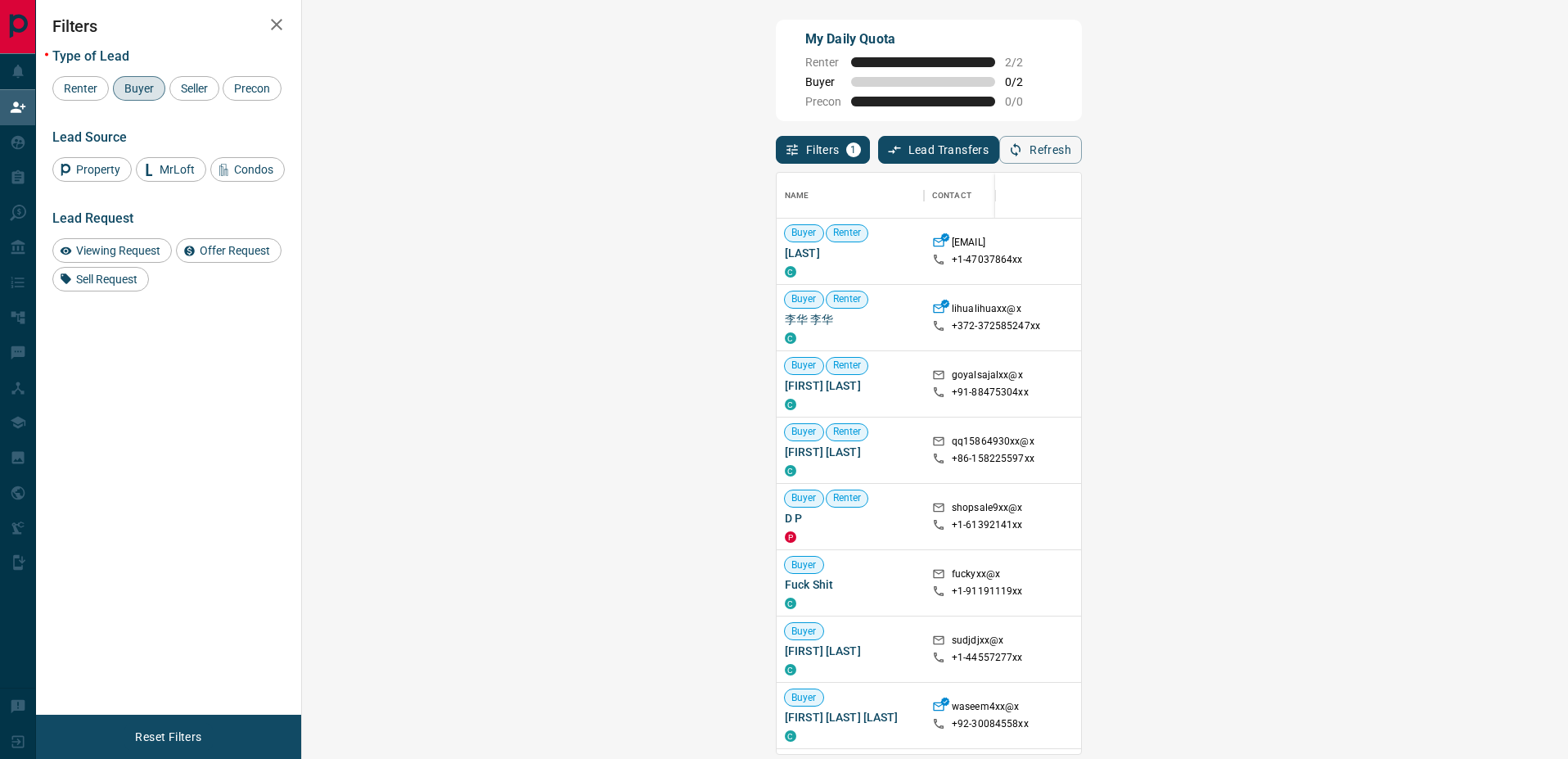 click on "Refresh" at bounding box center (1040, 150) 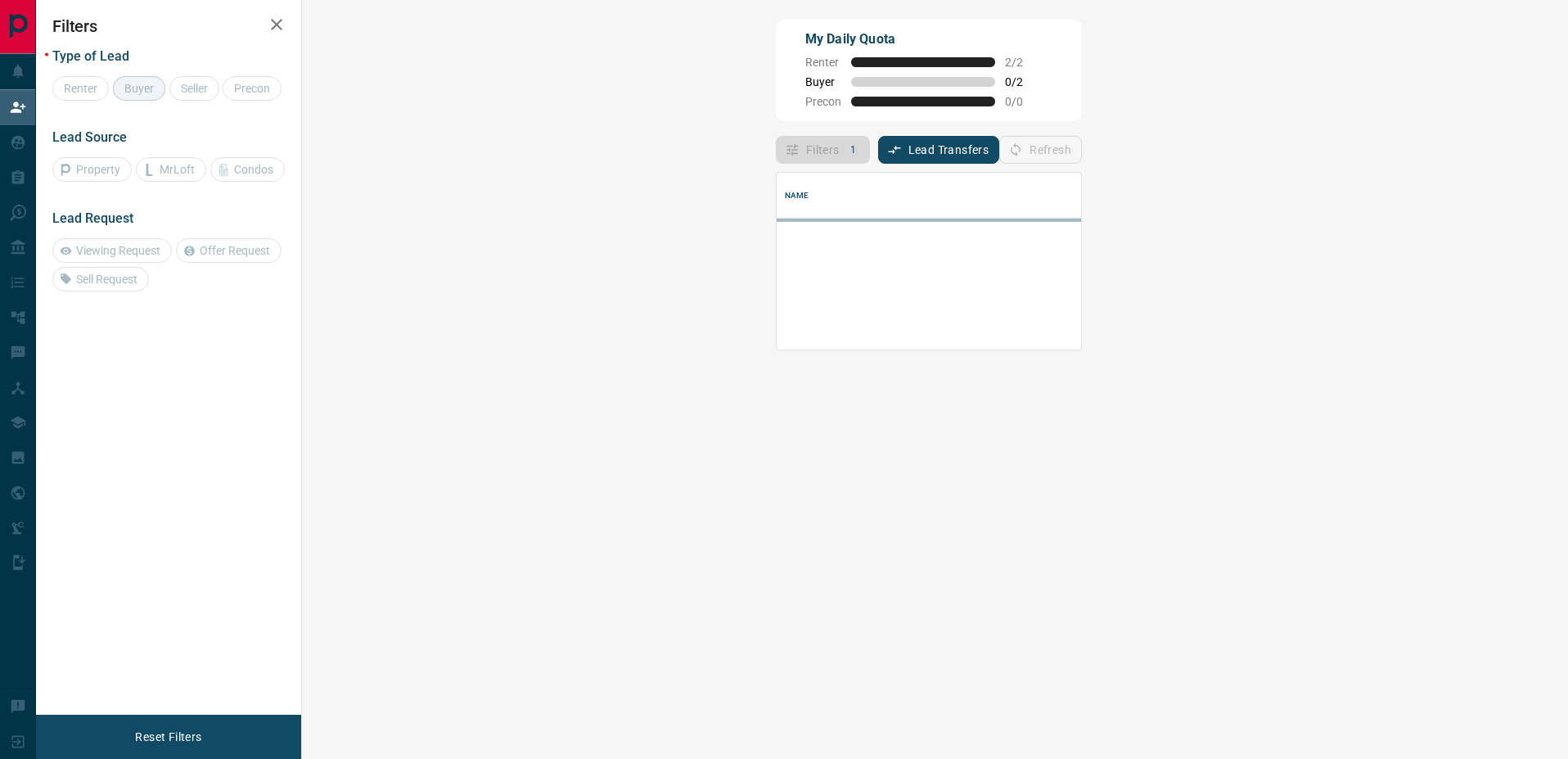 scroll, scrollTop: 0, scrollLeft: 0, axis: both 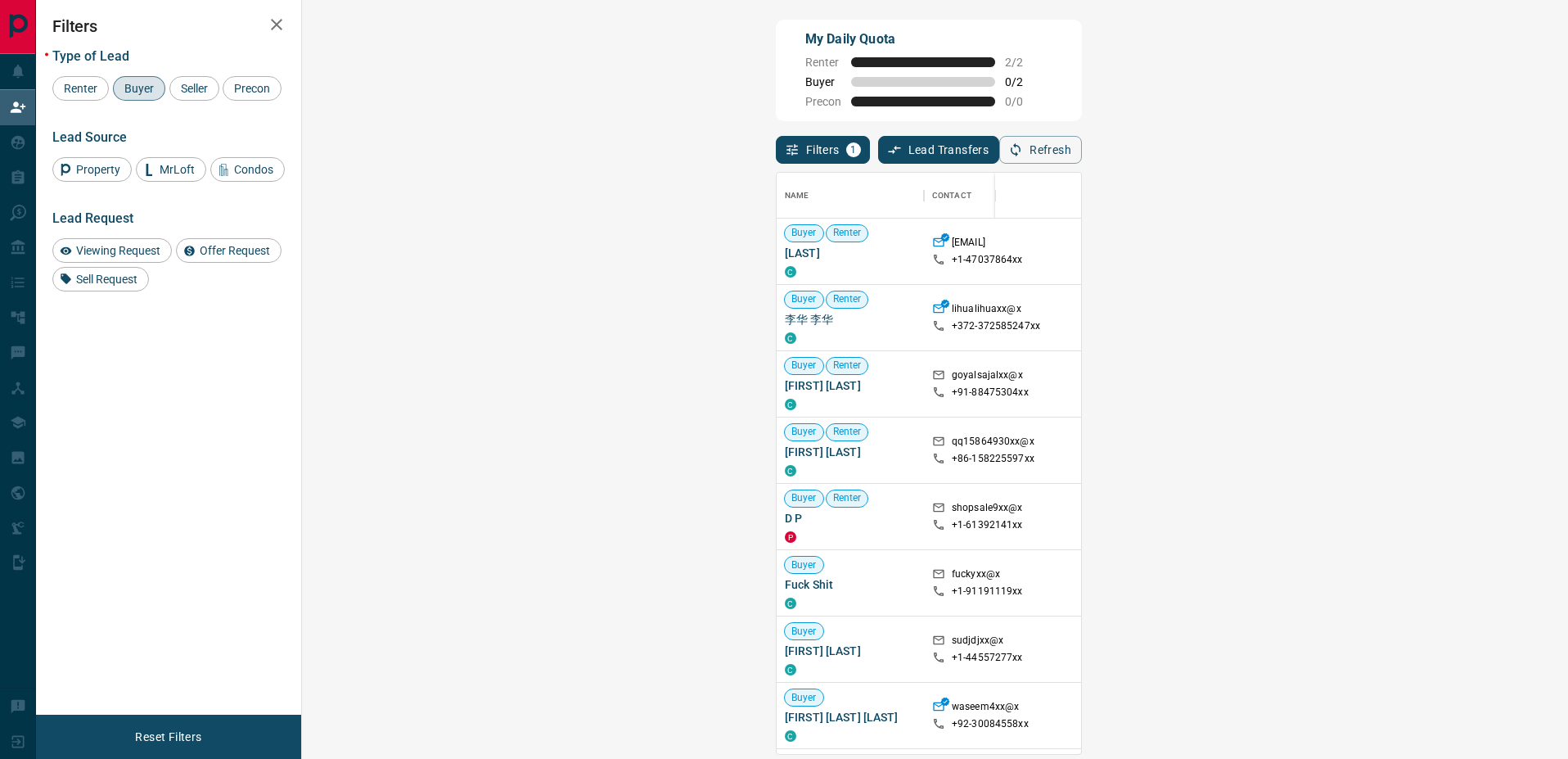 click on "Refresh" at bounding box center (1040, 150) 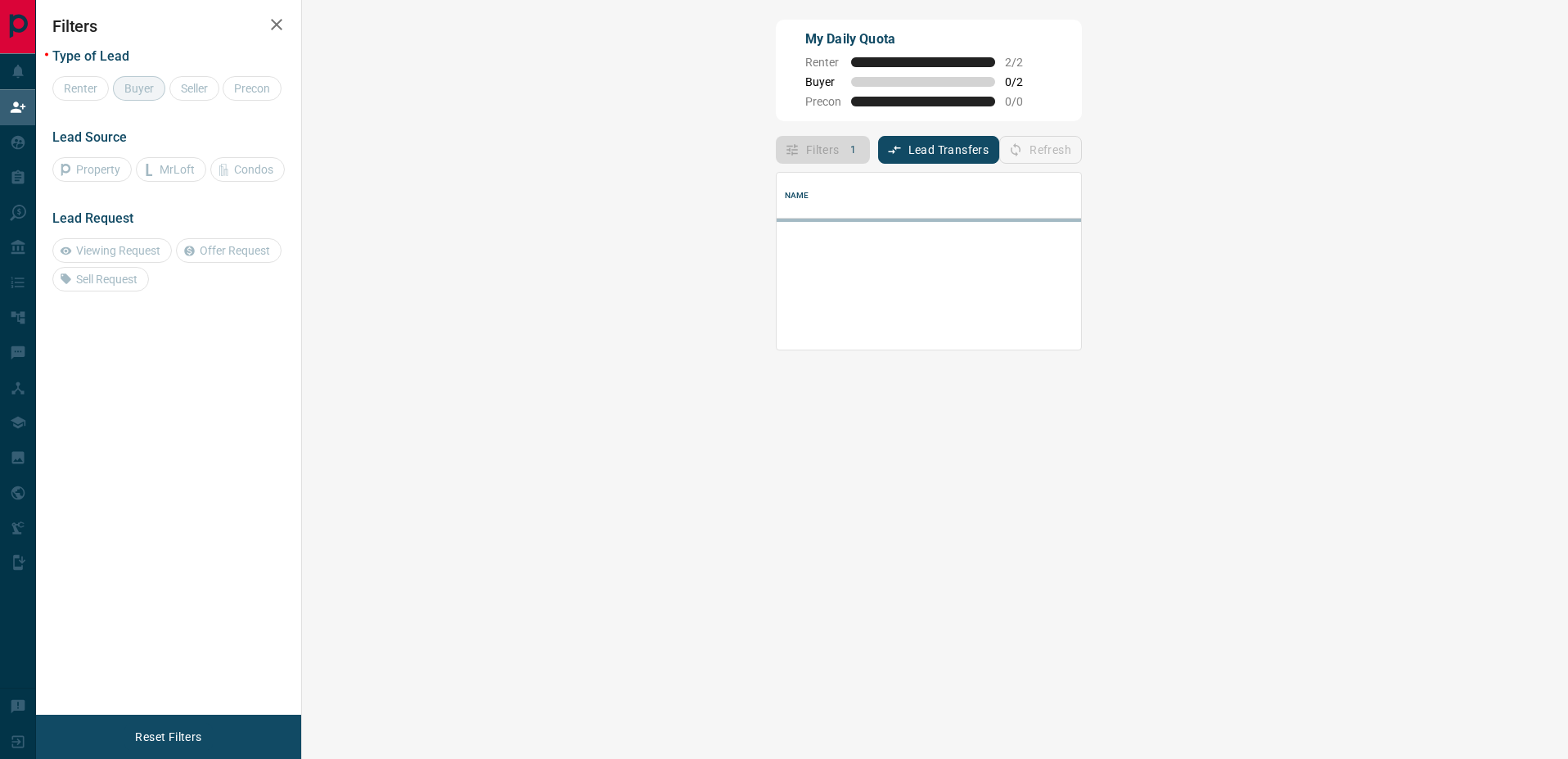 scroll, scrollTop: 0, scrollLeft: 0, axis: both 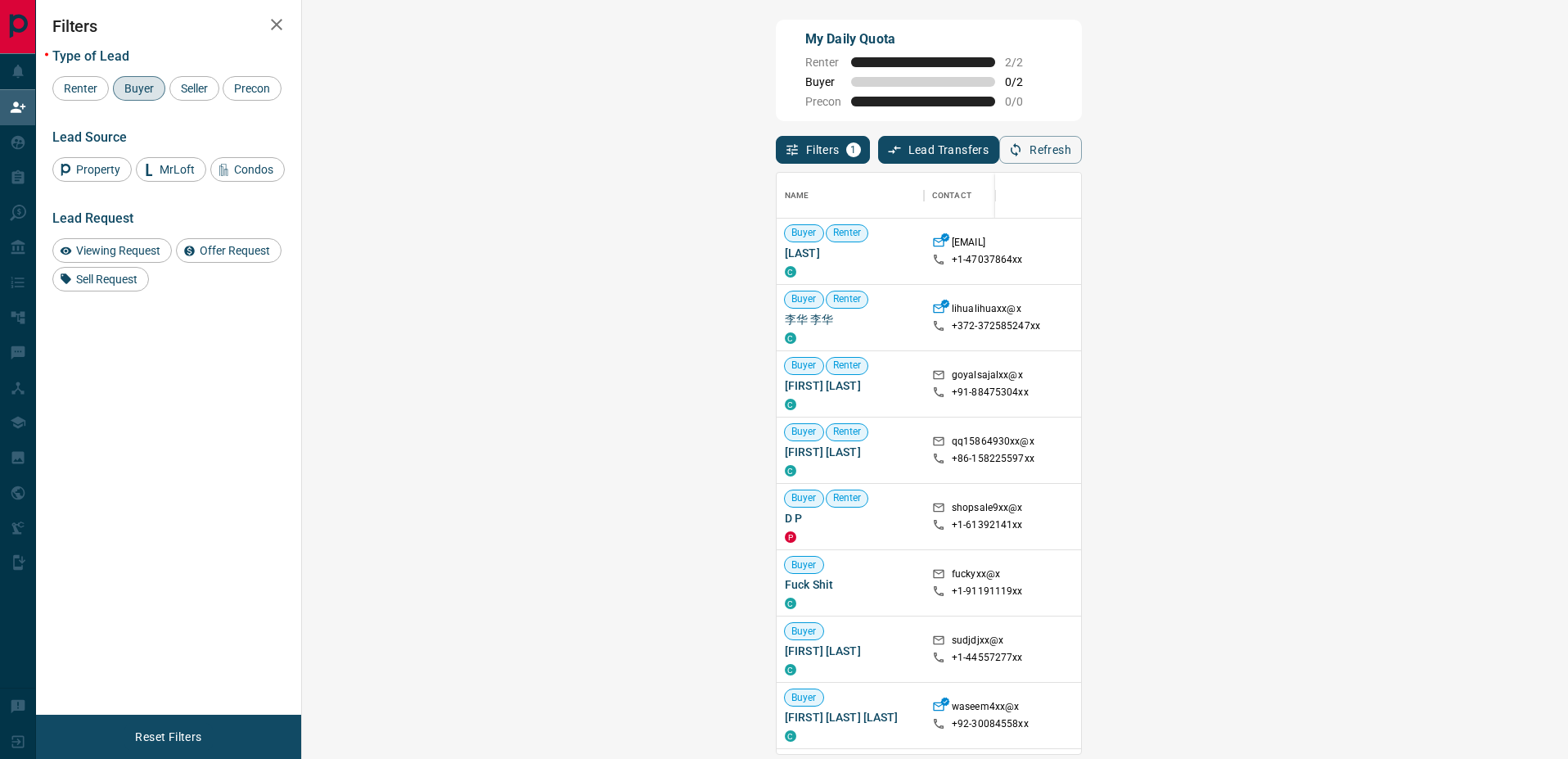 click on "Refresh" at bounding box center [1040, 150] 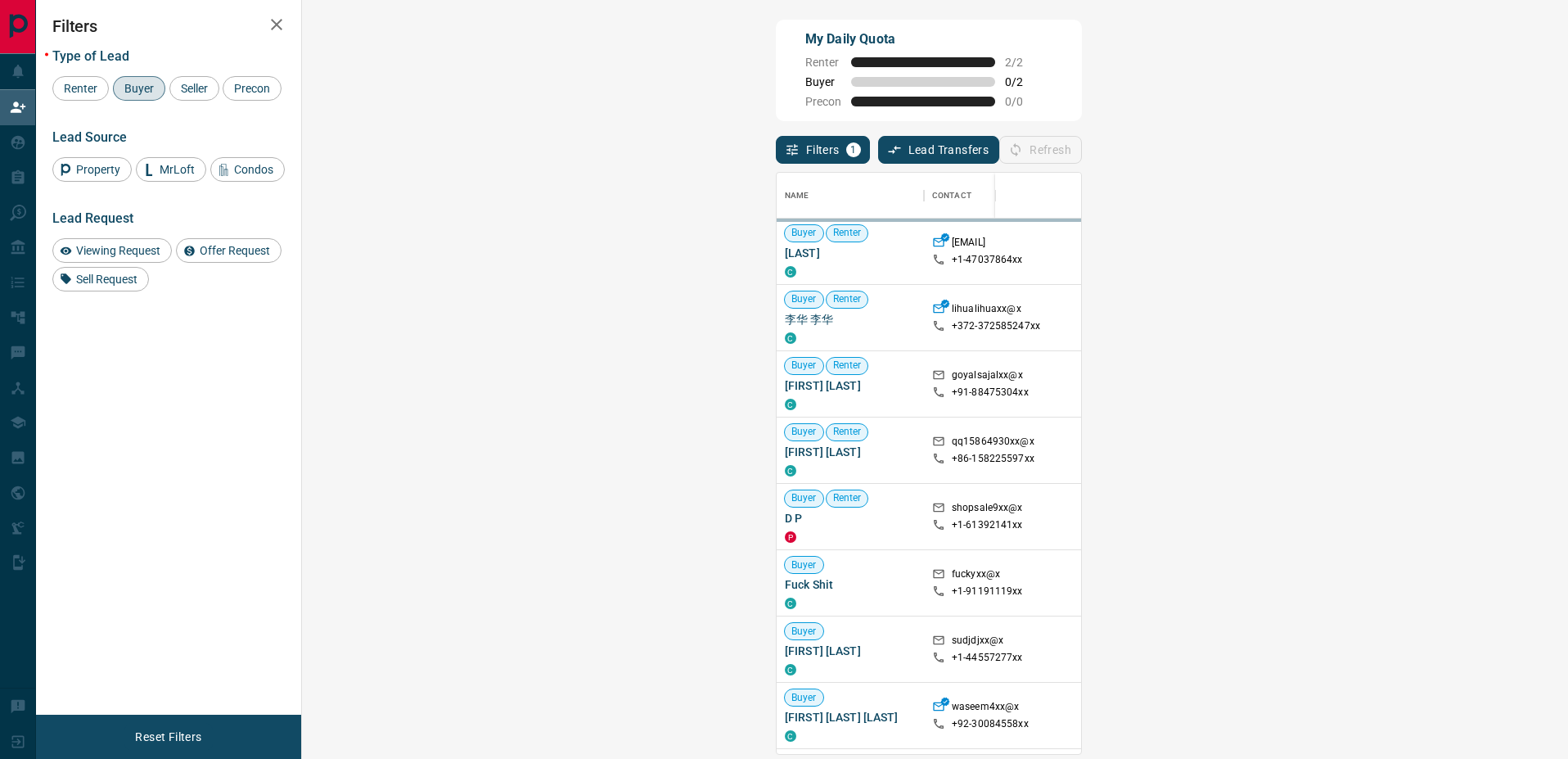 scroll, scrollTop: 13, scrollLeft: 13, axis: both 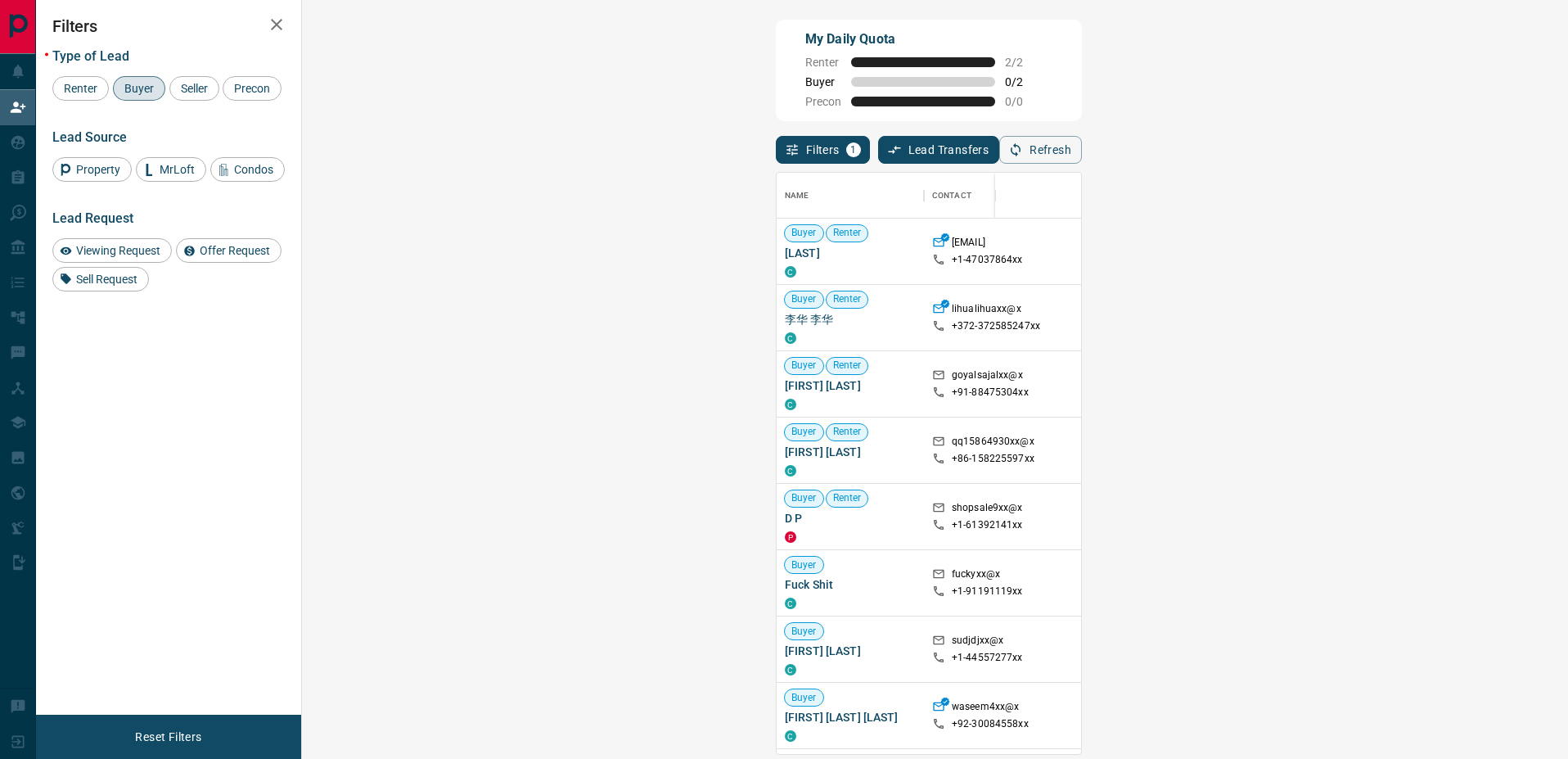 click on "Refresh" at bounding box center [1040, 150] 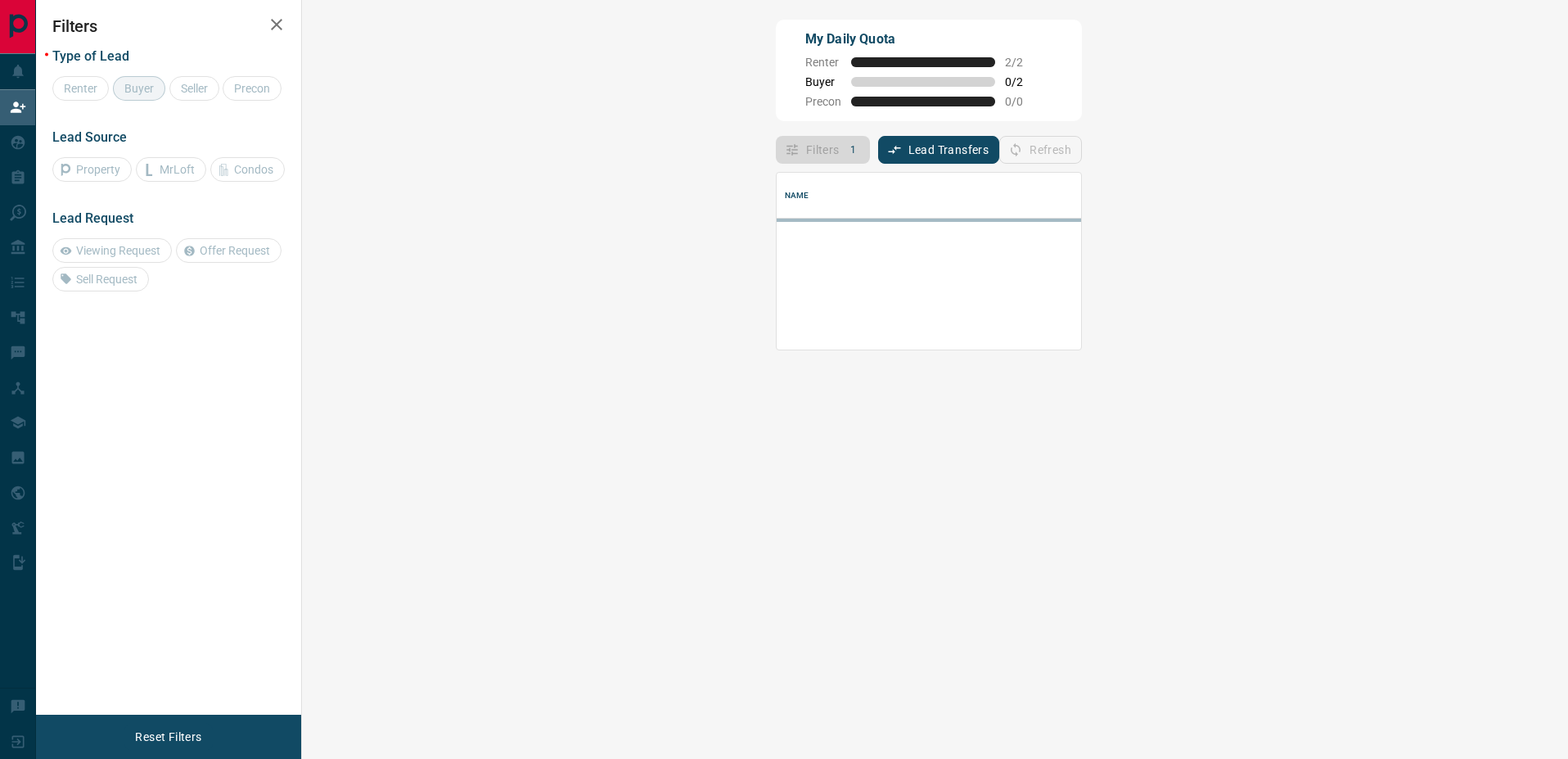 scroll, scrollTop: 0, scrollLeft: 0, axis: both 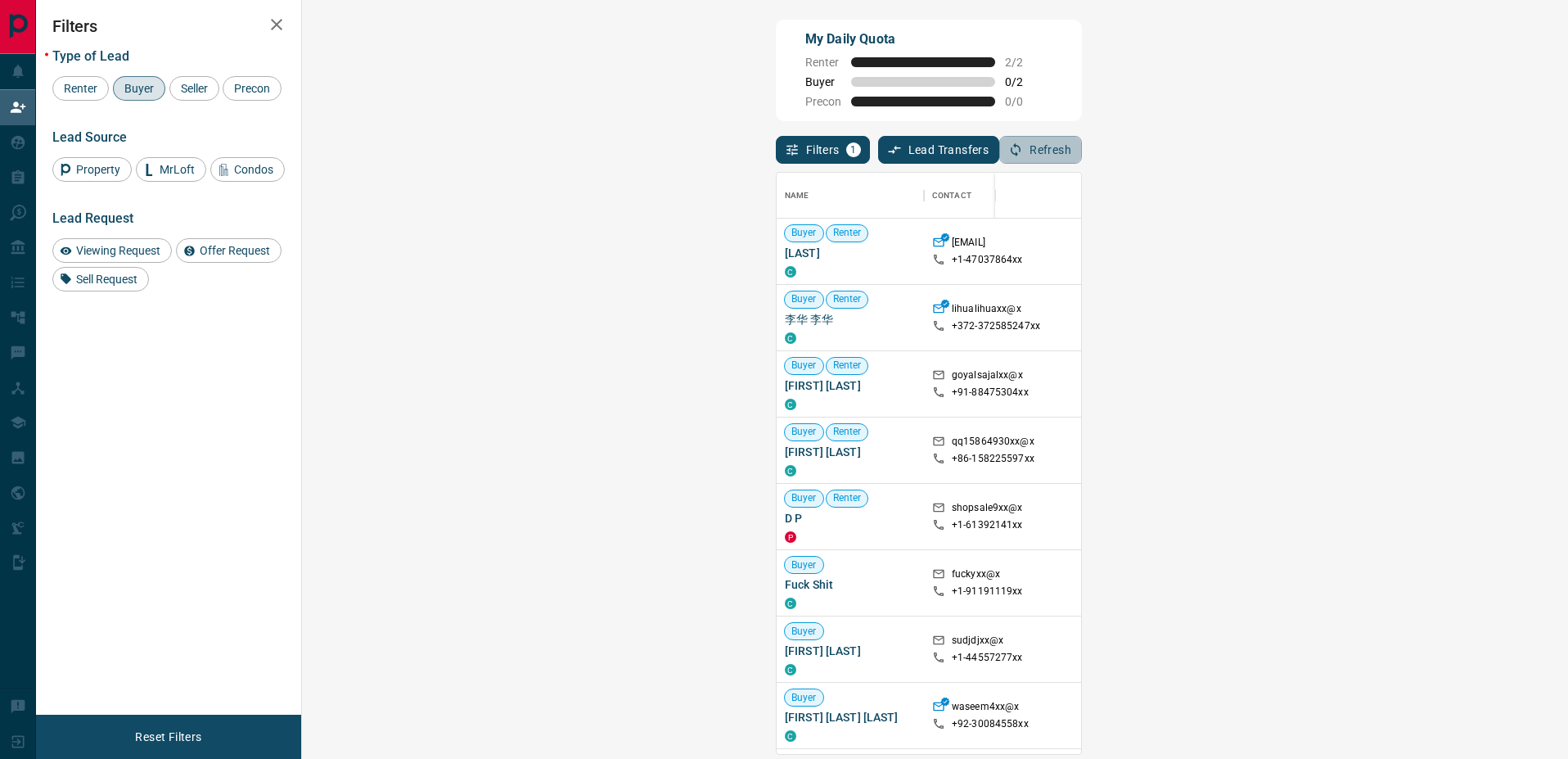 click on "Refresh" at bounding box center (1040, 150) 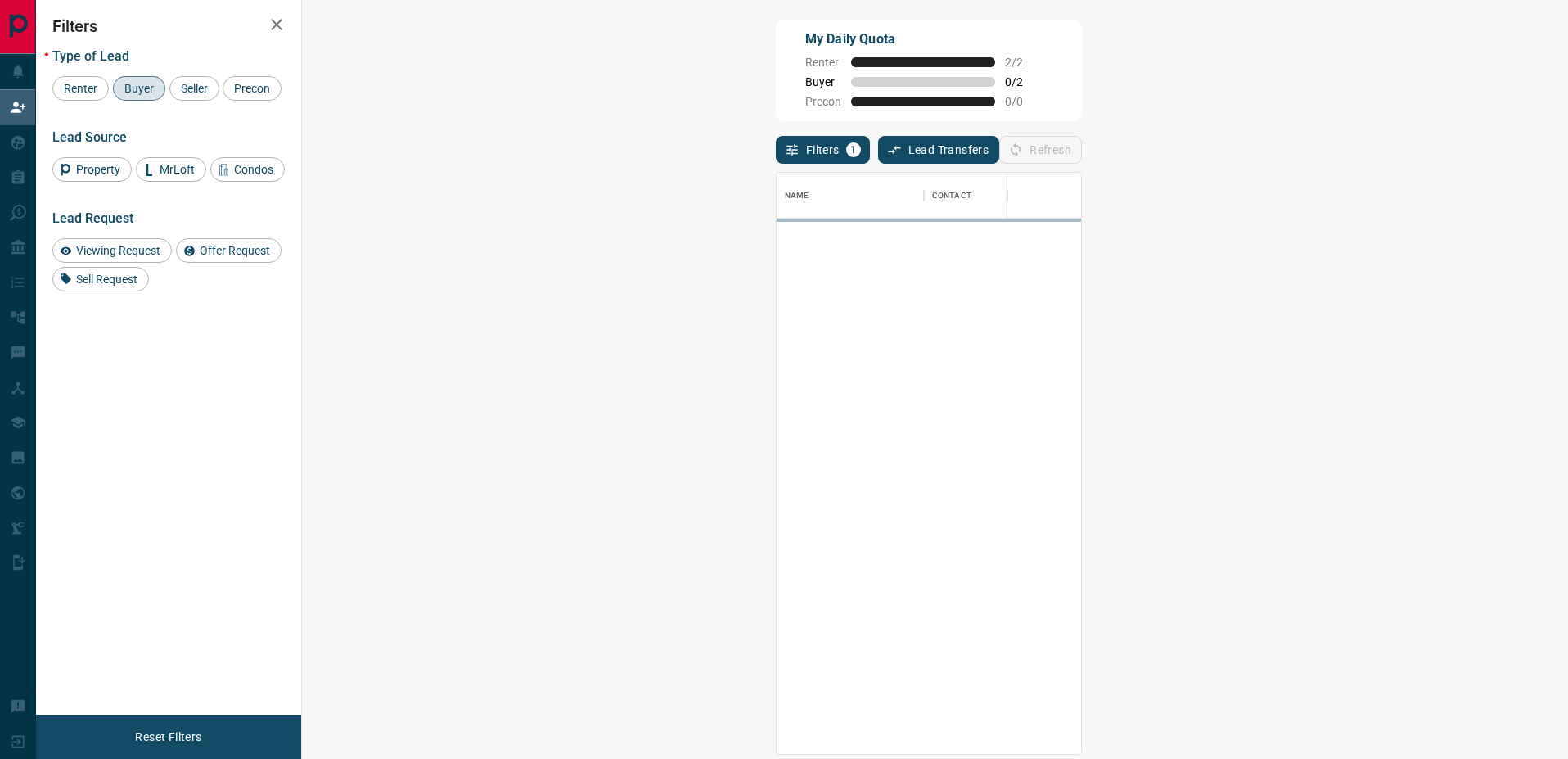 scroll, scrollTop: 13, scrollLeft: 13, axis: both 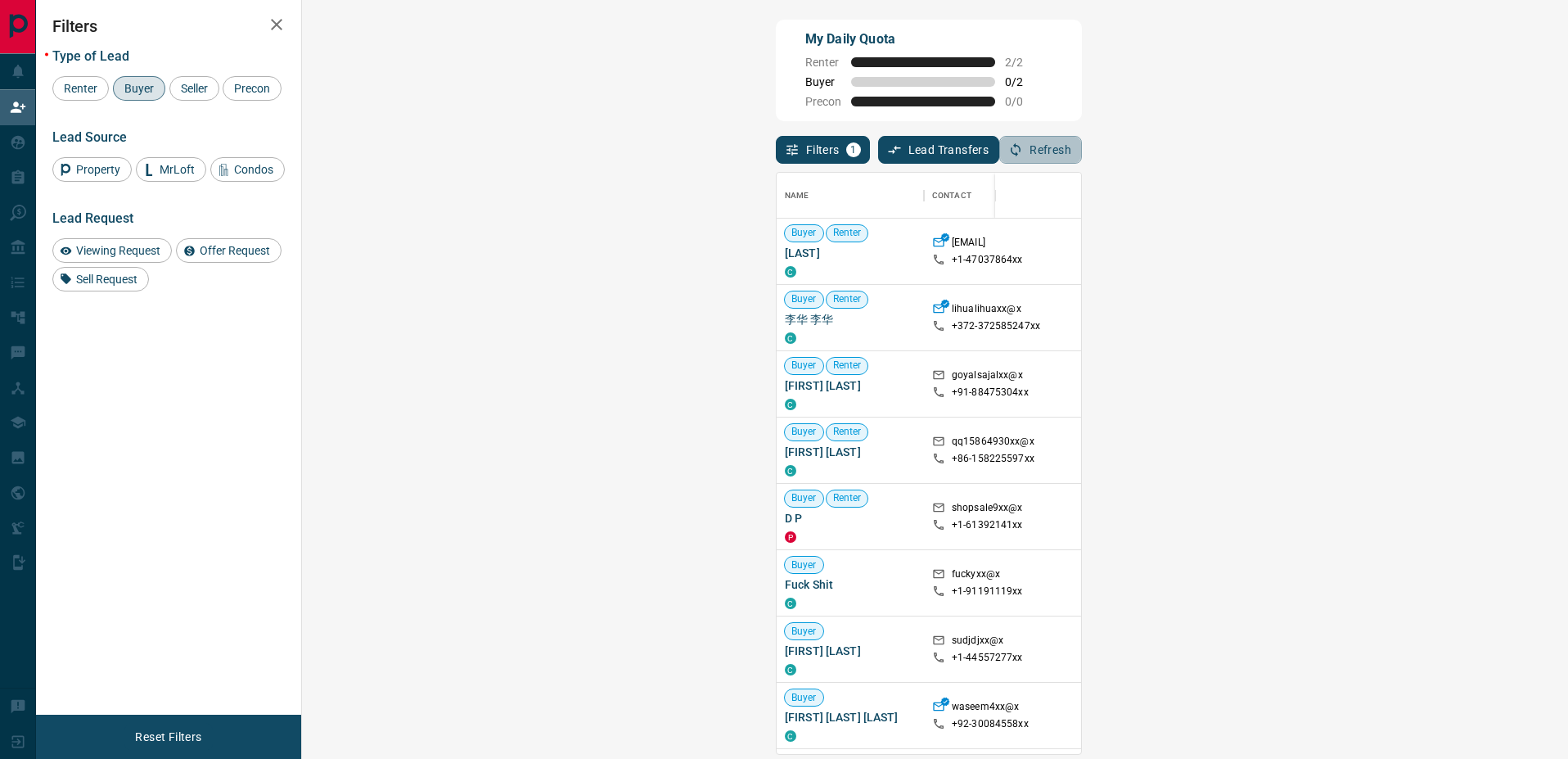 click on "Refresh" at bounding box center (1040, 150) 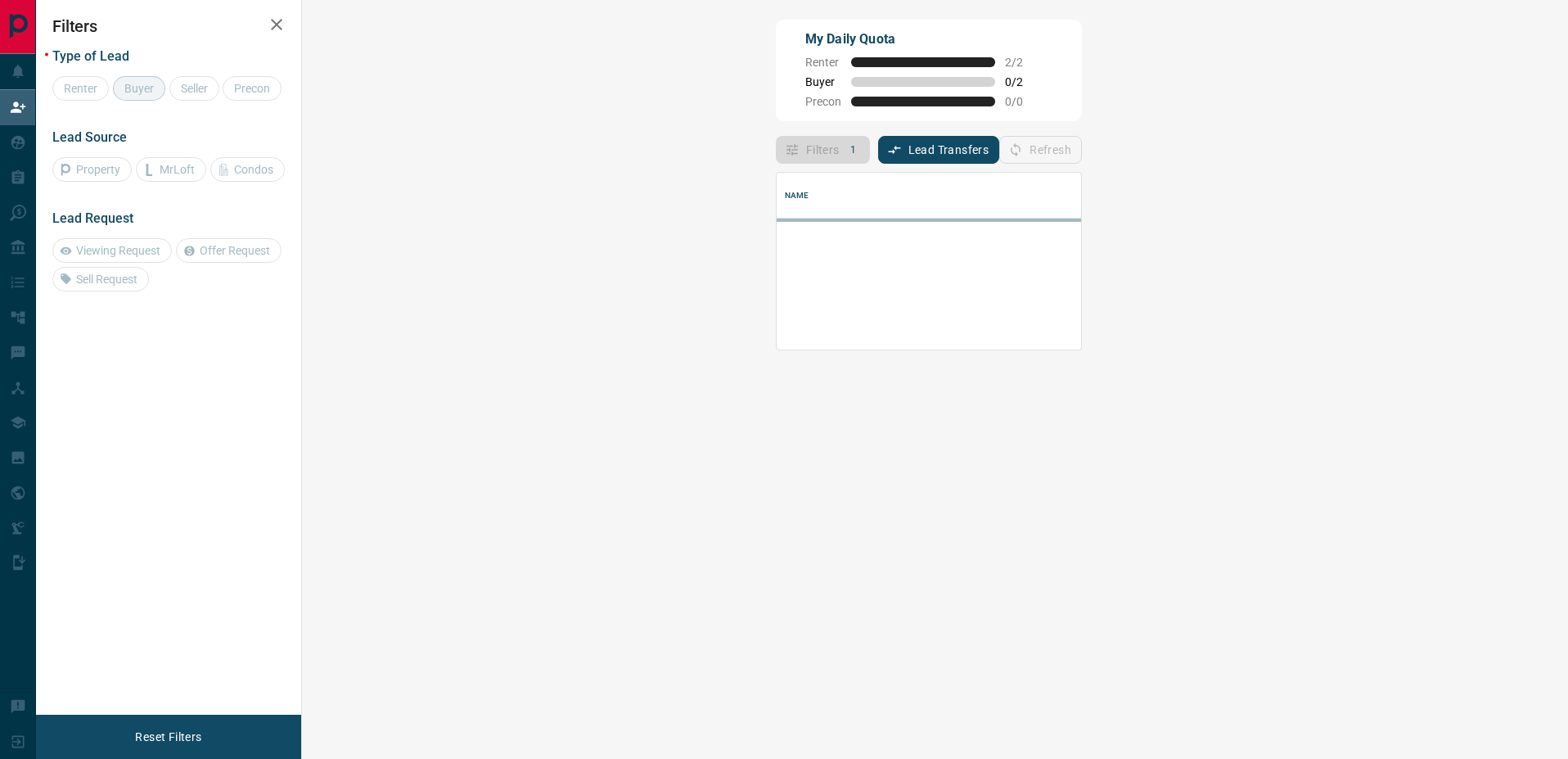 scroll, scrollTop: 0, scrollLeft: 0, axis: both 